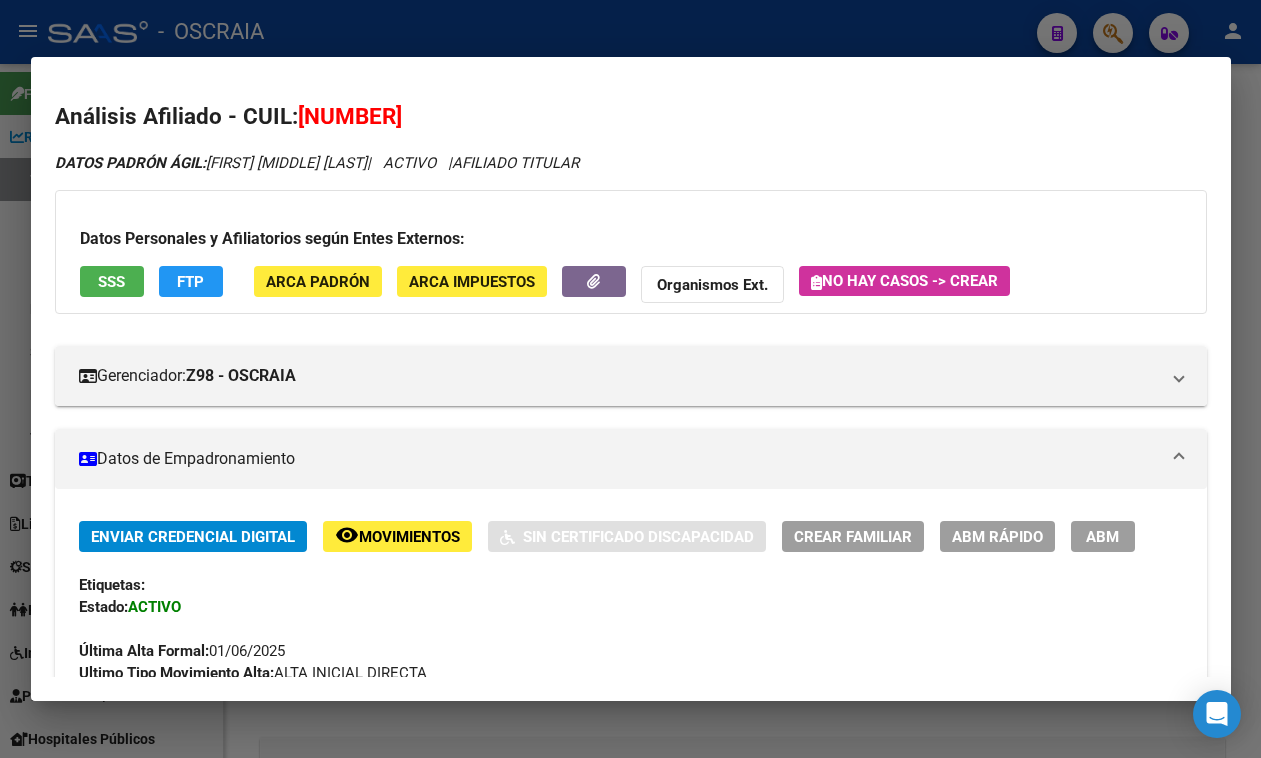 click at bounding box center (630, 379) 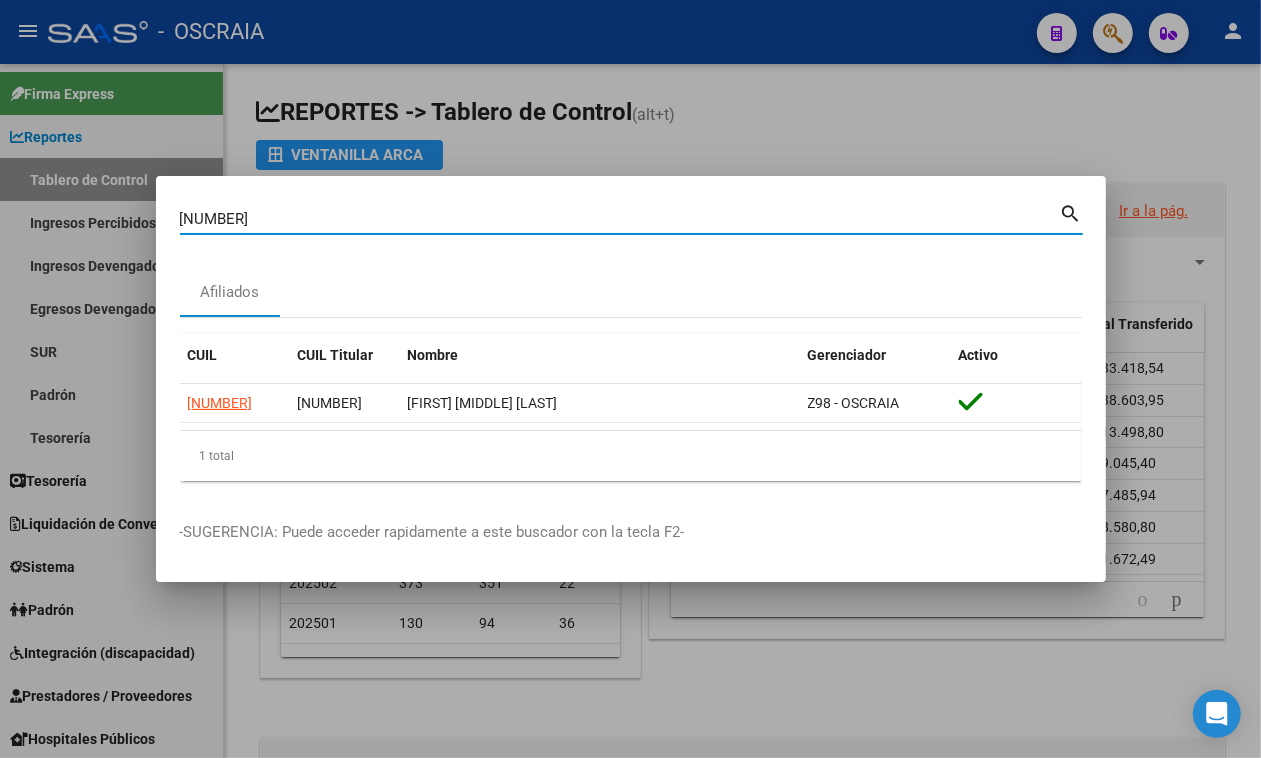 drag, startPoint x: 300, startPoint y: 210, endPoint x: 3, endPoint y: 148, distance: 303.40237 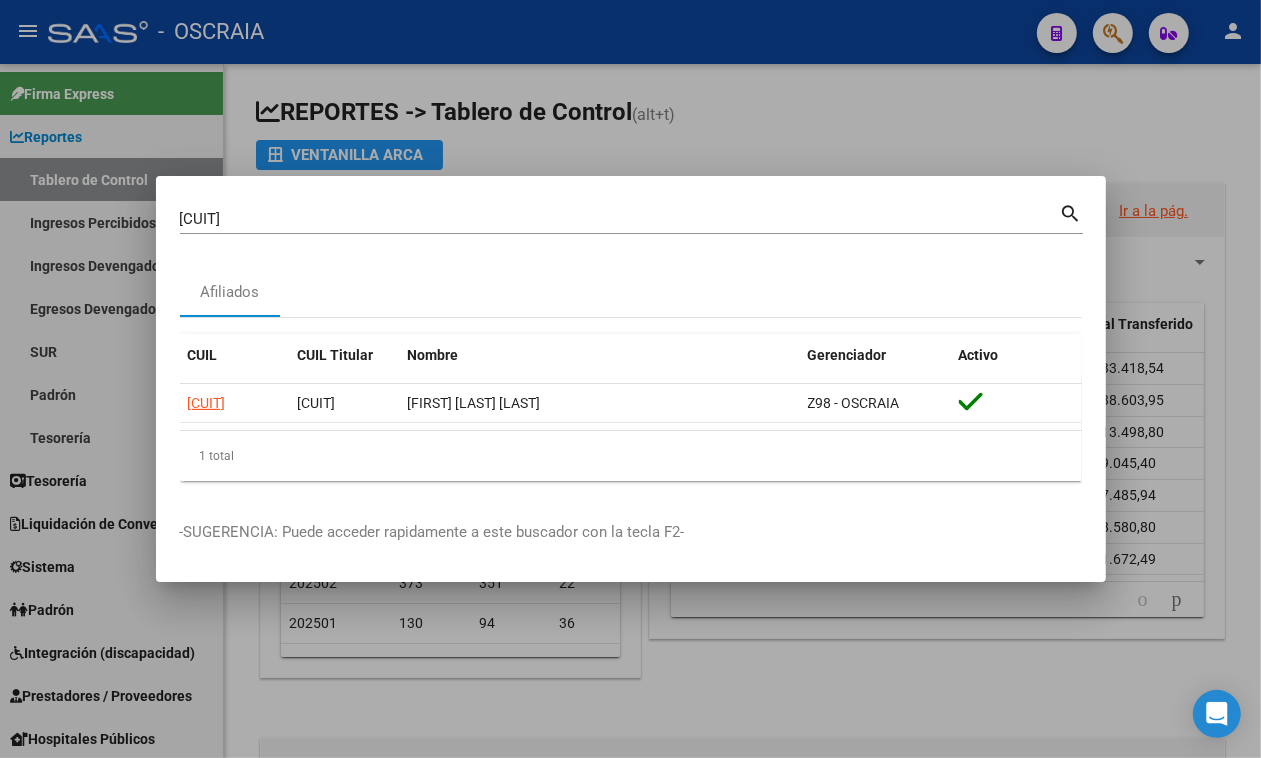 click on "1 total" 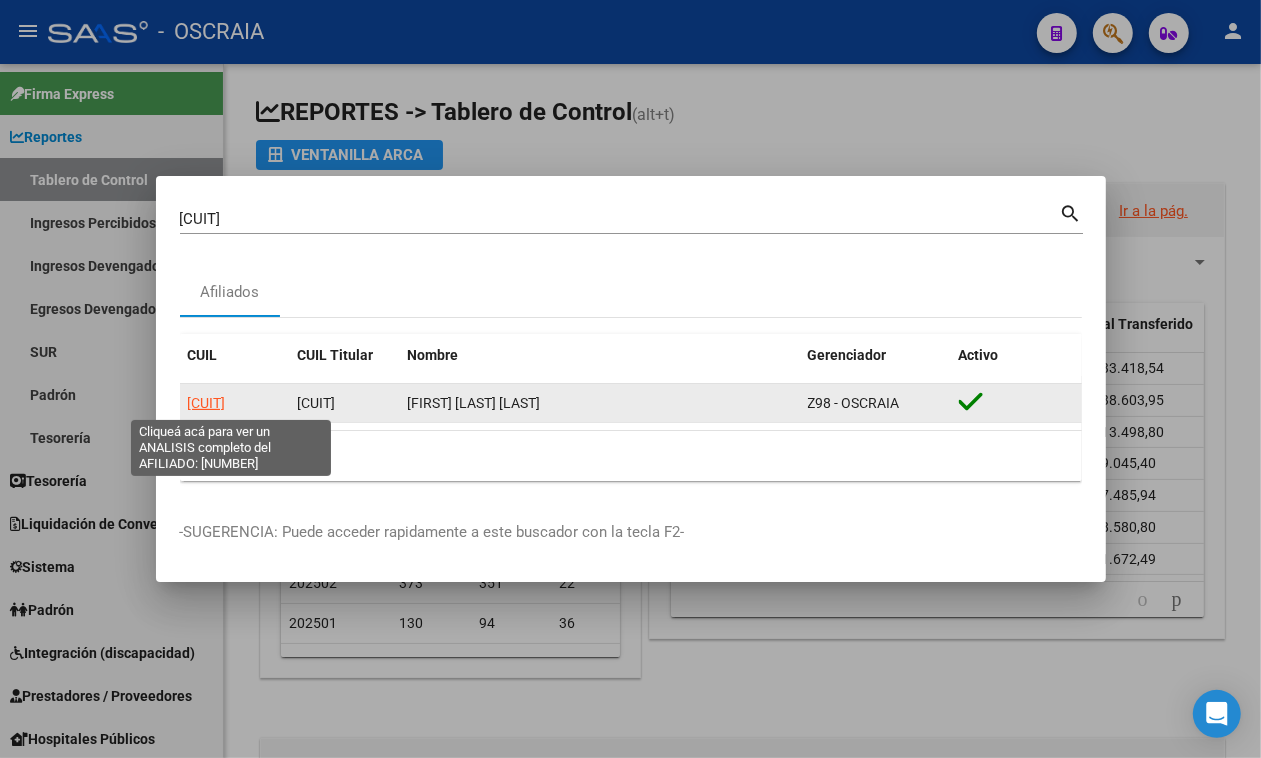 click on "27388467903" 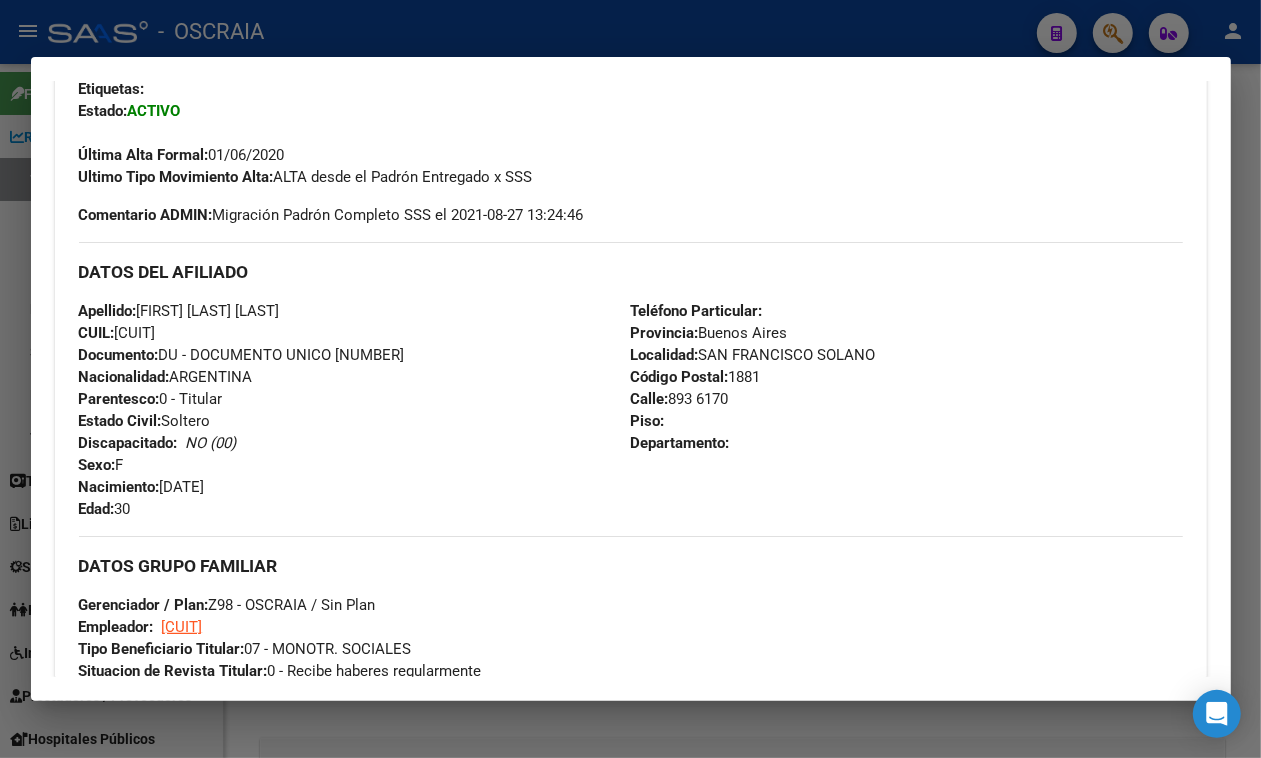 scroll, scrollTop: 500, scrollLeft: 0, axis: vertical 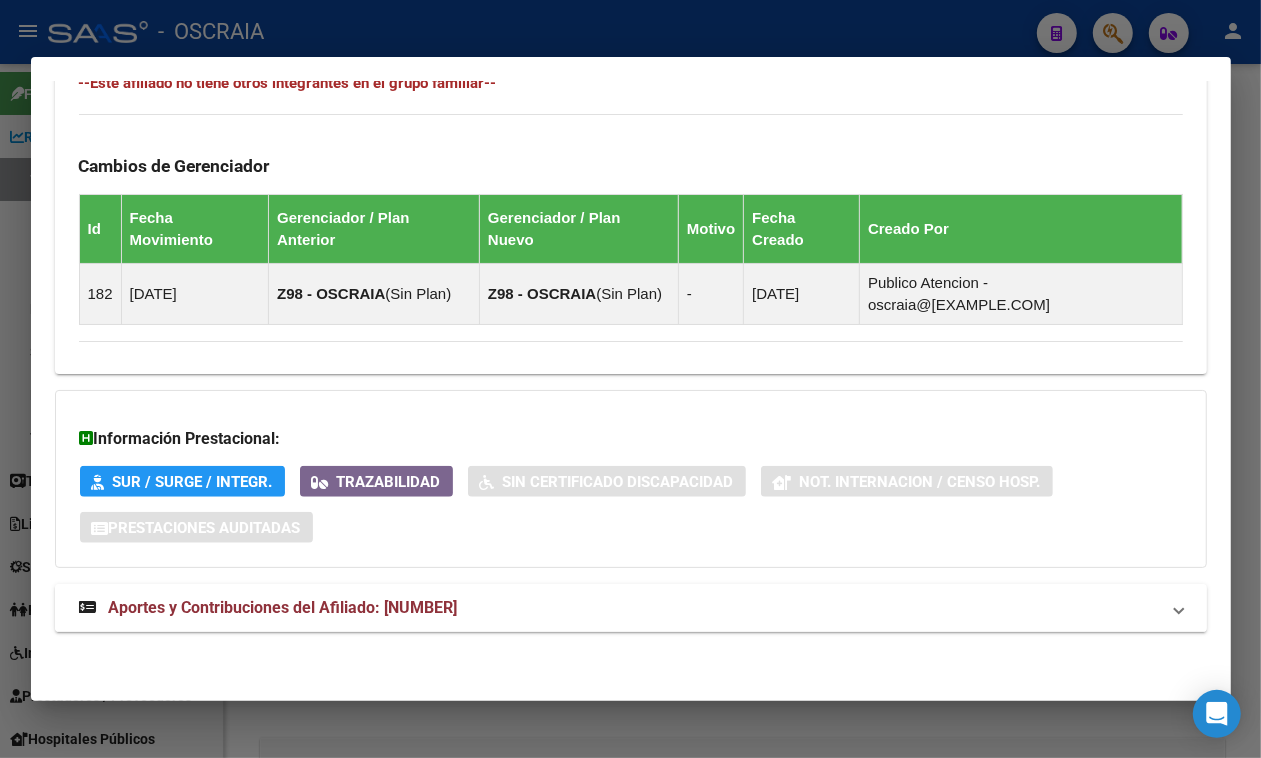 click on "Aportes y Contribuciones del Afiliado: 27388467903" at bounding box center (619, 608) 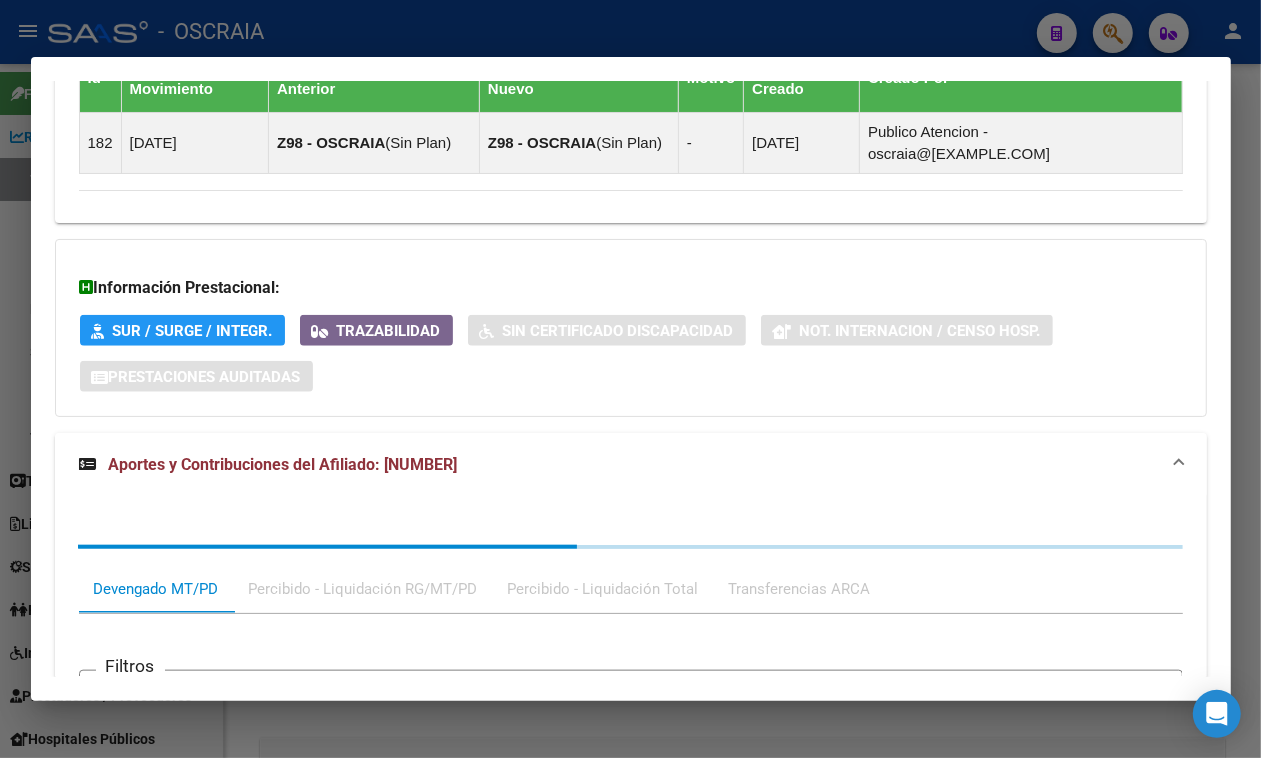 scroll, scrollTop: 1321, scrollLeft: 0, axis: vertical 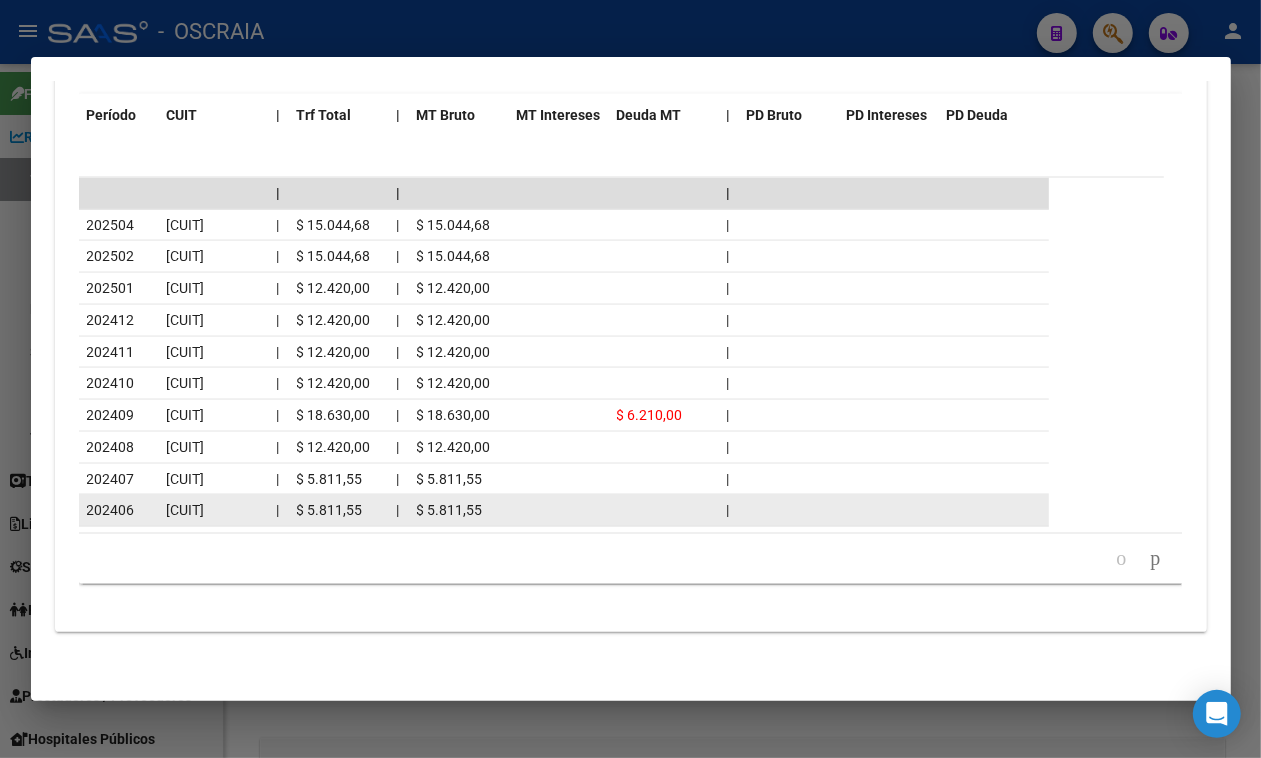 drag, startPoint x: 105, startPoint y: 498, endPoint x: 122, endPoint y: 495, distance: 17.262676 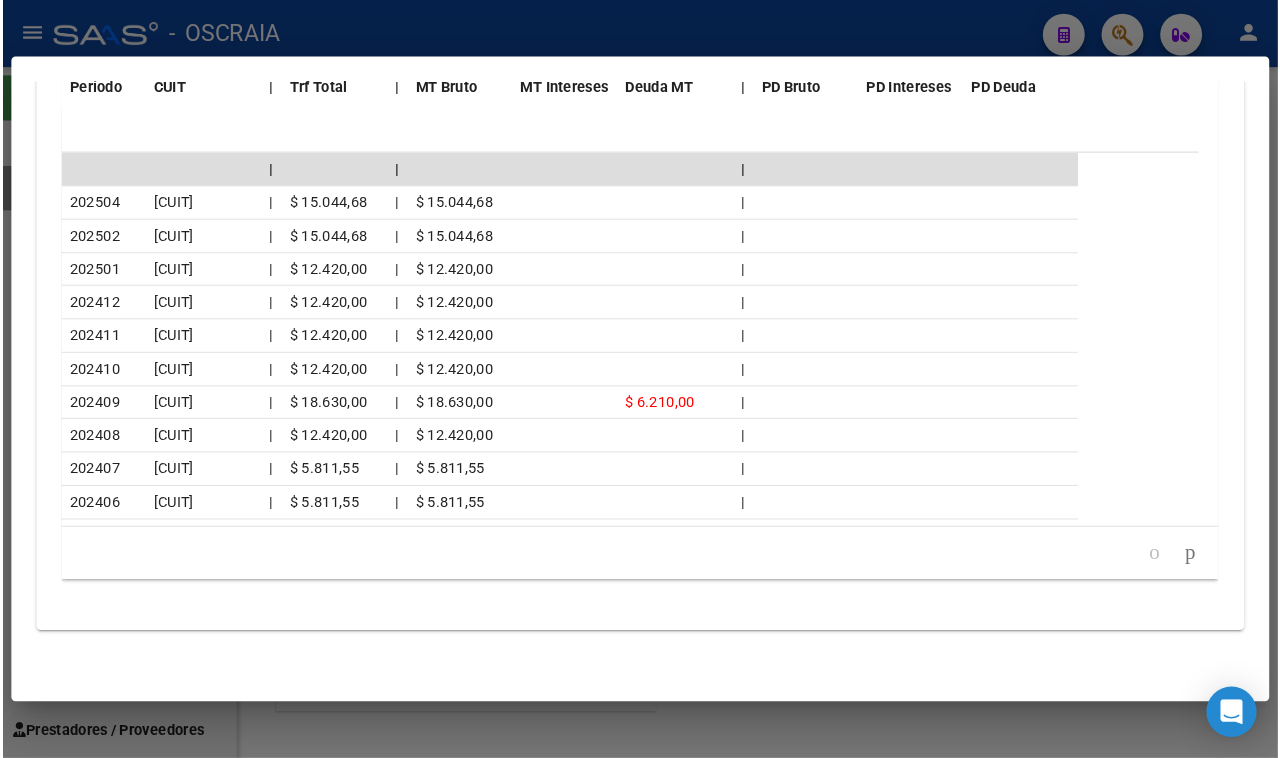 scroll, scrollTop: 2096, scrollLeft: 0, axis: vertical 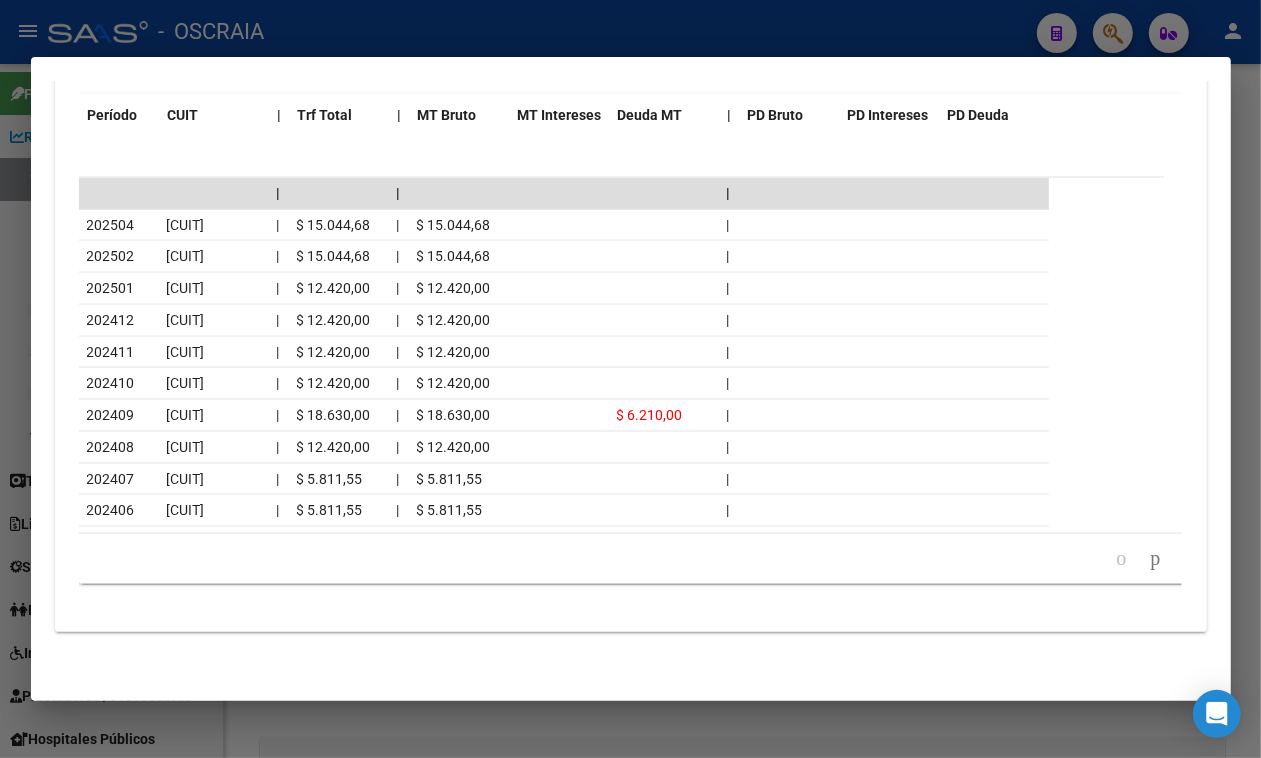click at bounding box center (630, 379) 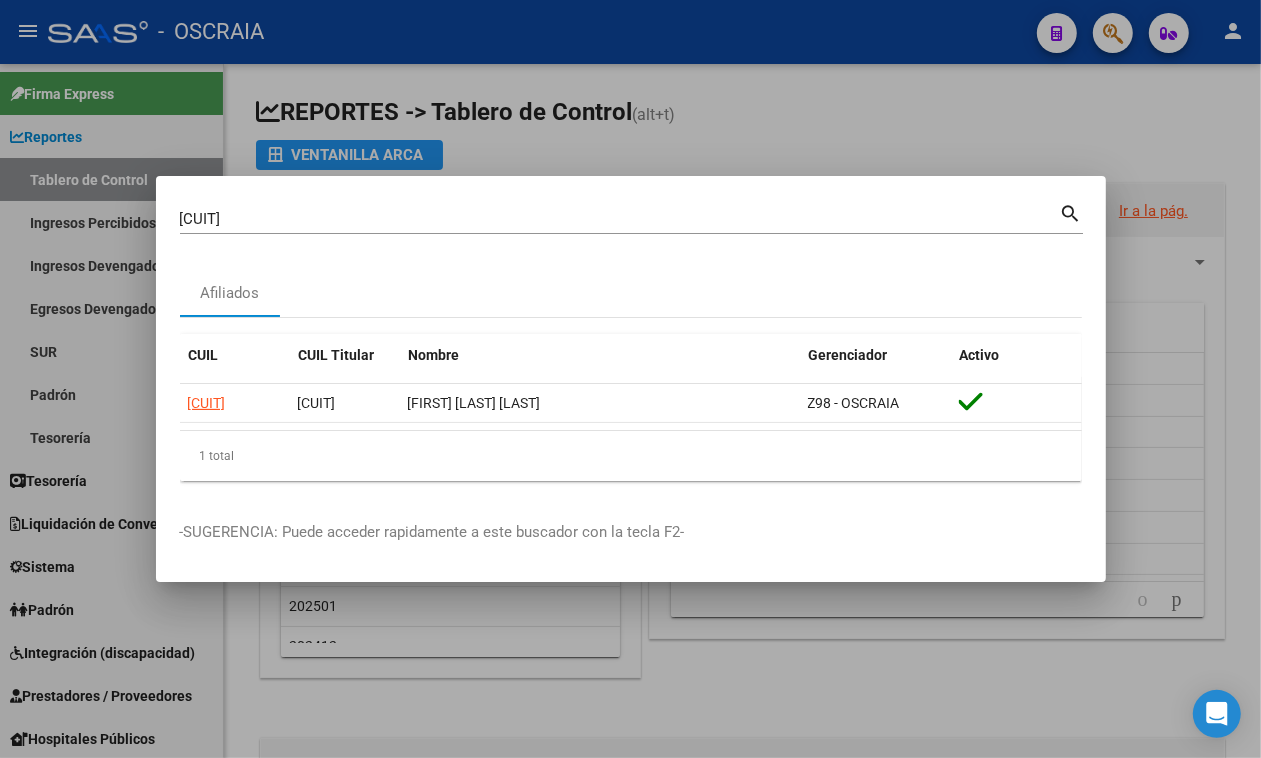 click at bounding box center (630, 379) 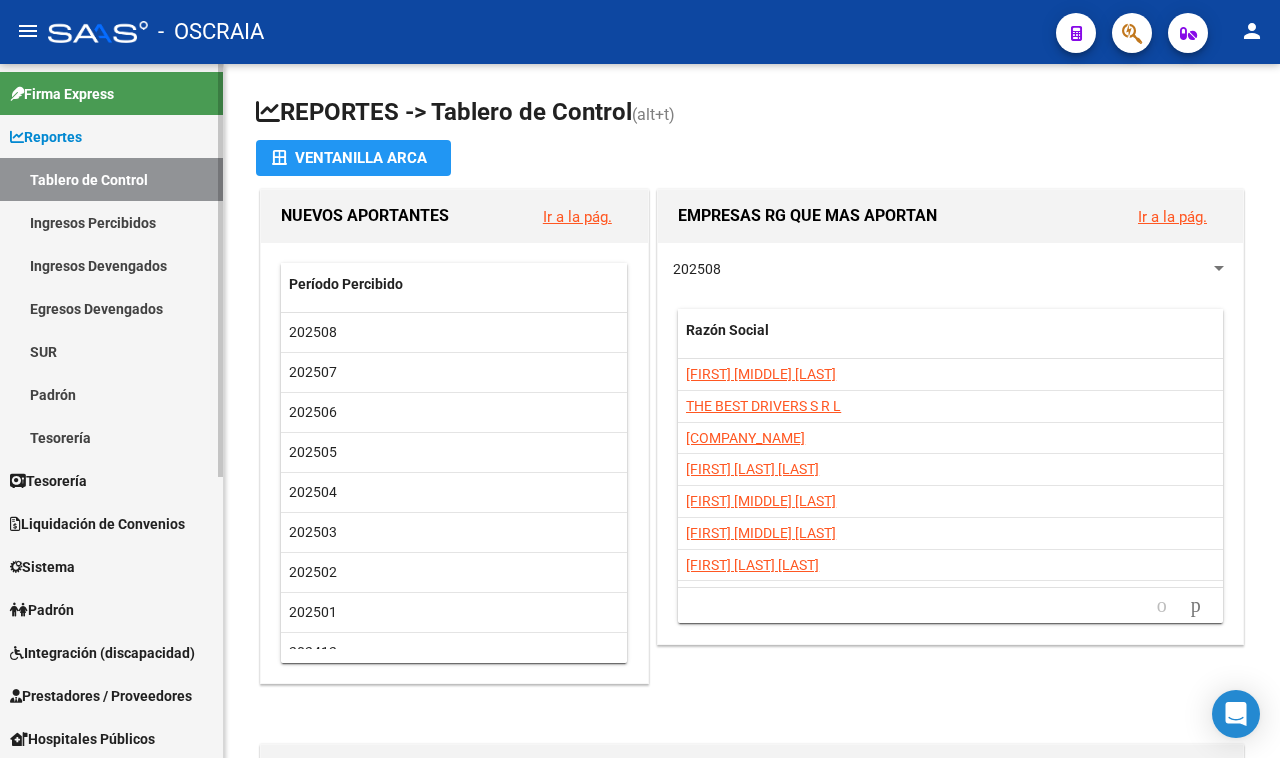 click on "Firma Express     Reportes Tablero de Control Ingresos Percibidos Análisis de todos los conceptos (histórico) Análisis de todos los conceptos detalle (mensual) Apertura de Transferencias Reales (histórico) Análisis Ingresos RG por CUIT (mensual) Imputación de Códigos Ingresos Devengados Análisis Histórico Detalles Transferencias RG sin DDJJ Detalles por CUIL RG Detalles - MT/PD MT morosos Egresos Devengados Comprobantes Recibidos Facturación Apócrifa Auditorías x Área Auditorías x Usuario Ítems de Auditorías x Usuario SUR Expedientes Internos Movimiento de Expte. SSS Padrón Traspasos x O.S. Traspasos x Gerenciador Traspasos x Provincia Nuevos Aportantes Métricas - Padrón SSS Métricas - Crecimiento Población Tesorería Cheques Emitidos Transferencias Bancarias Realizadas    Tesorería Extractos Procesados (csv) Extractos Originales (pdf) Otros Ingresos Cheques Emitidos Pendientes de Depósito Cheques Depositados Histórico Auditorías Confirmadas    Liquidación de Convenios Bancos" at bounding box center (114, 648) 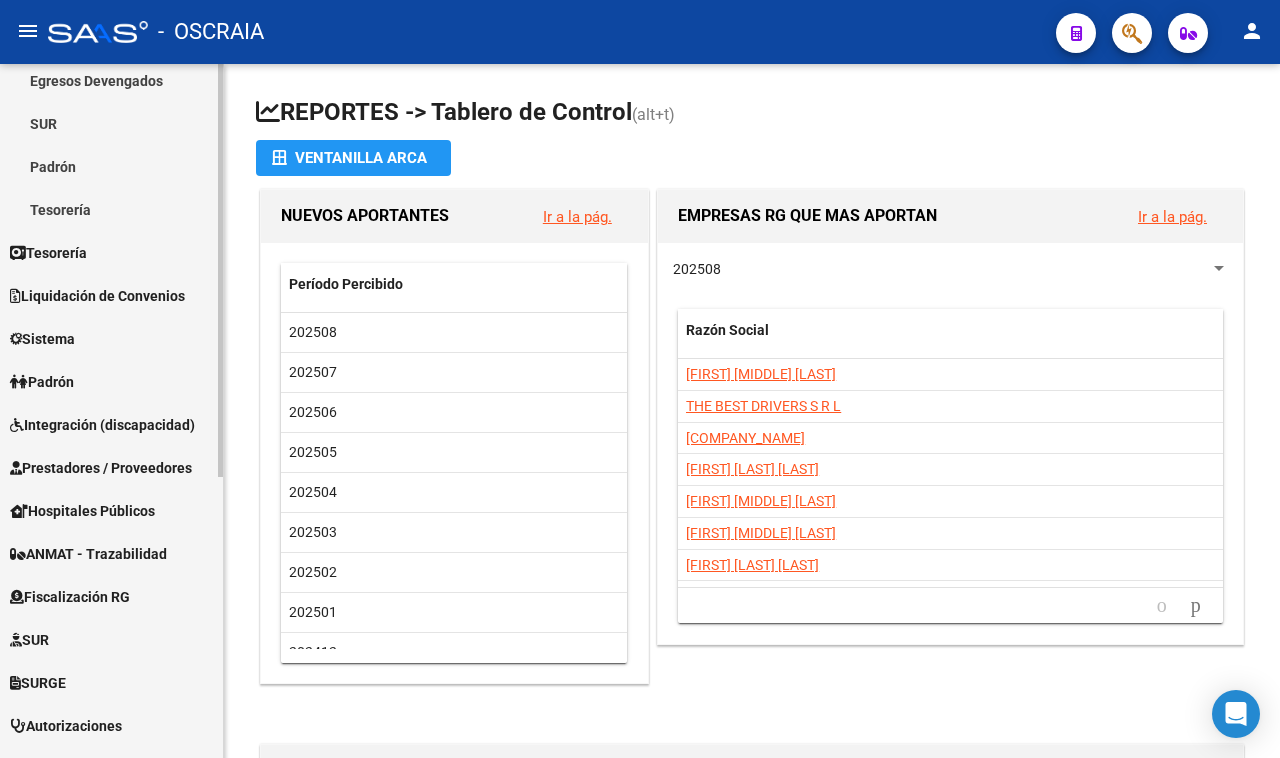 scroll, scrollTop: 250, scrollLeft: 0, axis: vertical 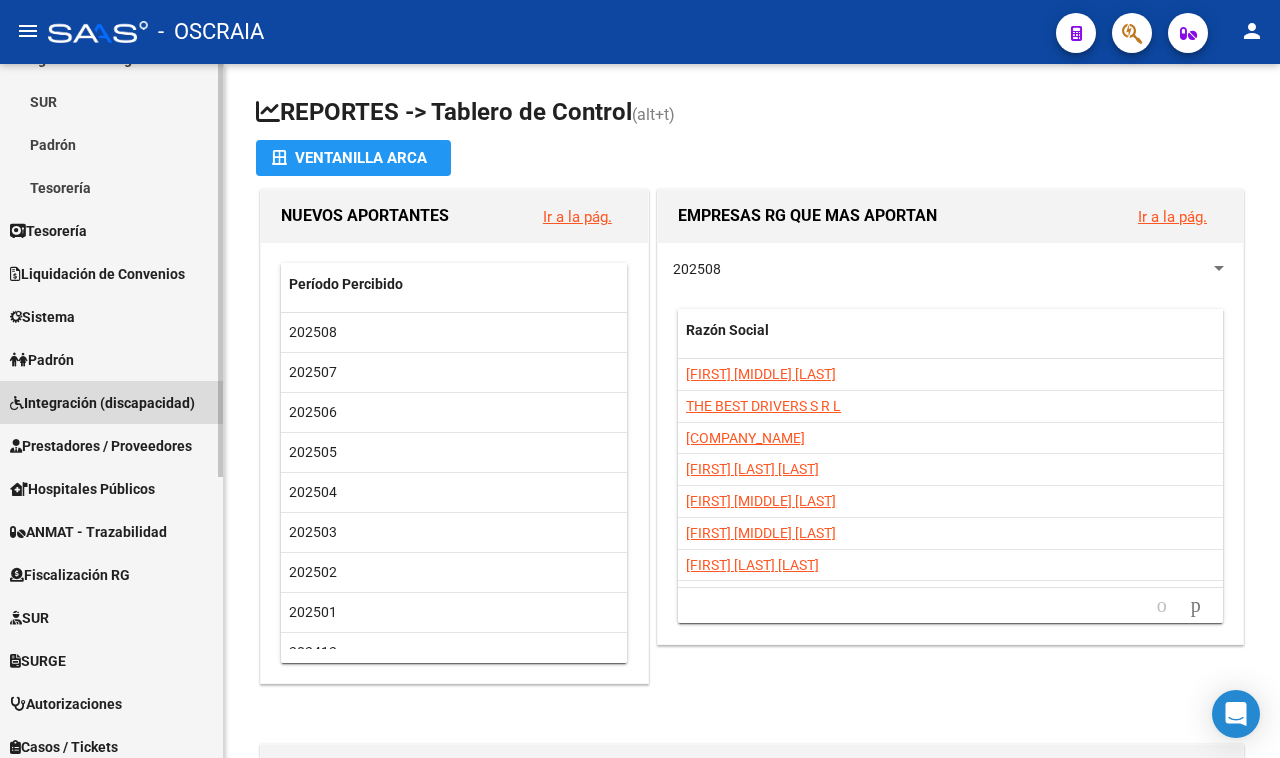 click on "Integración (discapacidad)" at bounding box center (111, 402) 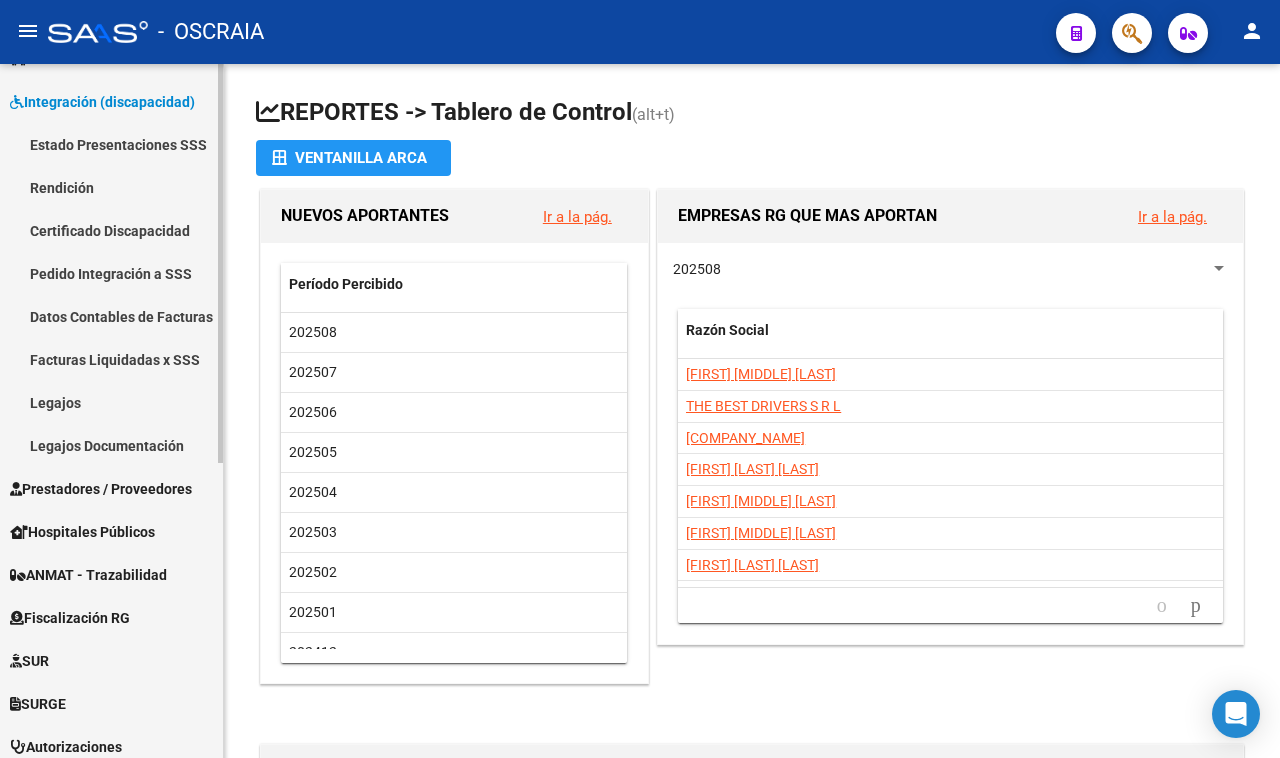 click on "Estado Presentaciones SSS" at bounding box center [111, 144] 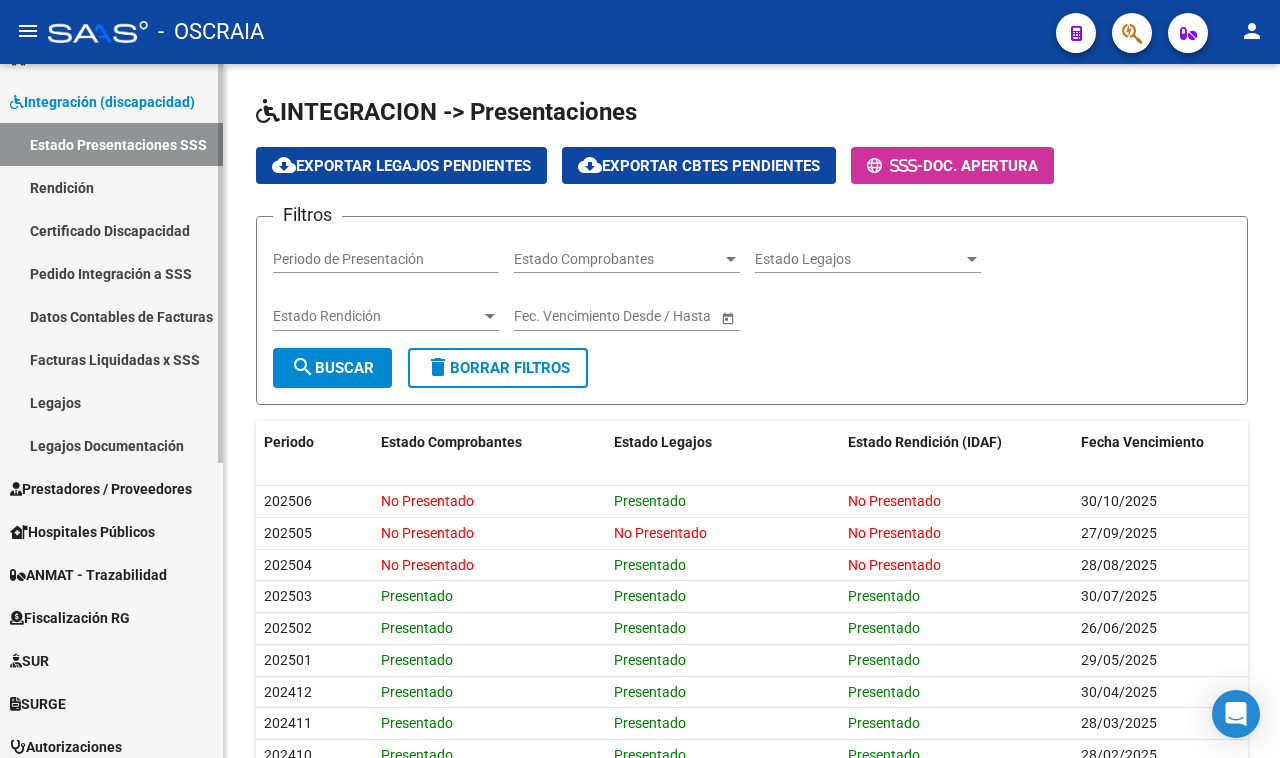click on "Rendición" at bounding box center [111, 187] 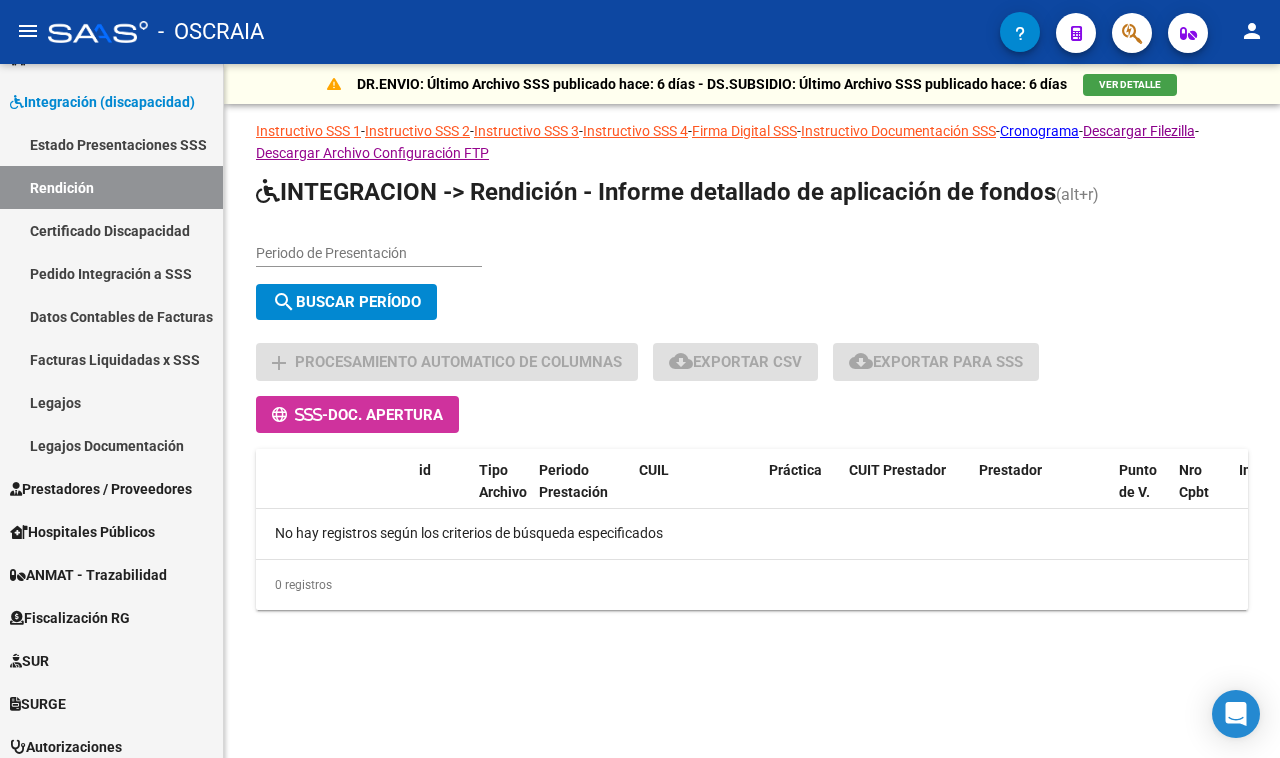 click on "Periodo de Presentación" at bounding box center [369, 253] 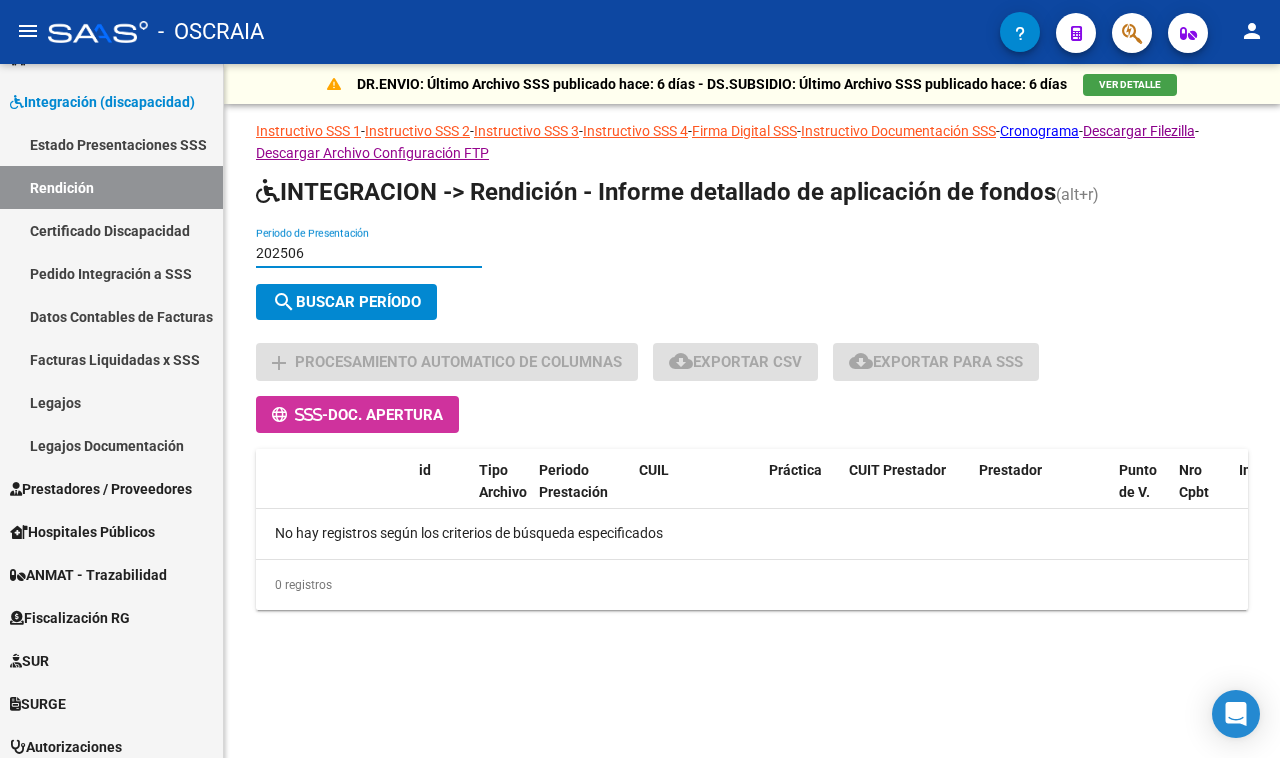 type on "202506" 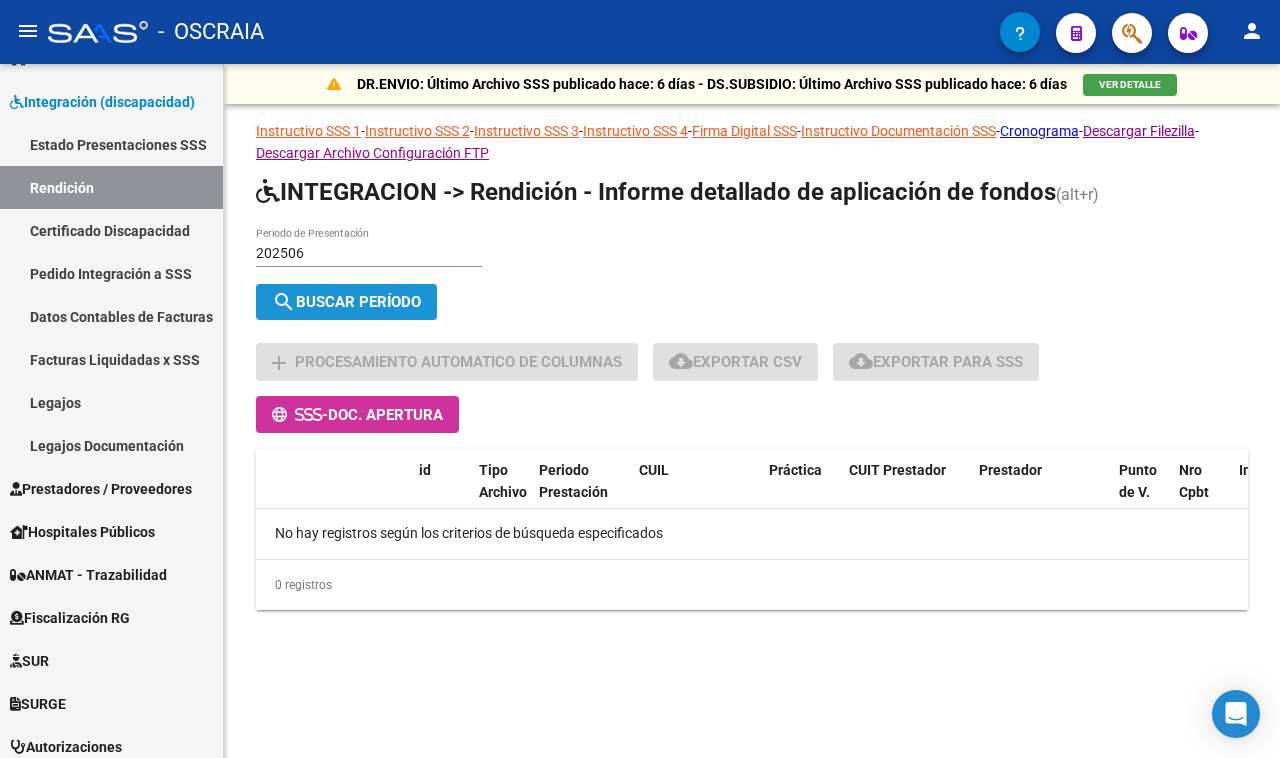 click on "search  Buscar Período" 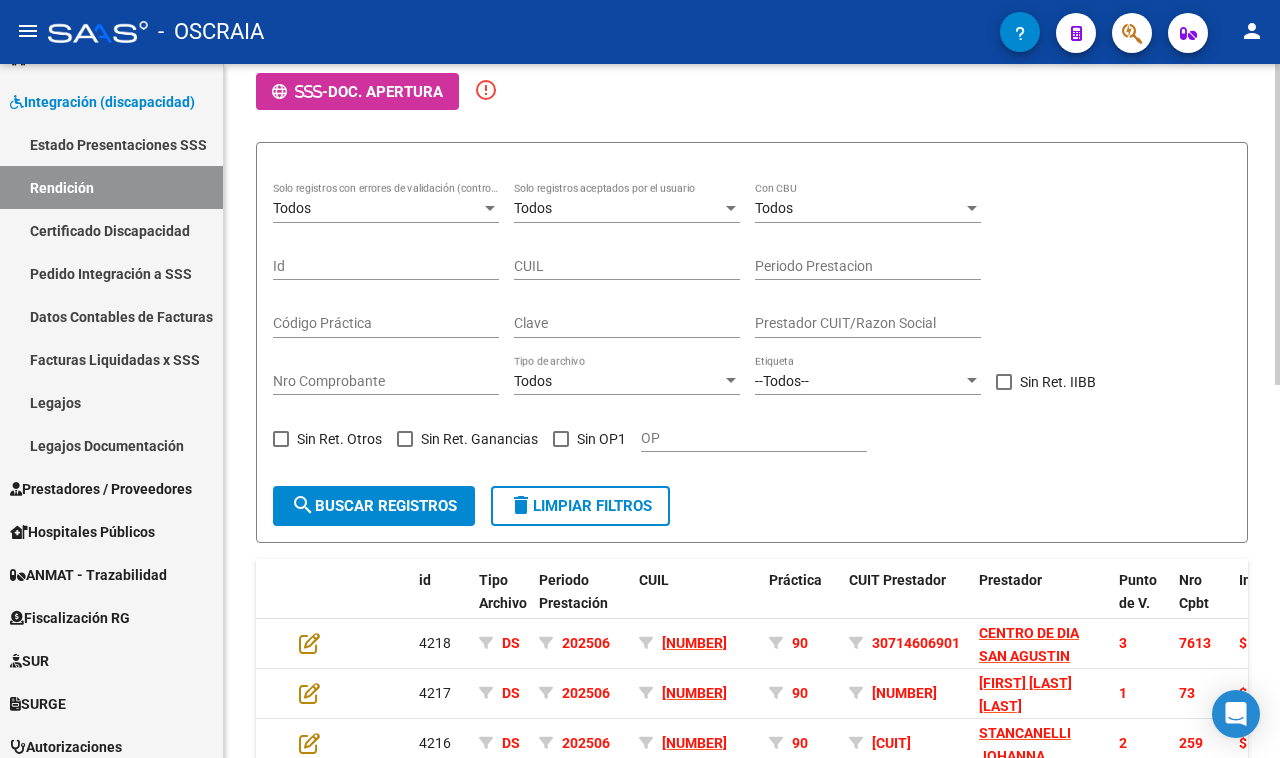 scroll, scrollTop: 272, scrollLeft: 0, axis: vertical 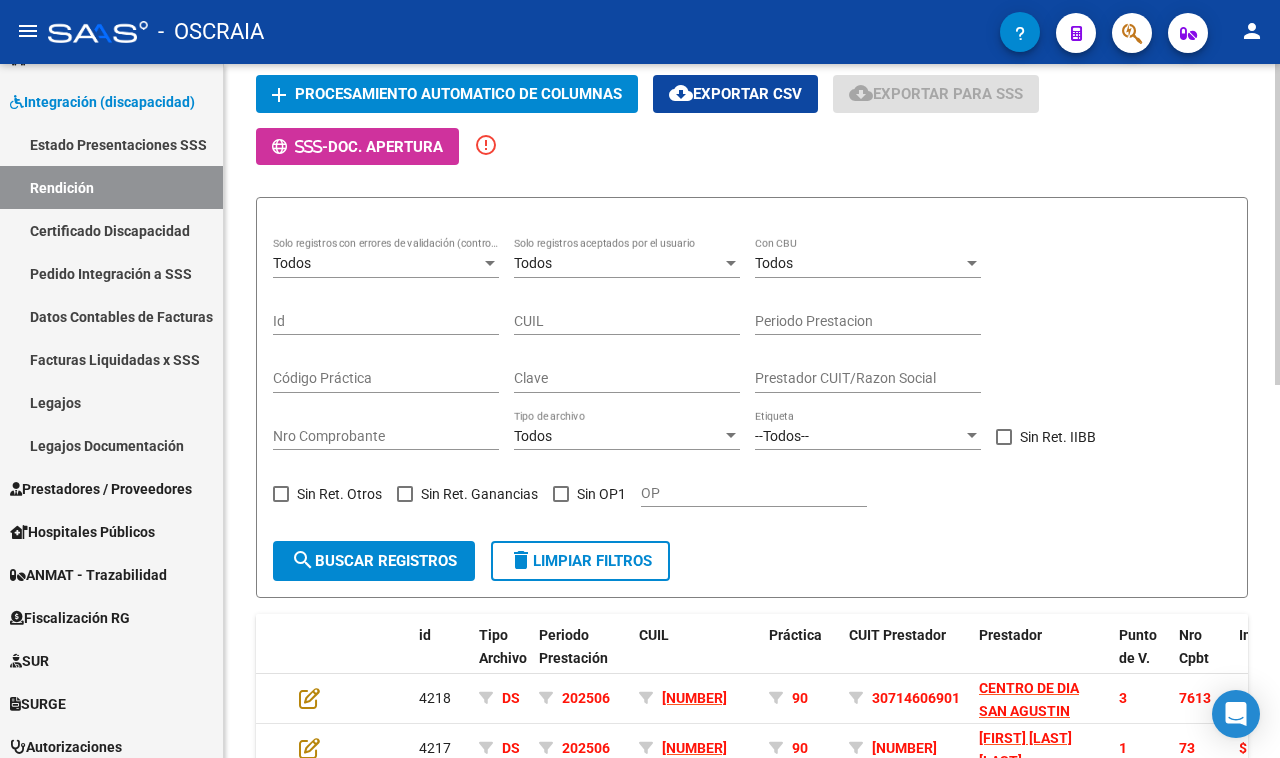 click 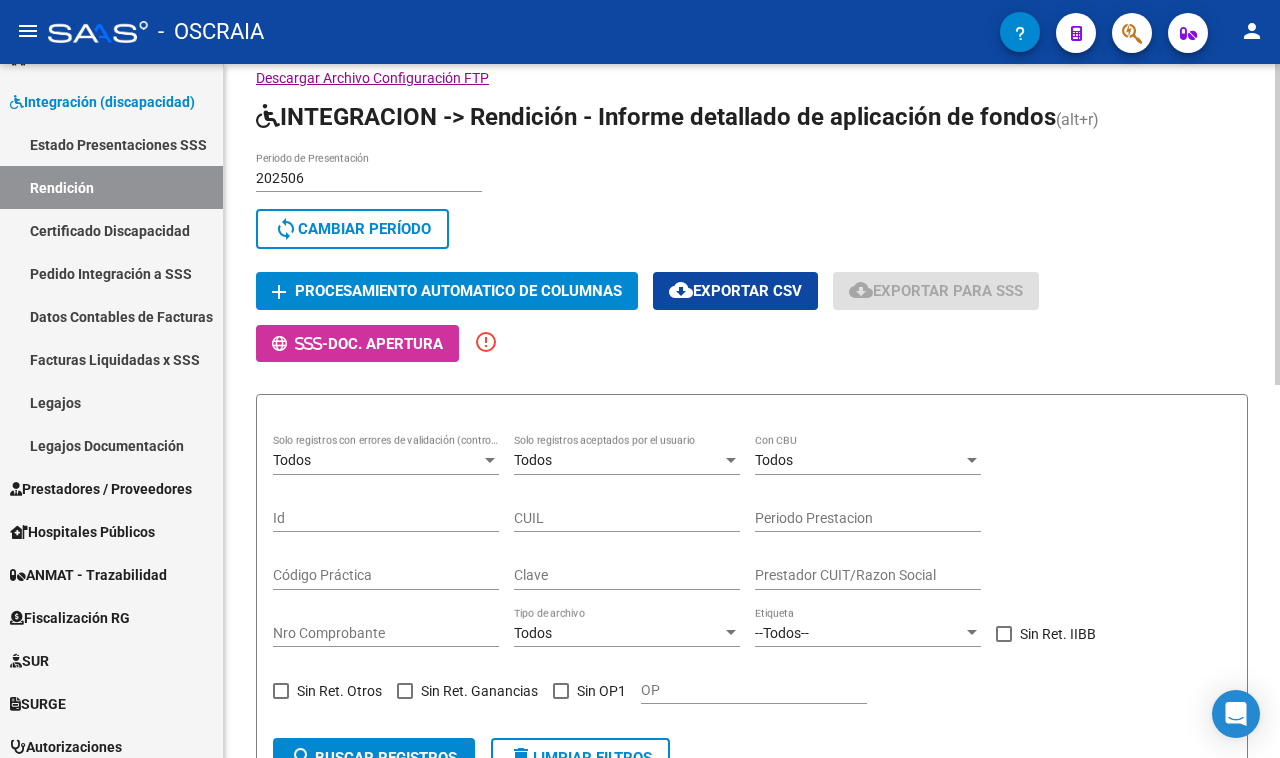 click on "DR.ENVIO: Último Archivo SSS publicado hace: 6 días - DS.SUBSIDIO: Último Archivo SSS publicado hace: 6 días  VER DETALLE  Instructivo SSS 1  -  Instructivo SSS 2  -  Instructivo SSS 3  -  Instructivo SSS 4  -  Firma Digital SSS  -  Instructivo Documentación SSS  -  Cronograma  -  Descargar Filezilla  -  Descargar Archivo Configuración FTP  INTEGRACION -> Rendición - Informe detallado de aplicación de fondos (alt+r) 202506 Periodo de Presentación search  Buscar Período  sync  Cambiar Período  add Procesamiento automatico de columnas cloud_download  Exportar CSV  cloud_download  Exportar para SSS      -  Doc. Apertura  error_outline  Todos Solo registros con errores de validación (control 623 instructivo de rendición) Todos Solo registros aceptados por el usuario Todos Con CBU Id CUIL Periodo Prestacion Código Práctica CUIT Prestador Prestador Punto de V. Nro Comprobante Todos Tipo de archivo --Todos-- Etiqueta   Sin Ret. IIBB   Sin Ret. Otros   Sin Ret. Ganancias   Sin OP1 OP search delete id" 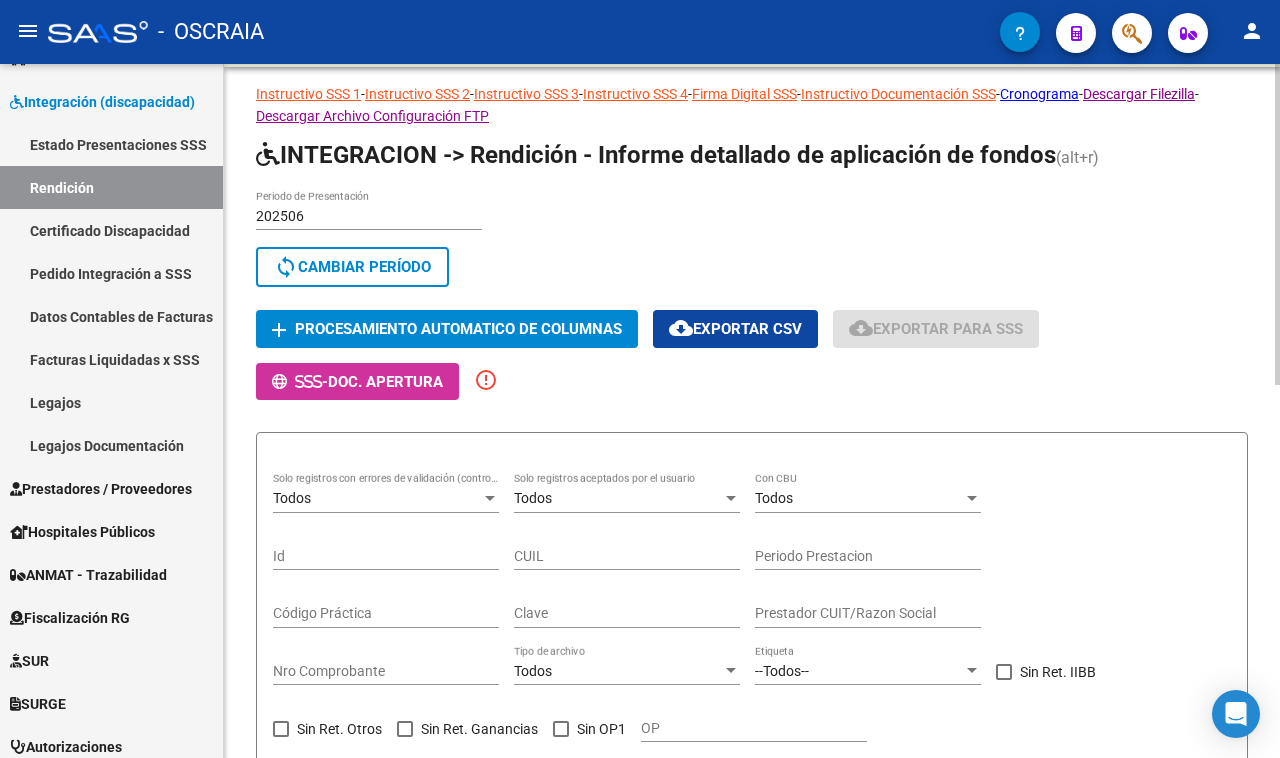 click on "202506" at bounding box center [369, 216] 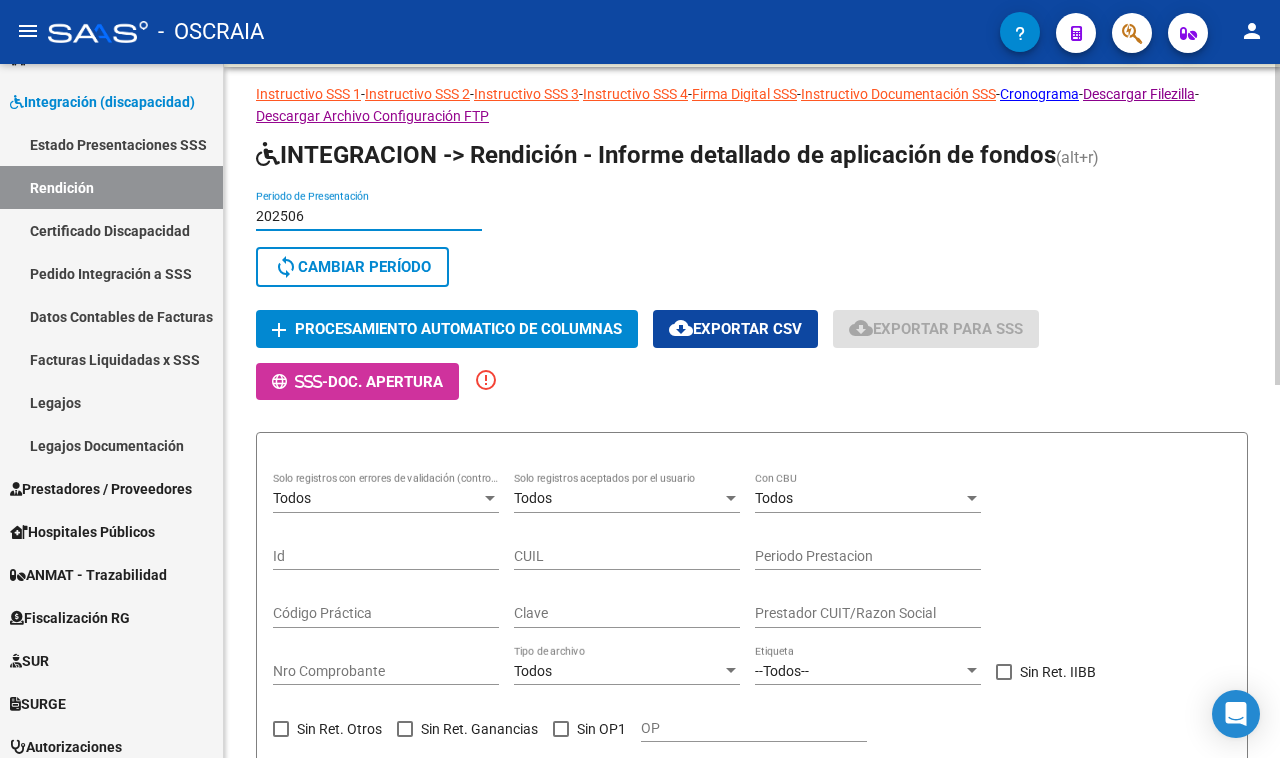 click on "202506" at bounding box center [369, 216] 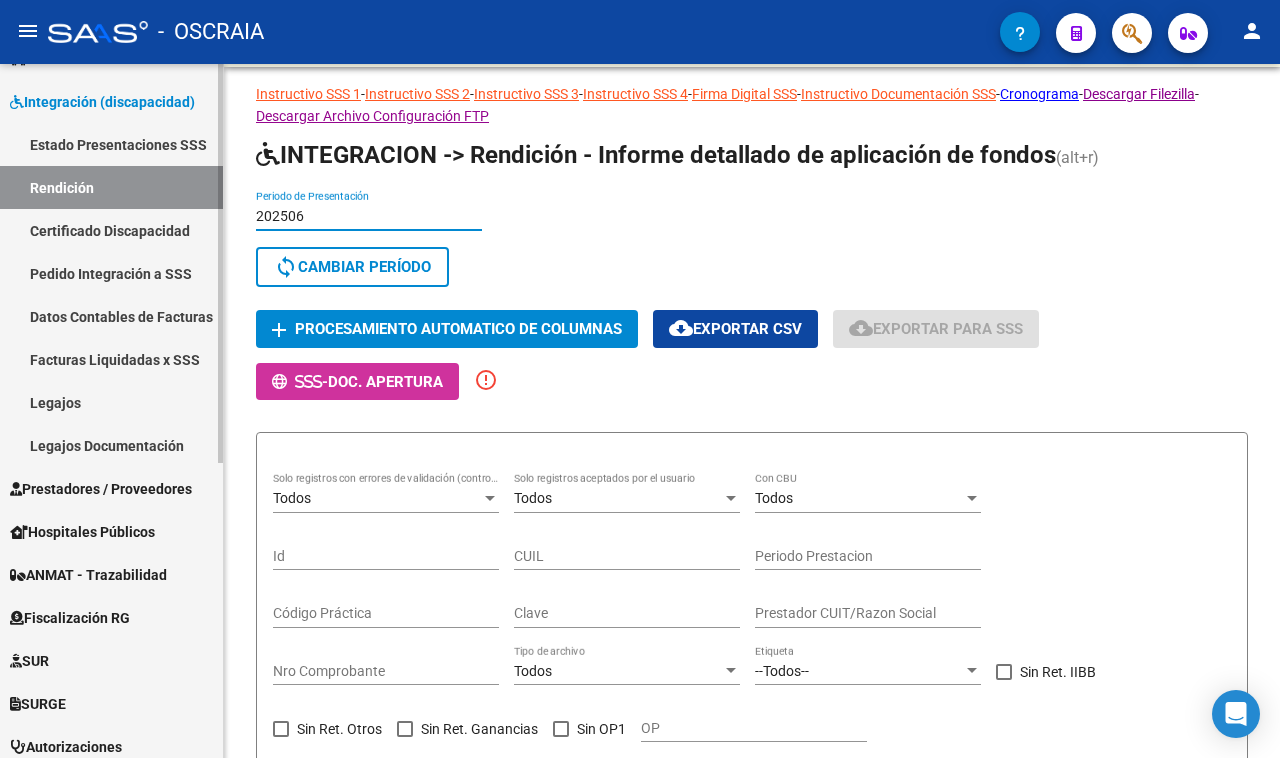 drag, startPoint x: 317, startPoint y: 212, endPoint x: 137, endPoint y: 220, distance: 180.17769 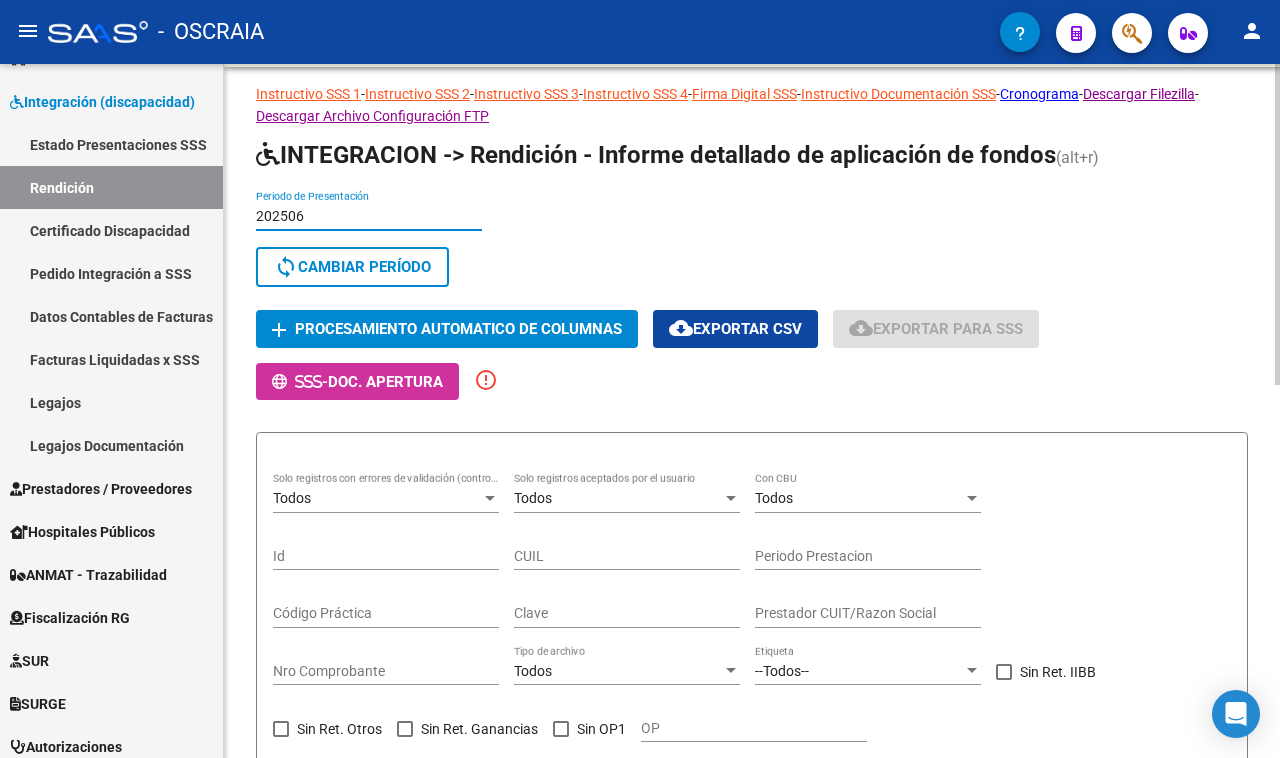 click on "sync  Cambiar Período" 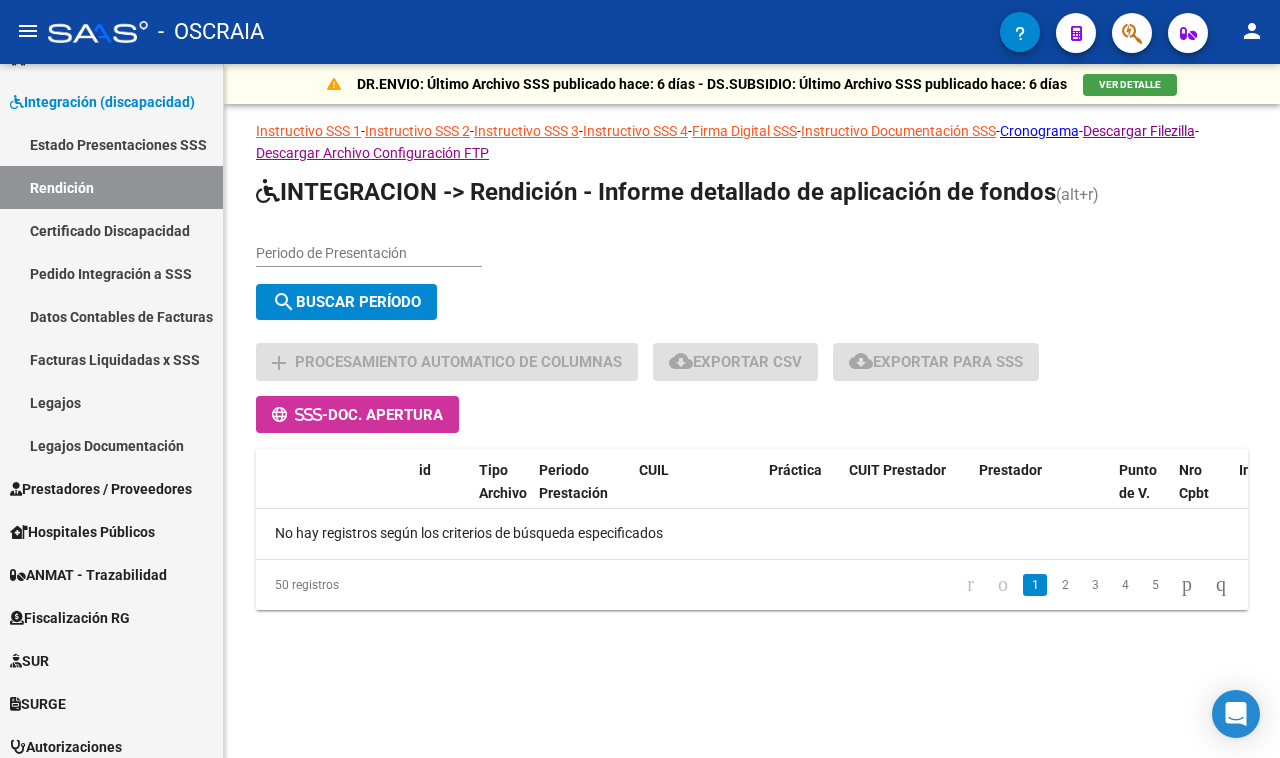 scroll, scrollTop: 0, scrollLeft: 0, axis: both 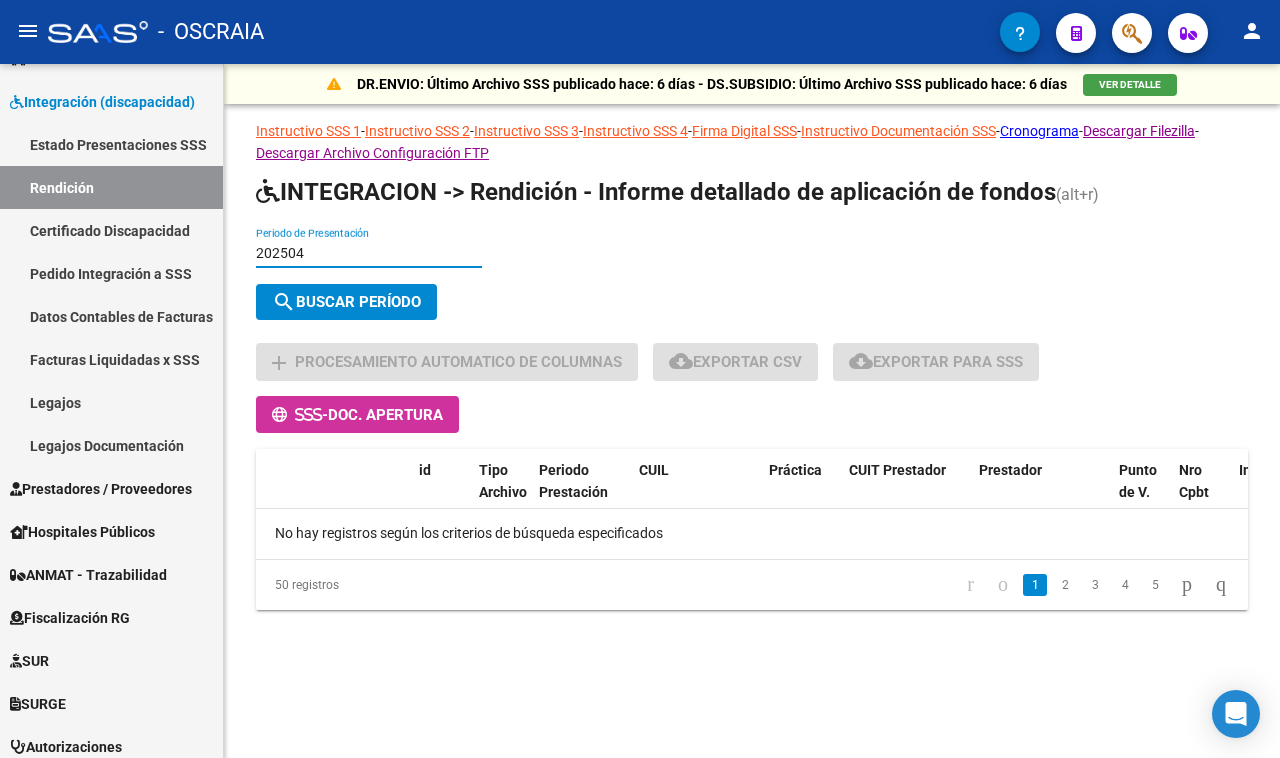 type on "202504" 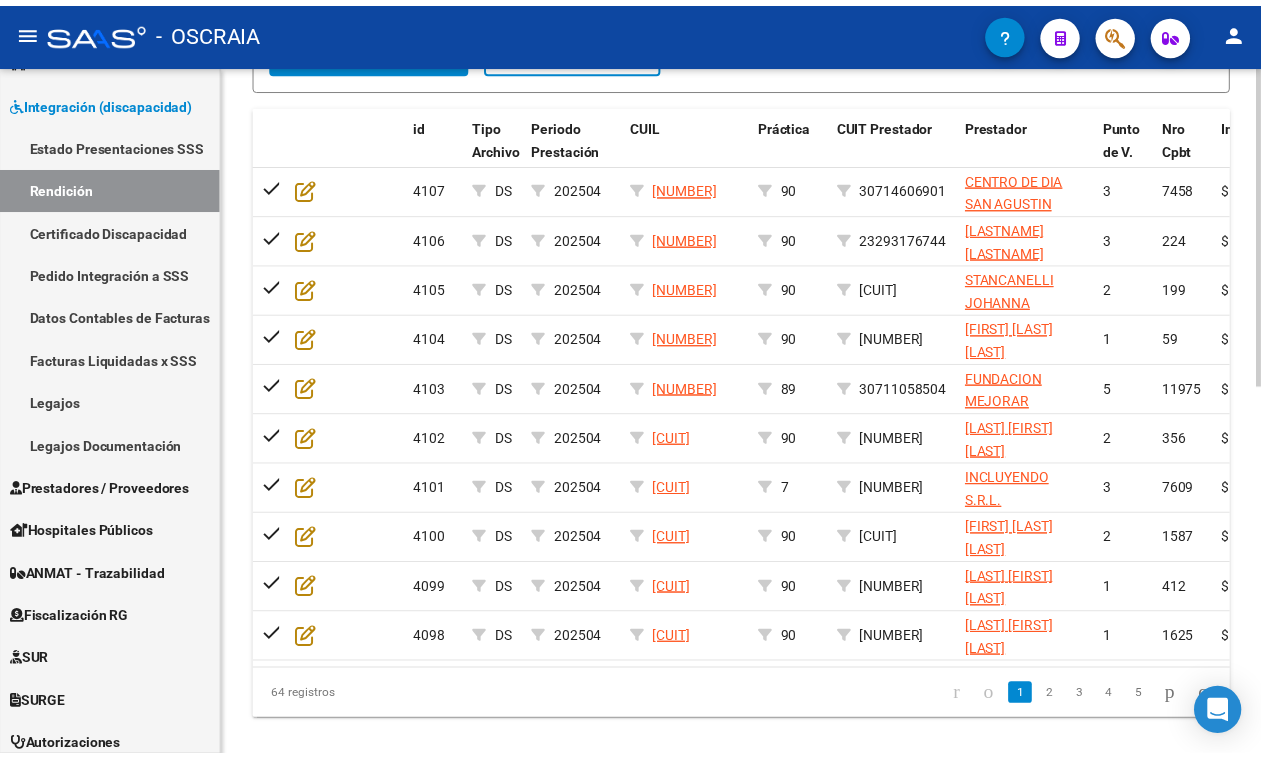 scroll, scrollTop: 805, scrollLeft: 0, axis: vertical 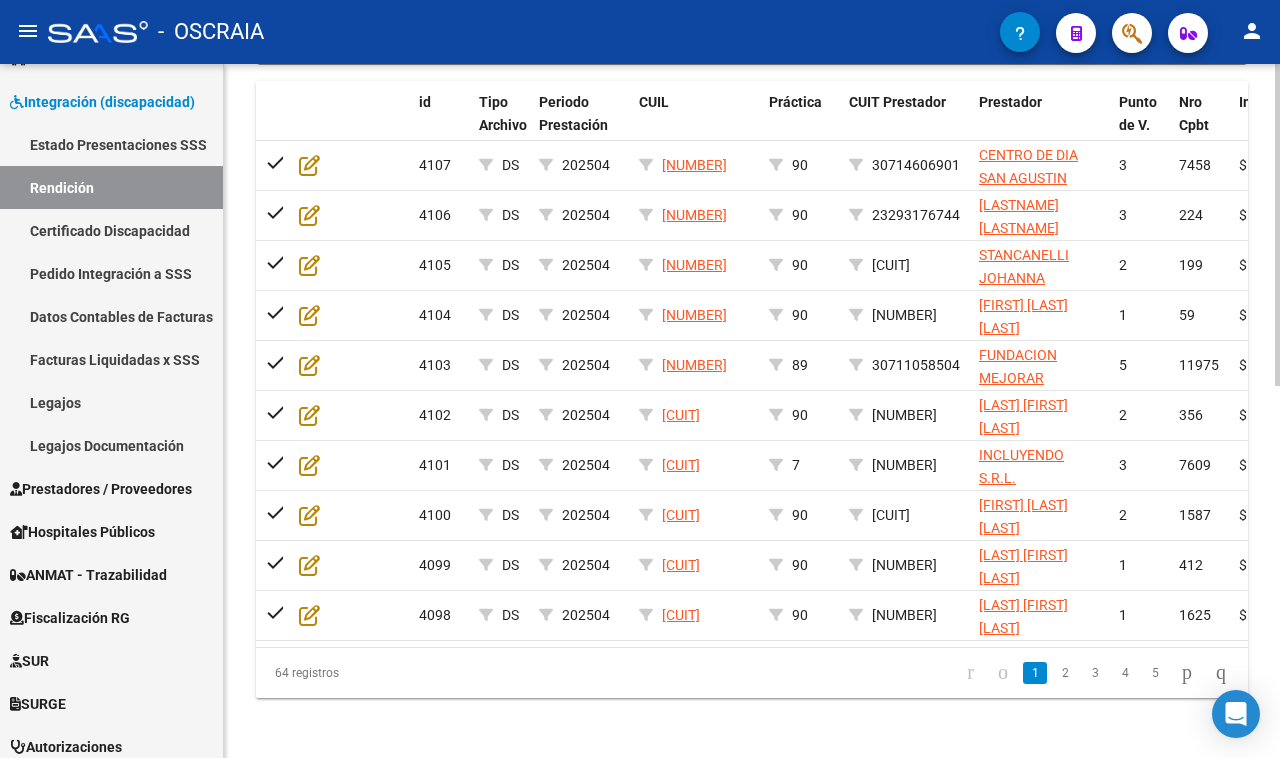 click 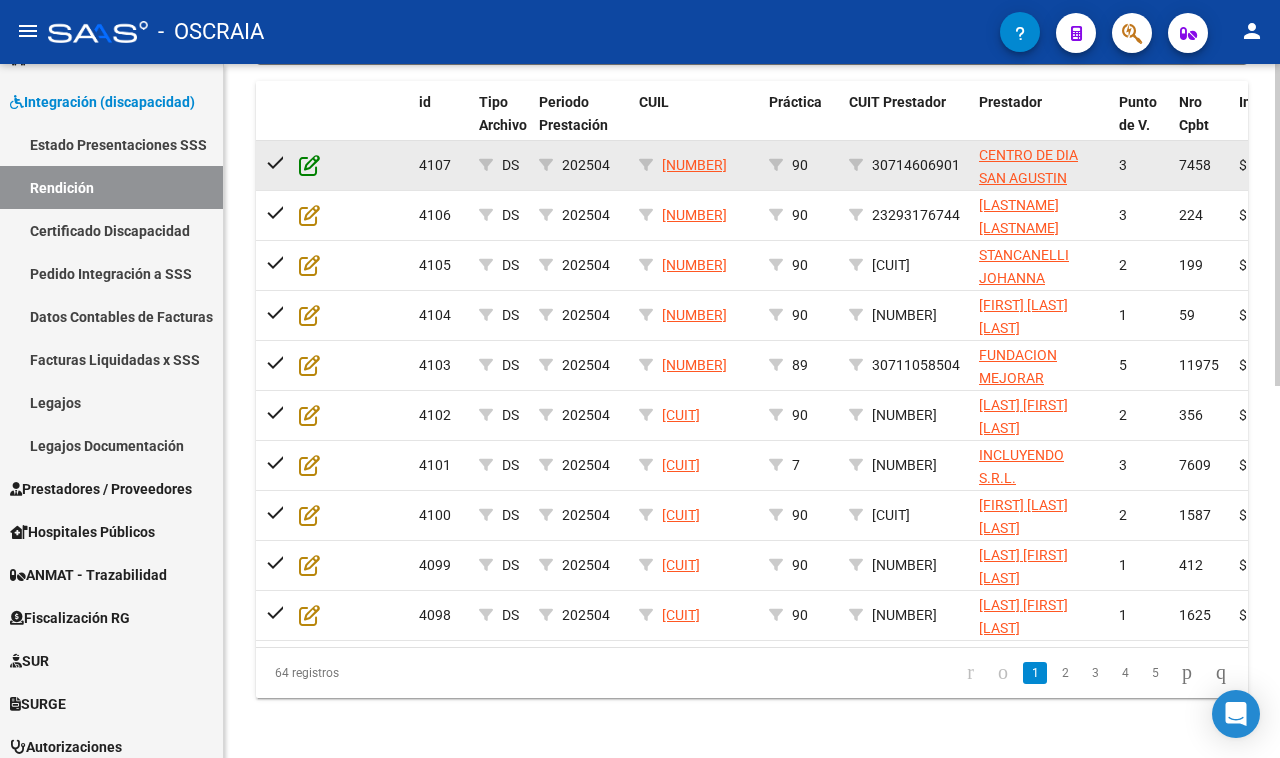click 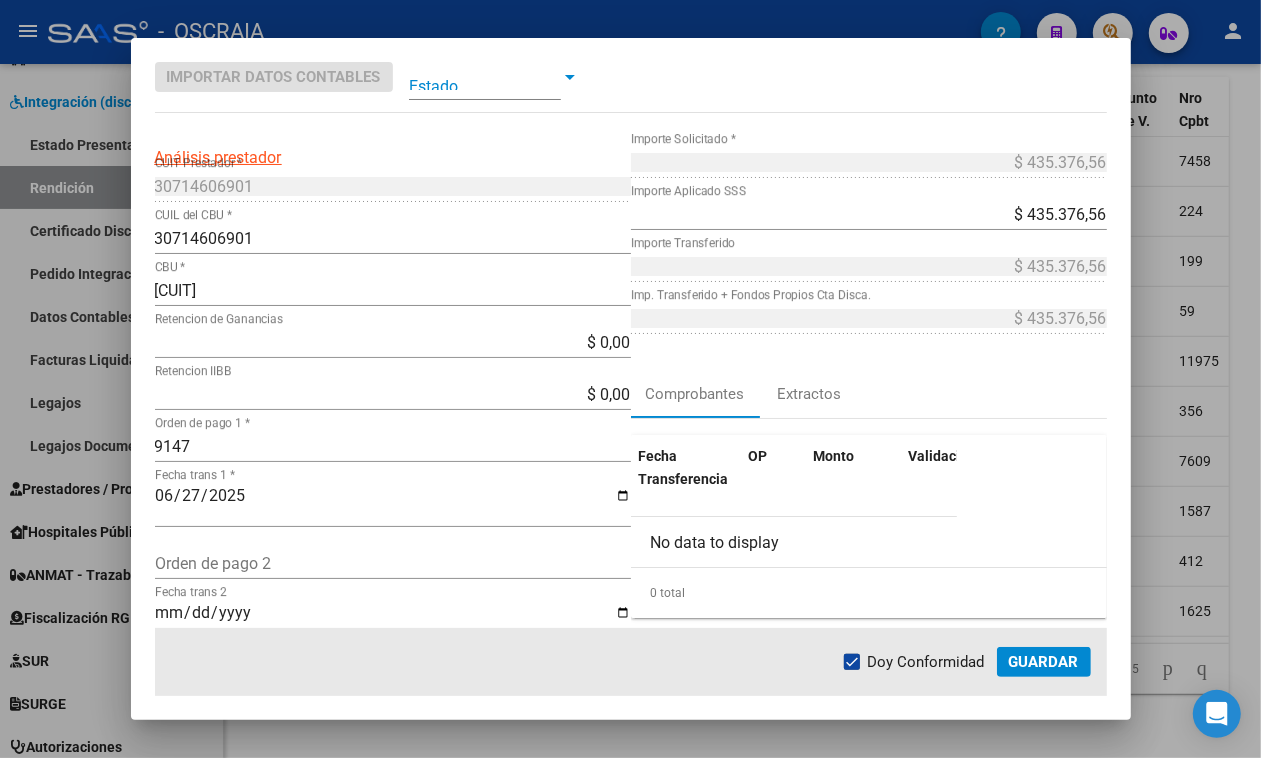 scroll, scrollTop: 125, scrollLeft: 0, axis: vertical 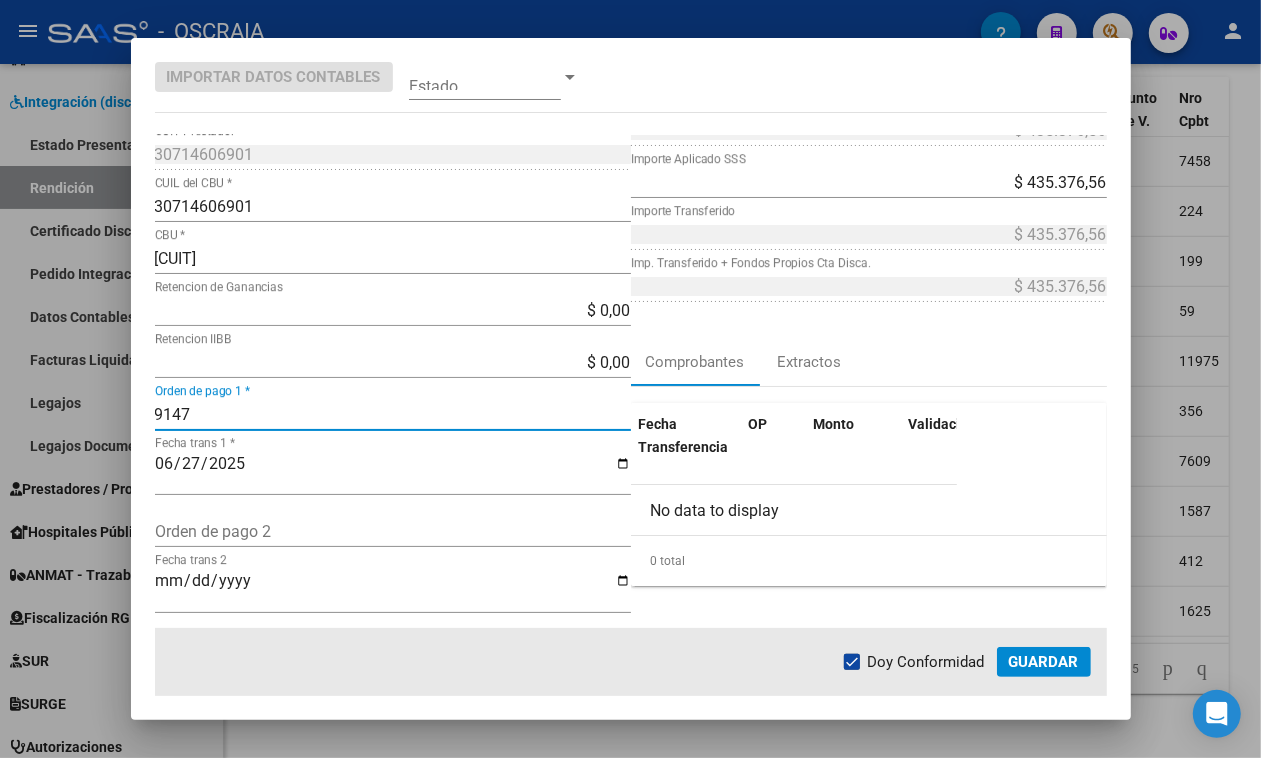 click on "9147" at bounding box center (393, 414) 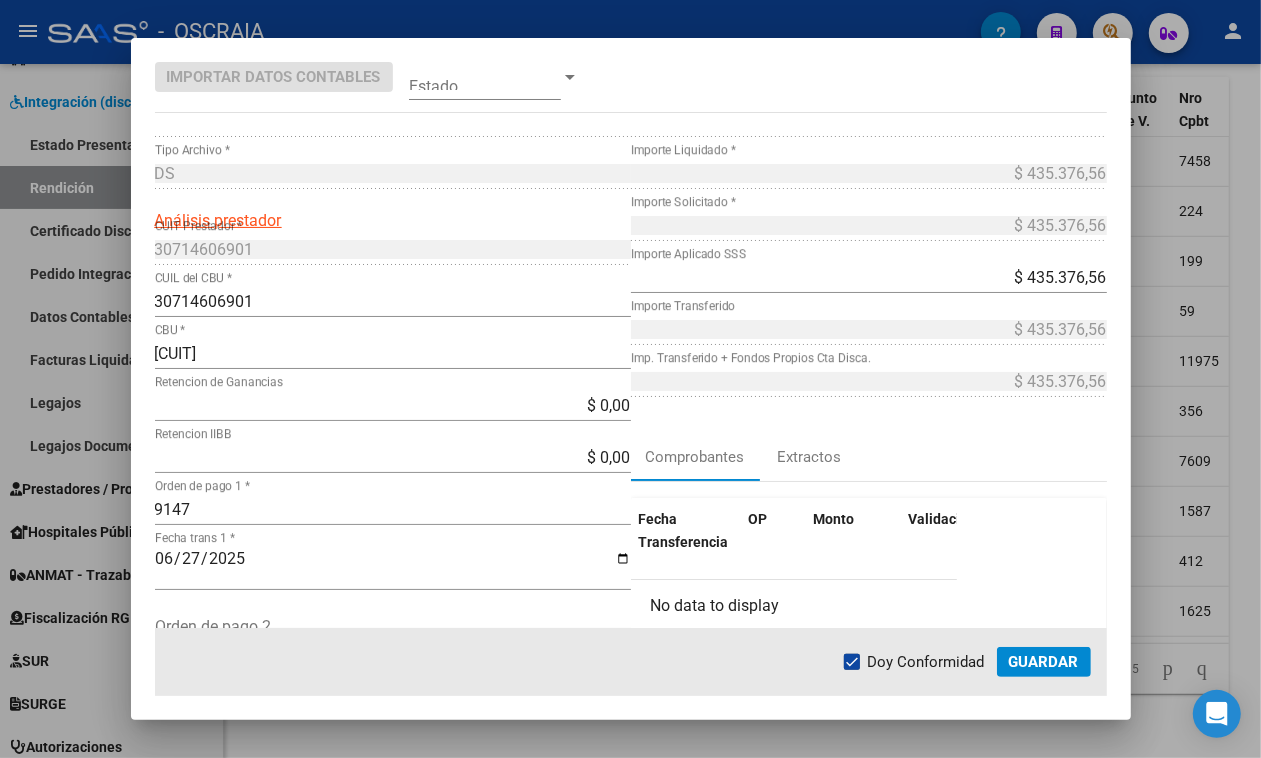 scroll, scrollTop: 0, scrollLeft: 0, axis: both 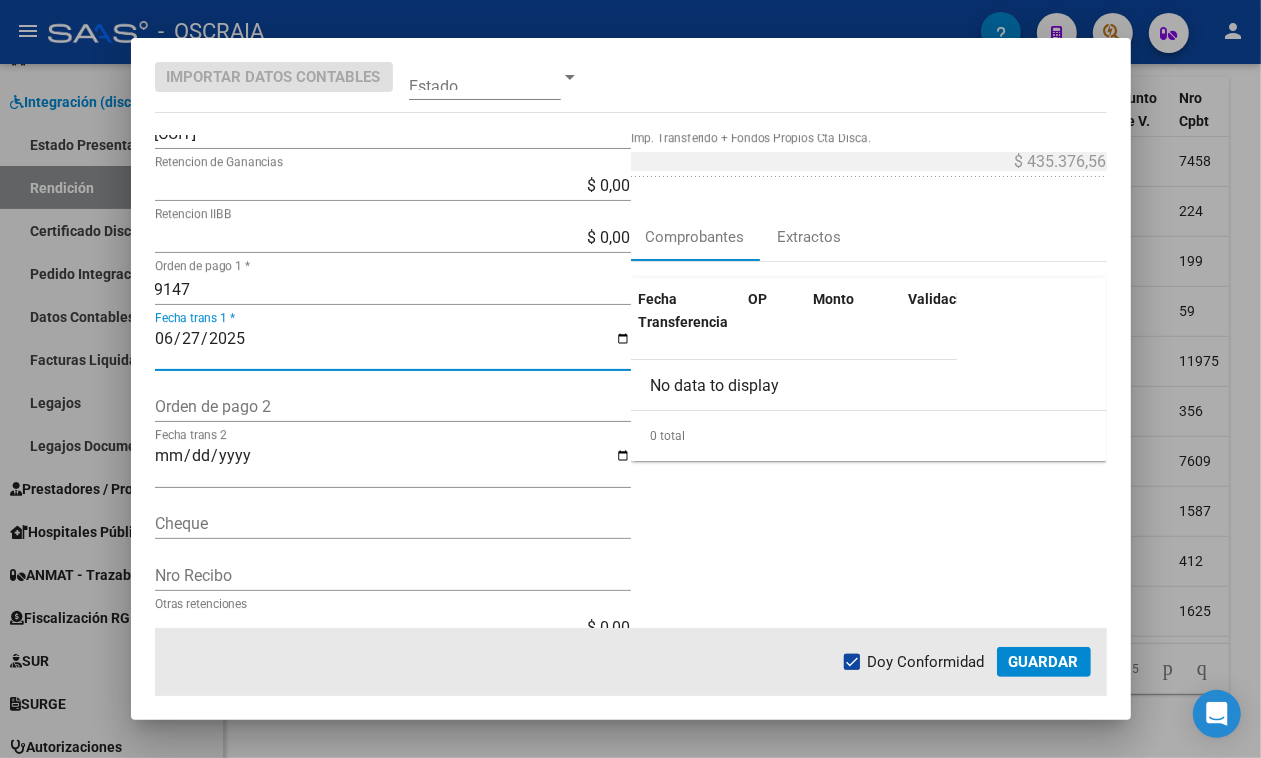 drag, startPoint x: 158, startPoint y: 343, endPoint x: 221, endPoint y: 347, distance: 63.126858 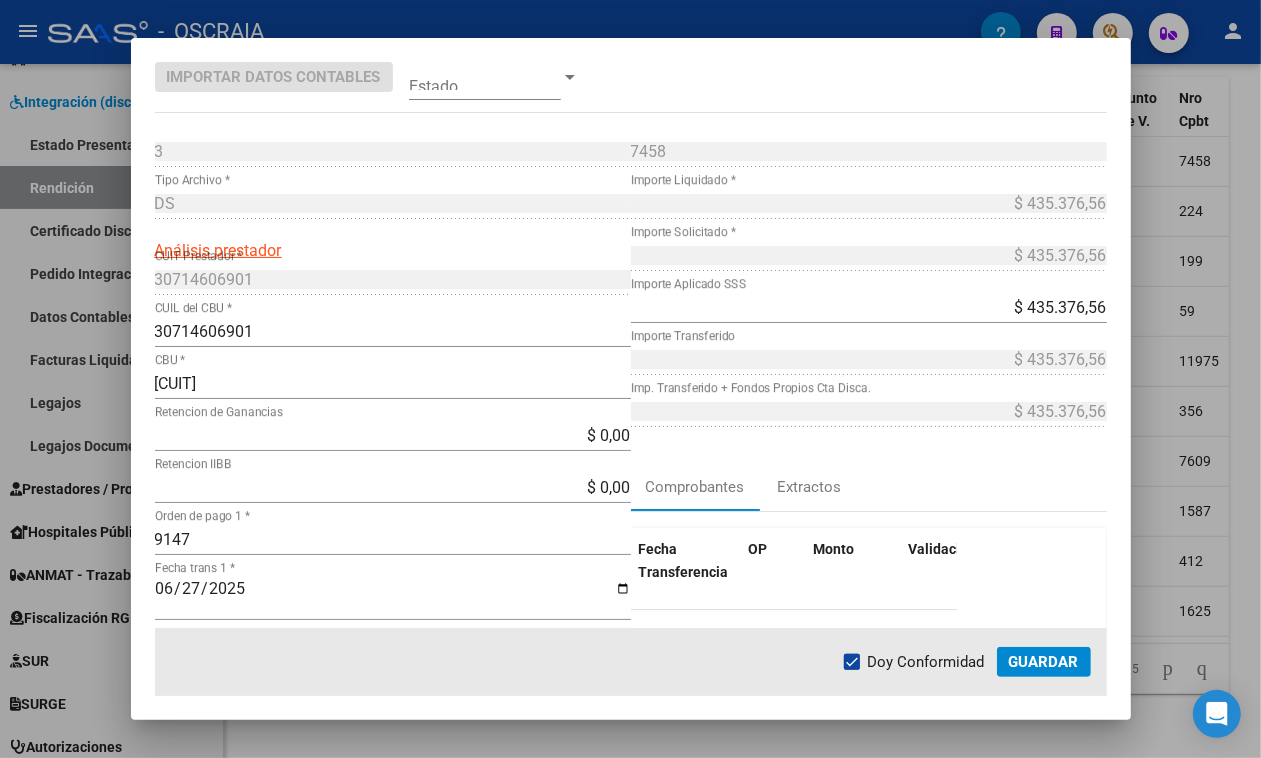 scroll, scrollTop: 125, scrollLeft: 0, axis: vertical 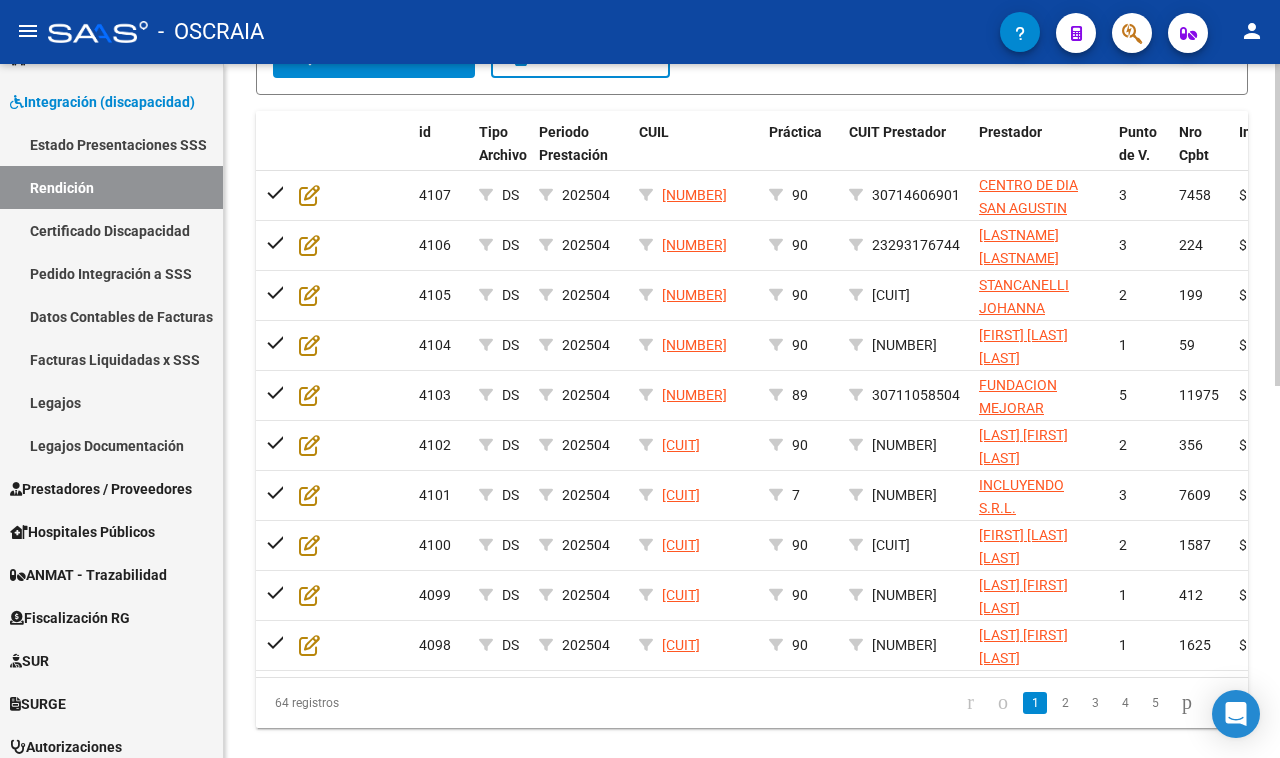 click 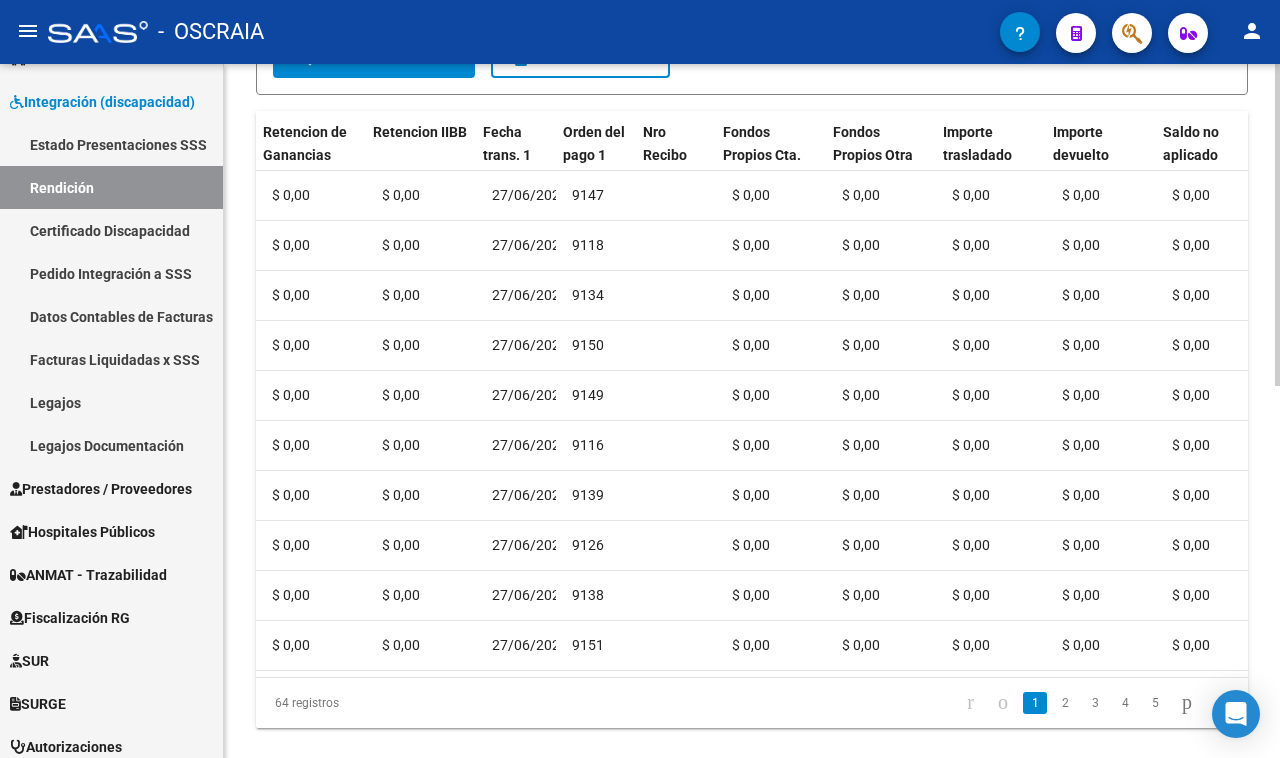 scroll, scrollTop: 0, scrollLeft: 1703, axis: horizontal 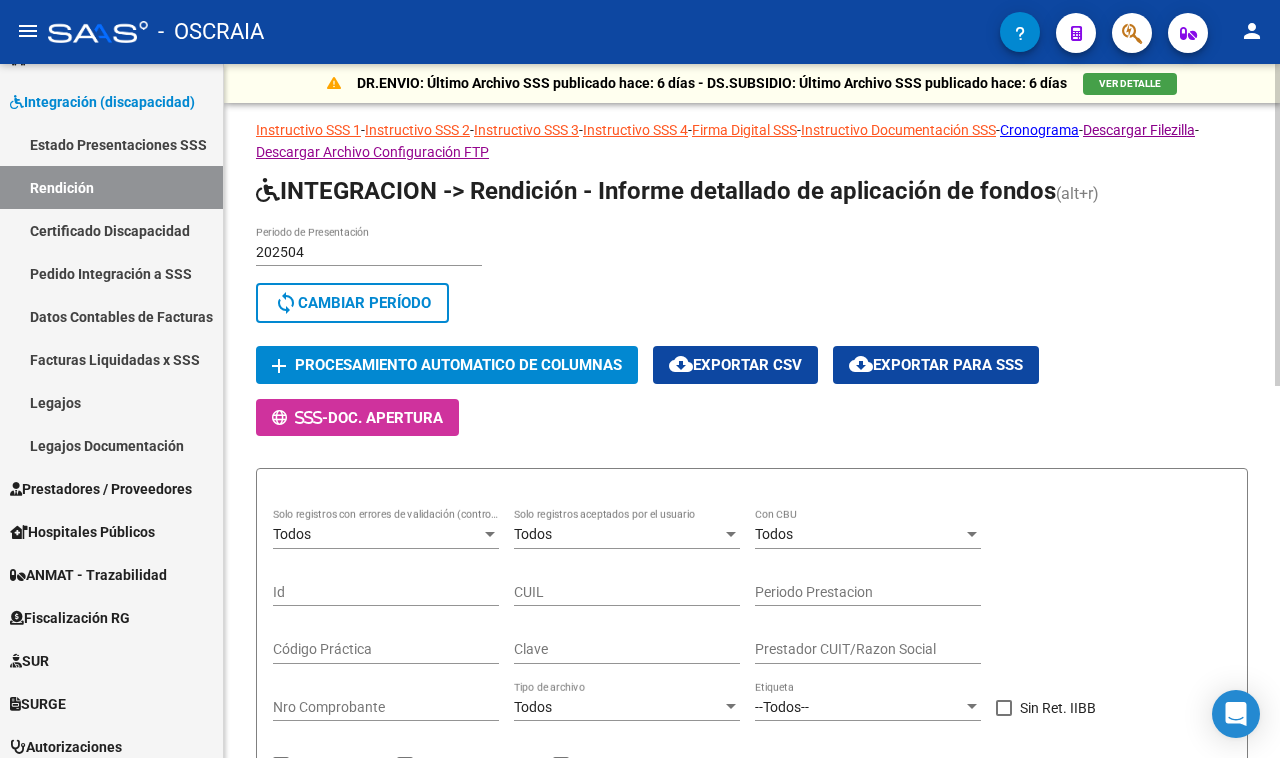 click on "DR.ENVIO: Último Archivo SSS publicado hace: 6 días - DS.SUBSIDIO: Último Archivo SSS publicado hace: 6 días  VER DETALLE  Instructivo SSS 1  -  Instructivo SSS 2  -  Instructivo SSS 3  -  Instructivo SSS 4  -  Firma Digital SSS  -  Instructivo Documentación SSS  -  Cronograma  -  Descargar Filezilla  -  Descargar Archivo Configuración FTP  INTEGRACION -> Rendición - Informe detallado de aplicación de fondos (alt+r) 202504 Periodo de Presentación search  Buscar Período  sync  Cambiar Período  add Procesamiento automatico de columnas cloud_download  Exportar CSV  cloud_download  Exportar para SSS      -  Doc. Apertura Todos Solo registros con errores de validación (control 623 instructivo de rendición) Todos Solo registros aceptados por el usuario Todos Con CBU Id CUIL Periodo Prestacion Código Práctica Clave Prestador CUIT/Razon Social Nro Comprobante Todos Tipo de archivo --Todos-- Etiqueta   Sin Ret. IIBB   Sin Ret. Otros   Sin Ret. Ganancias   Sin OP1 OP search  Buscar registros  delete" 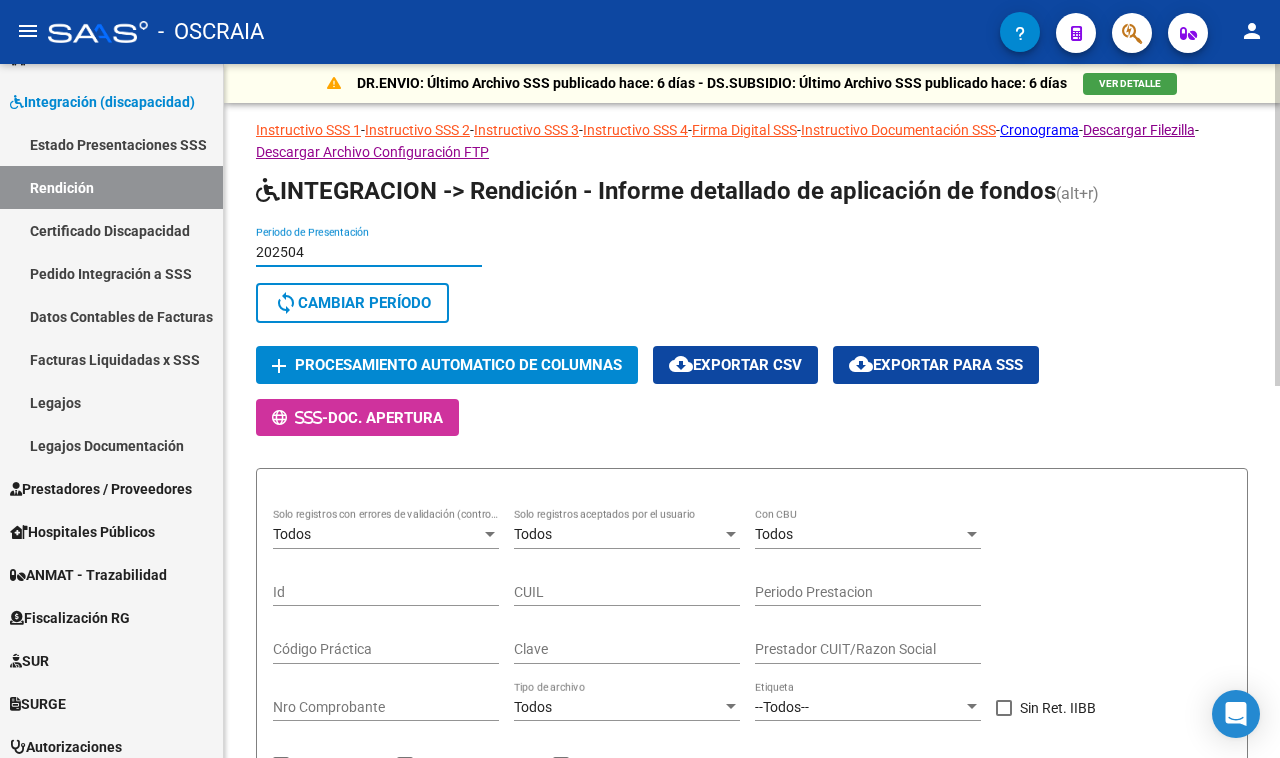 click on "202504" at bounding box center [369, 252] 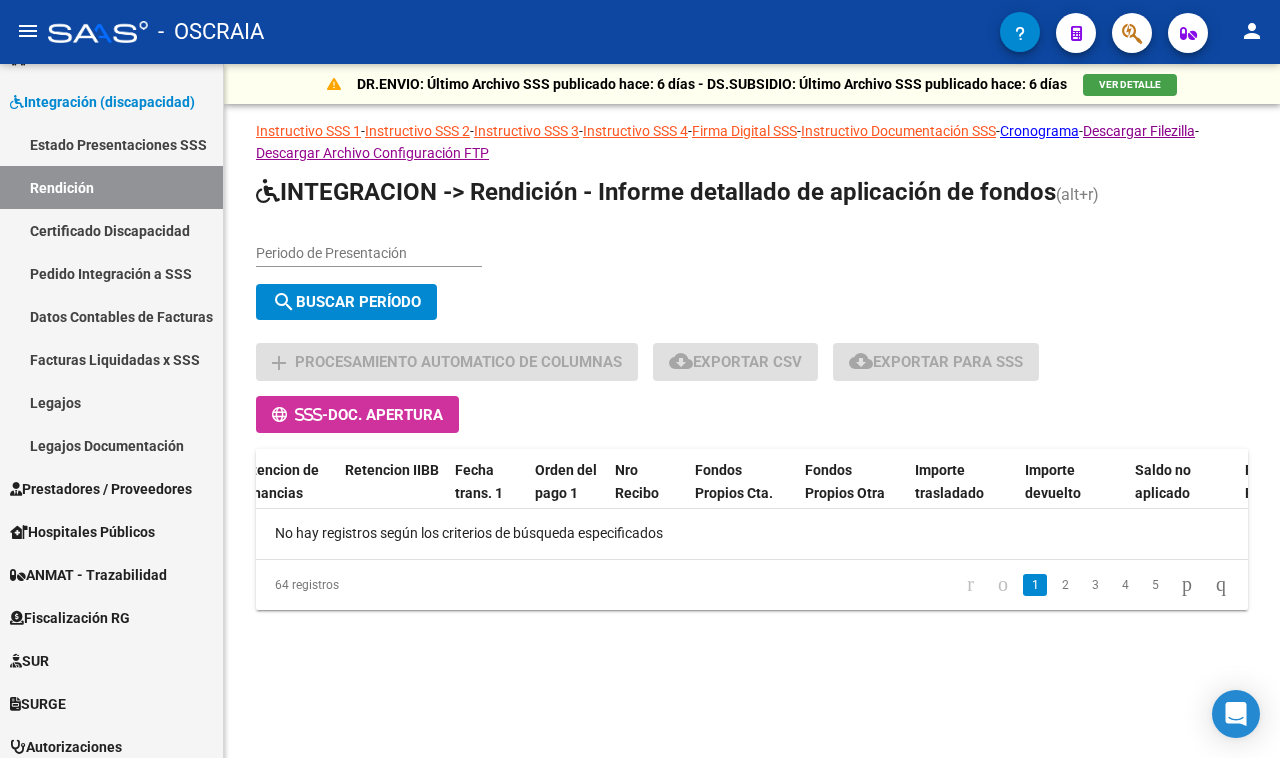 scroll, scrollTop: 0, scrollLeft: 0, axis: both 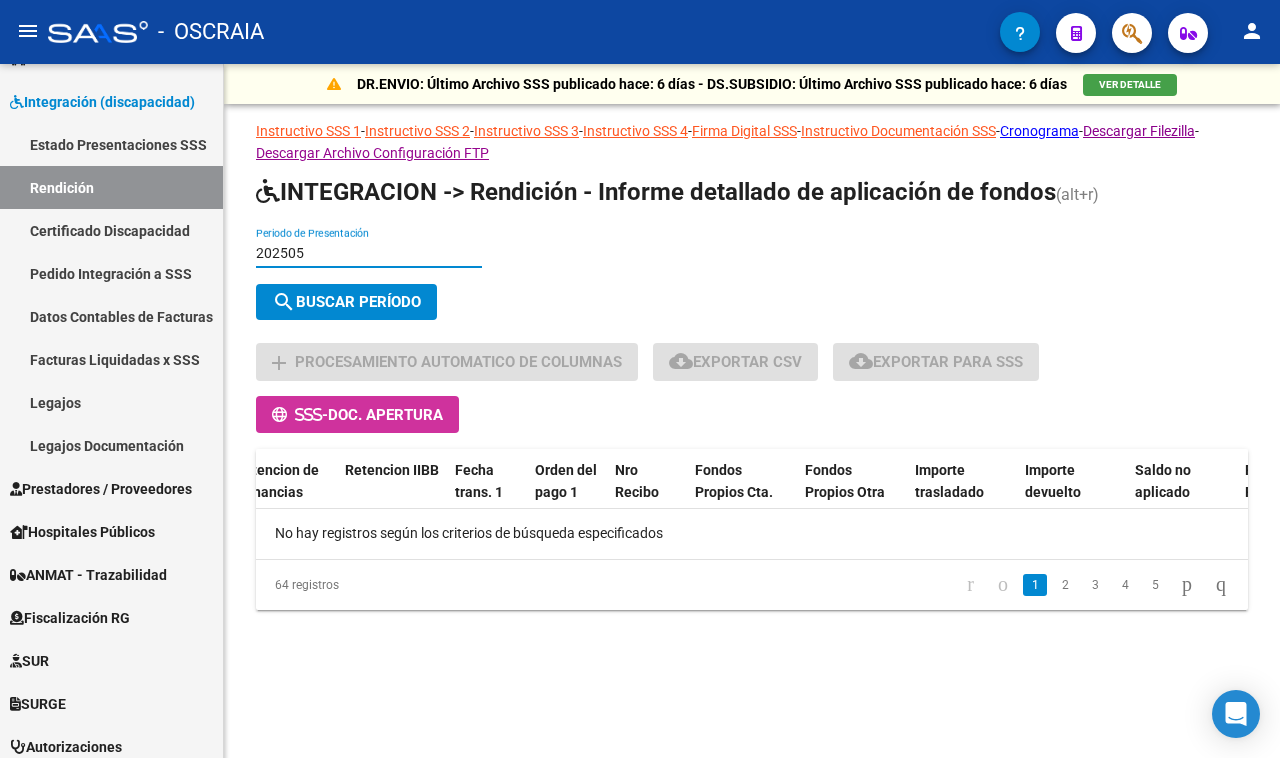 type on "202505" 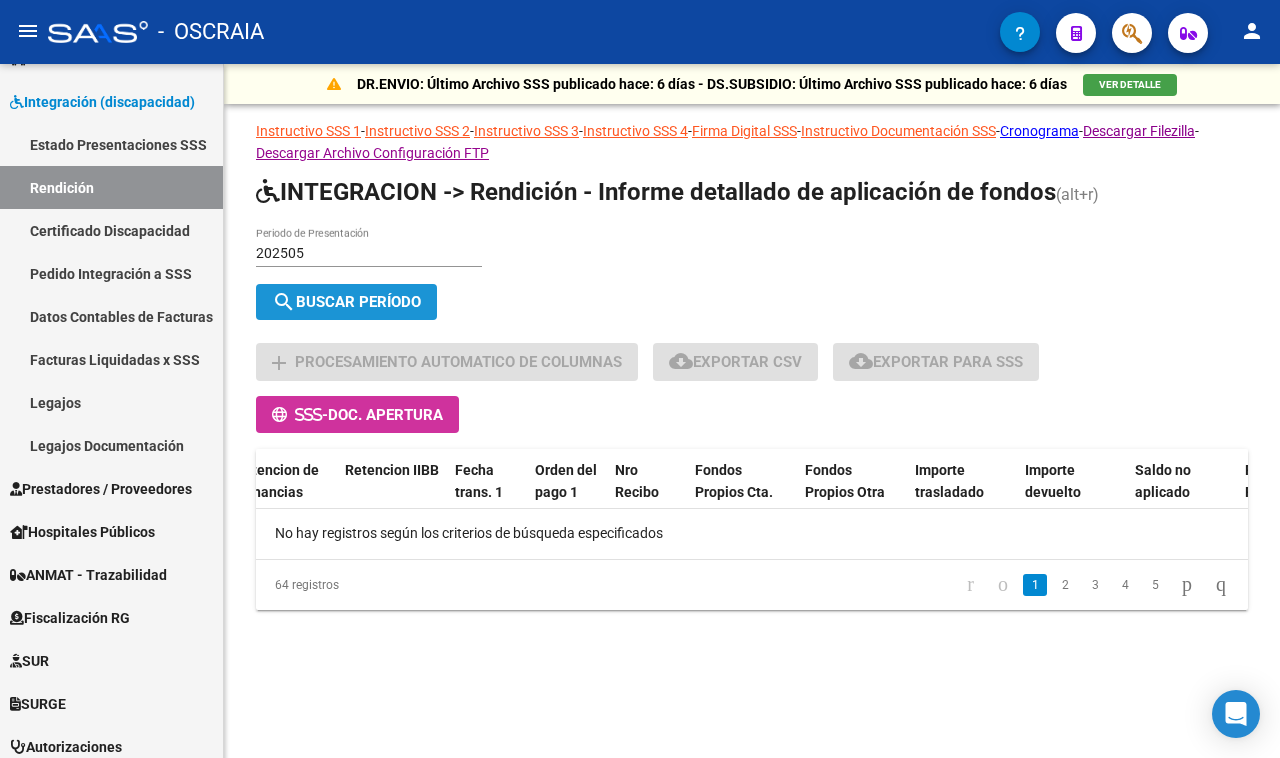 click on "search  Buscar Período" 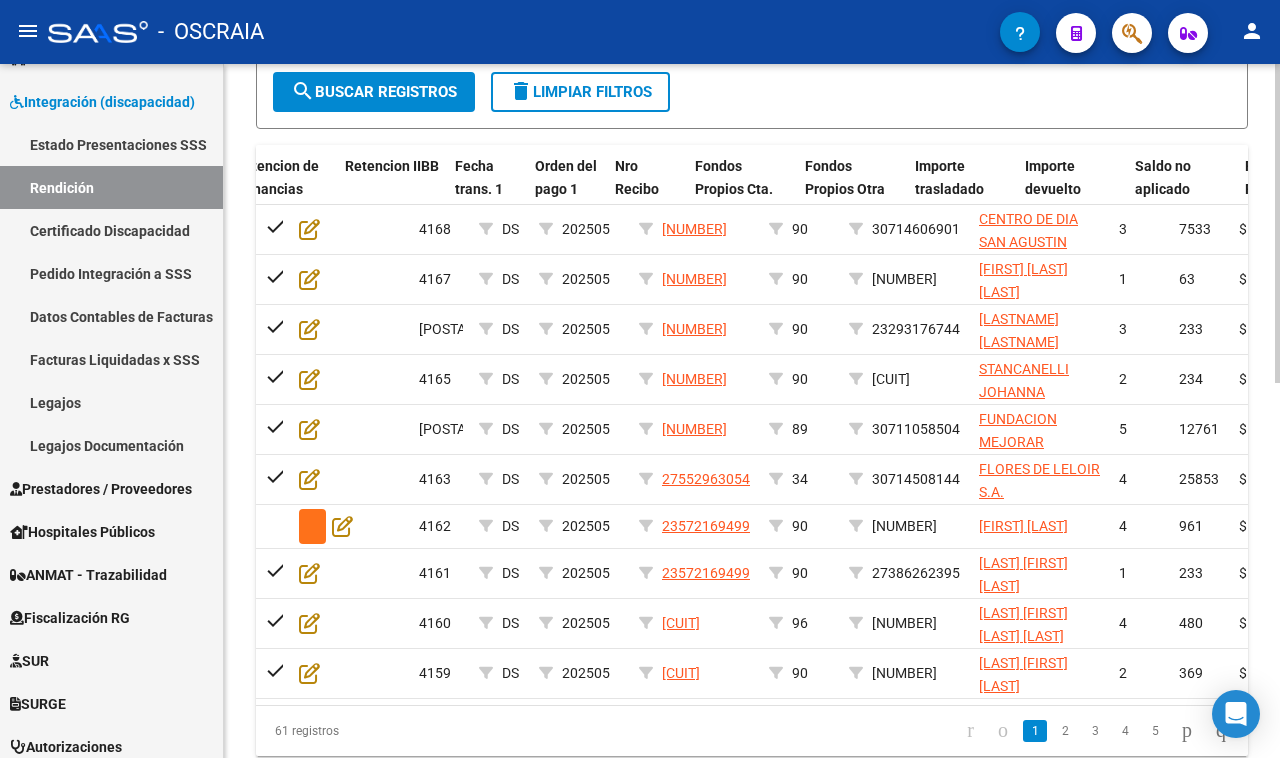 scroll, scrollTop: 748, scrollLeft: 0, axis: vertical 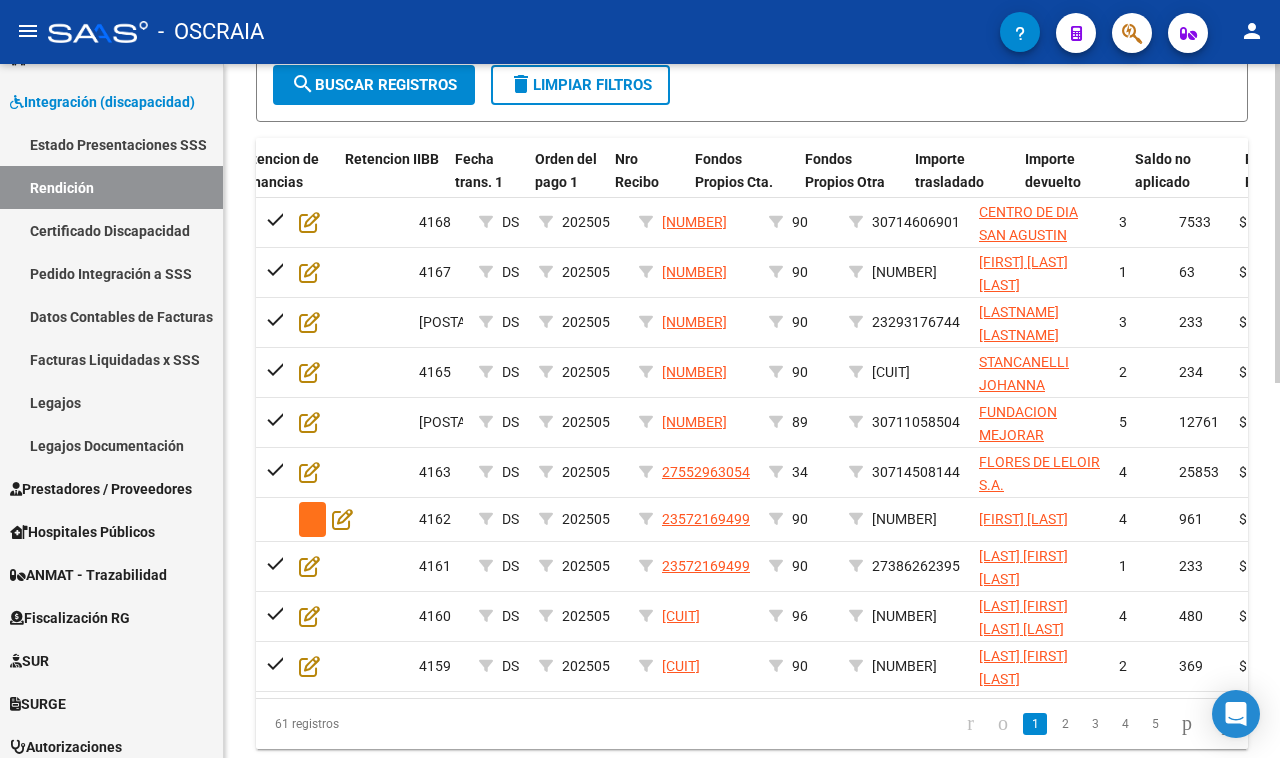 click 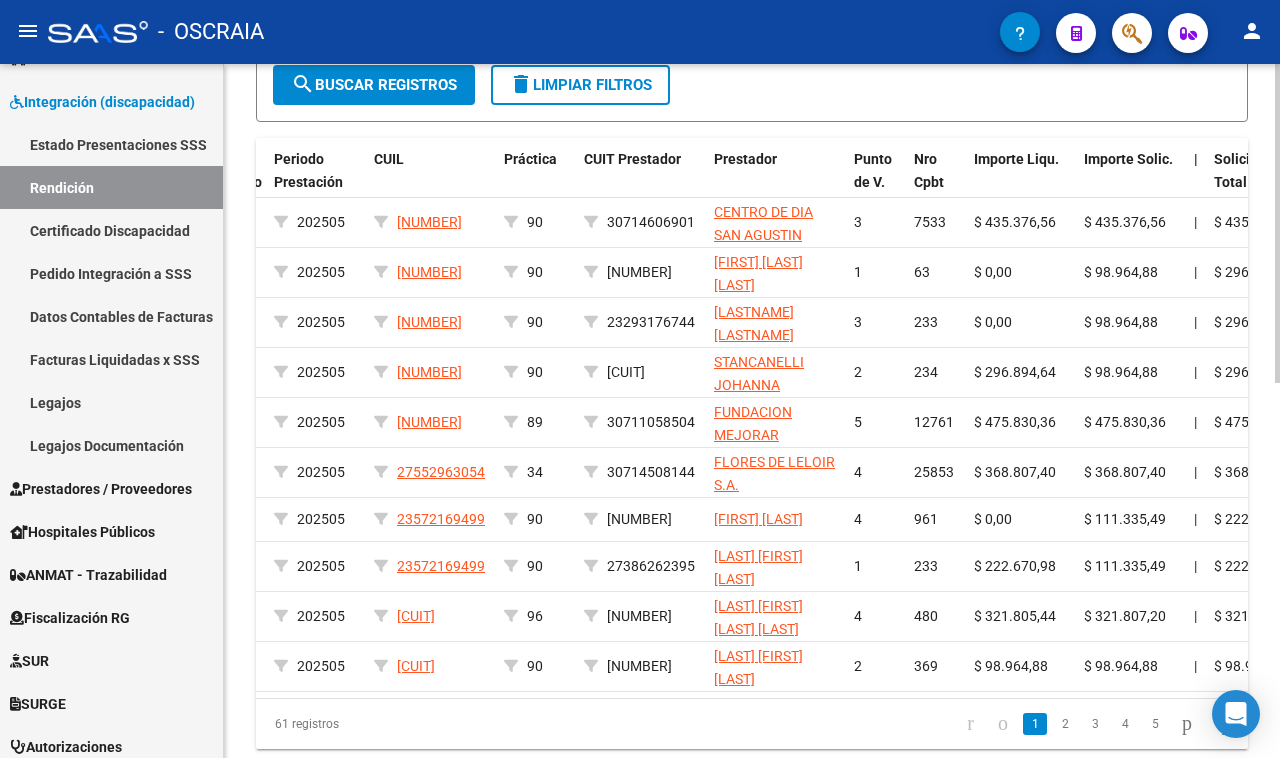 scroll, scrollTop: 0, scrollLeft: 112, axis: horizontal 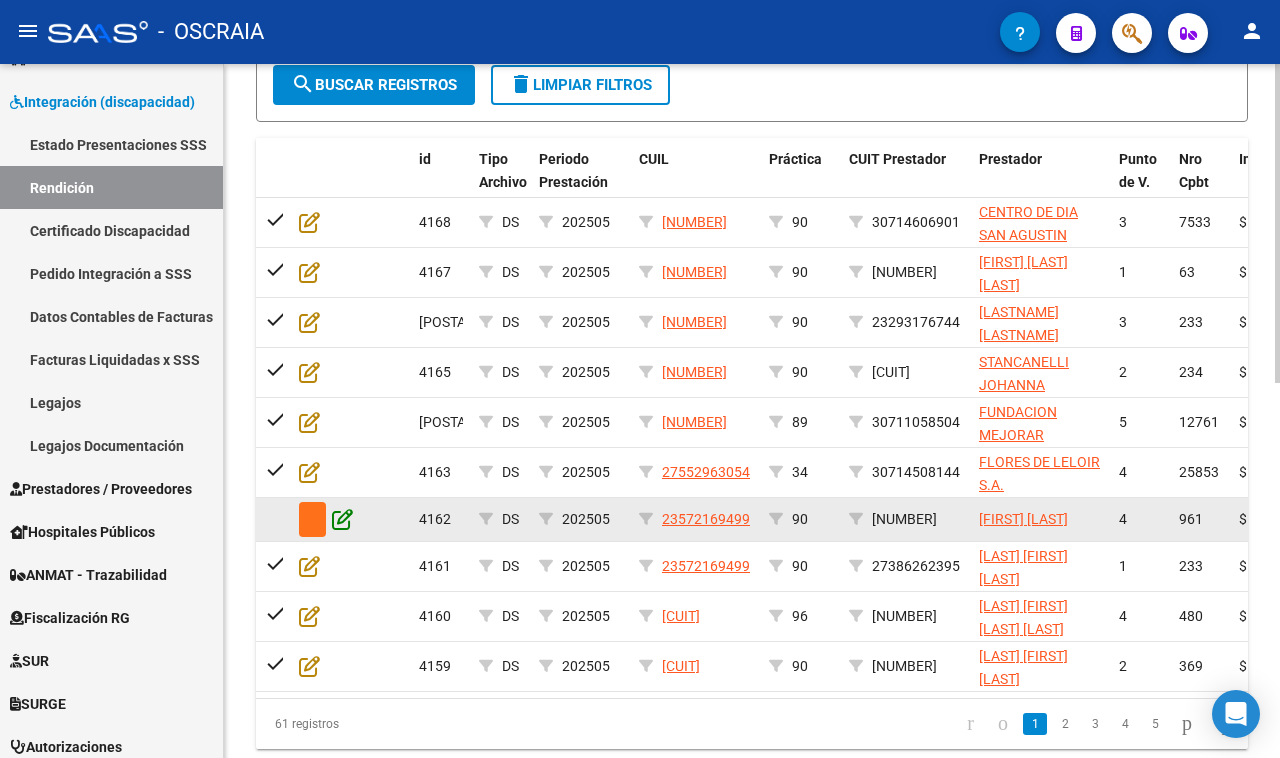 click 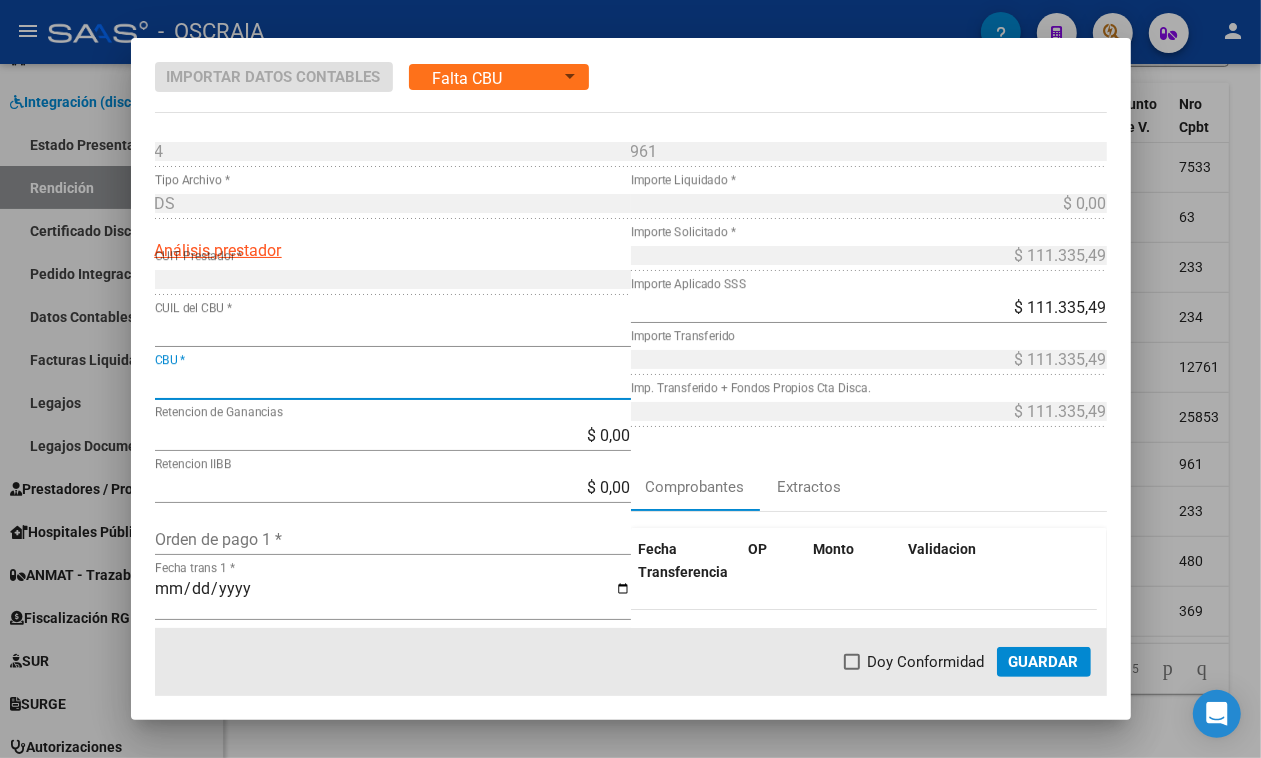 click on "CBU *" at bounding box center [393, 383] 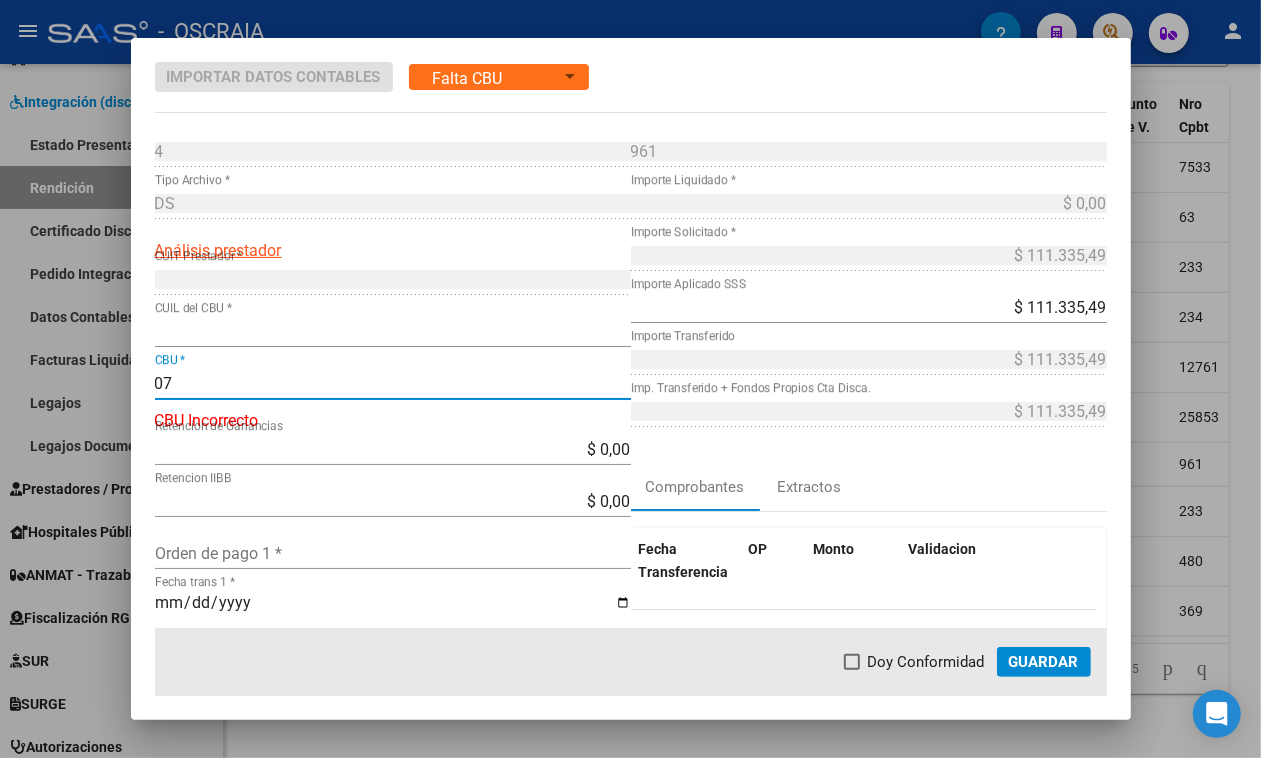 type on "0" 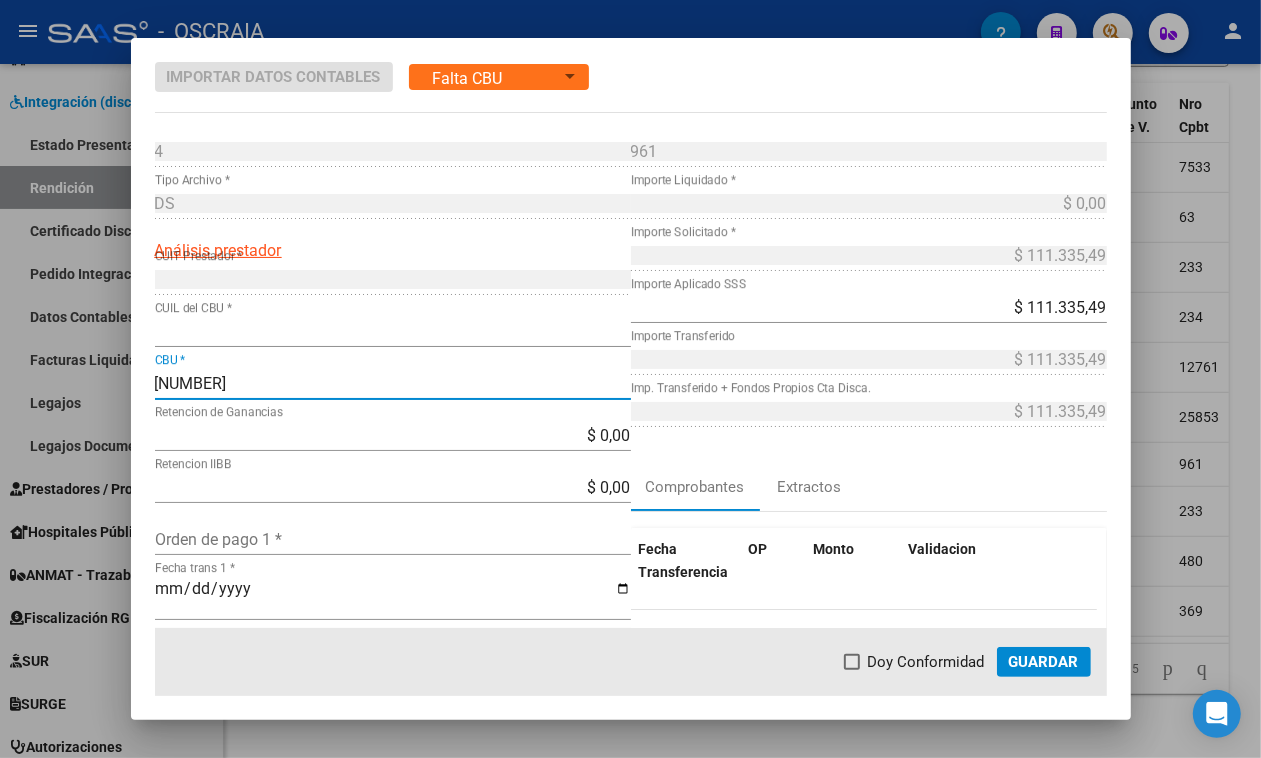 drag, startPoint x: 170, startPoint y: 388, endPoint x: 392, endPoint y: 387, distance: 222.00226 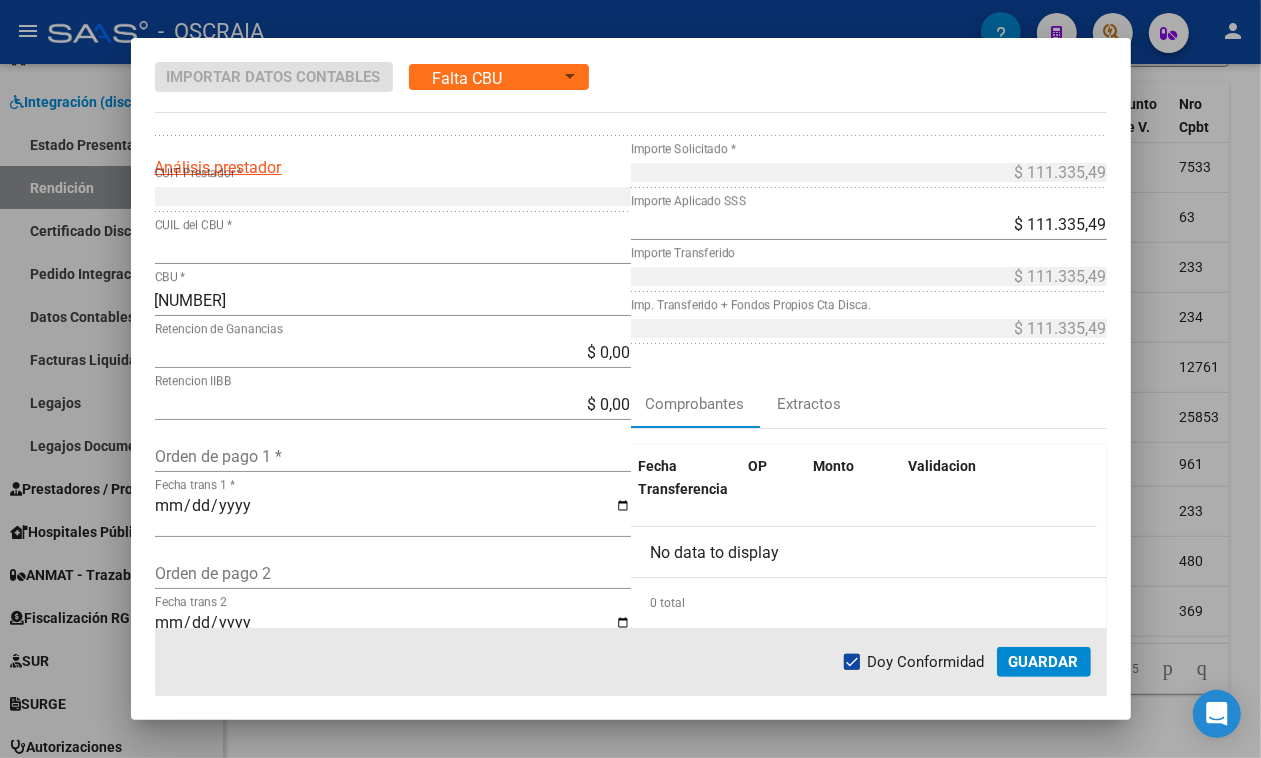 scroll, scrollTop: 125, scrollLeft: 0, axis: vertical 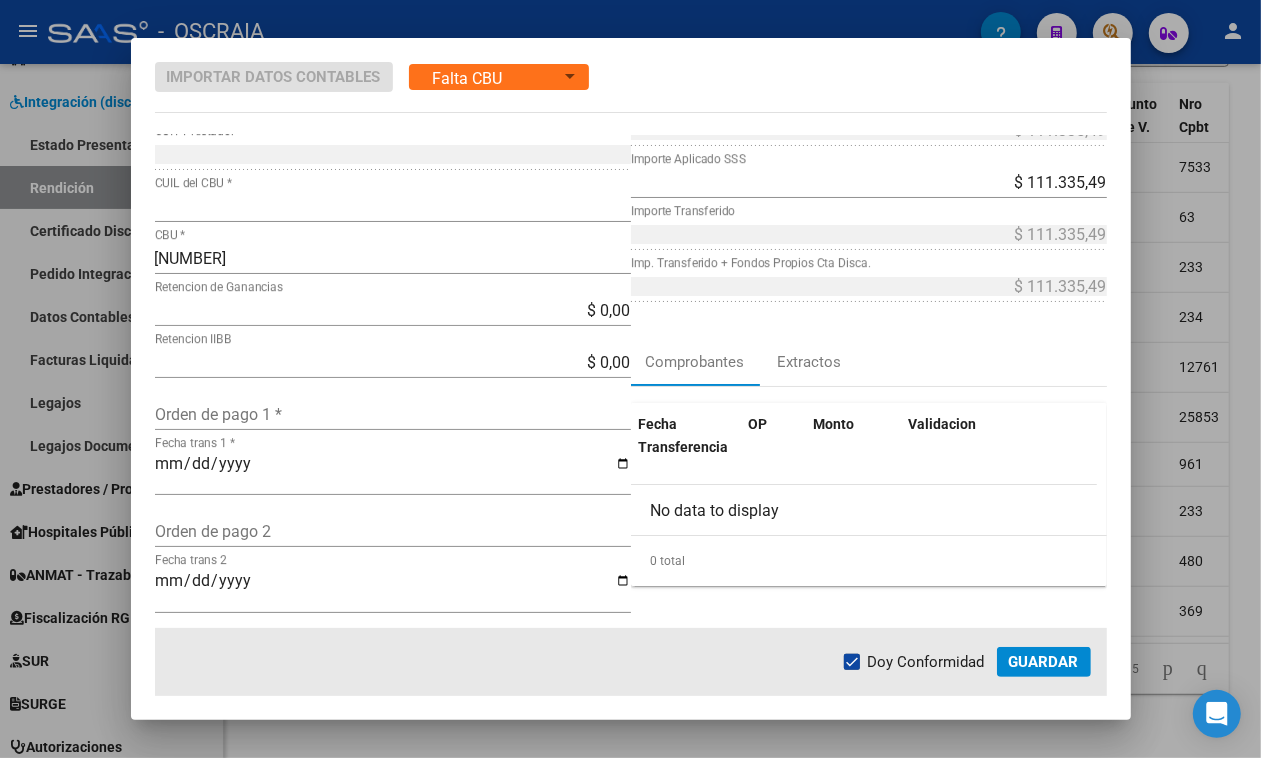 click on "Orden de pago 1 *" at bounding box center [393, 414] 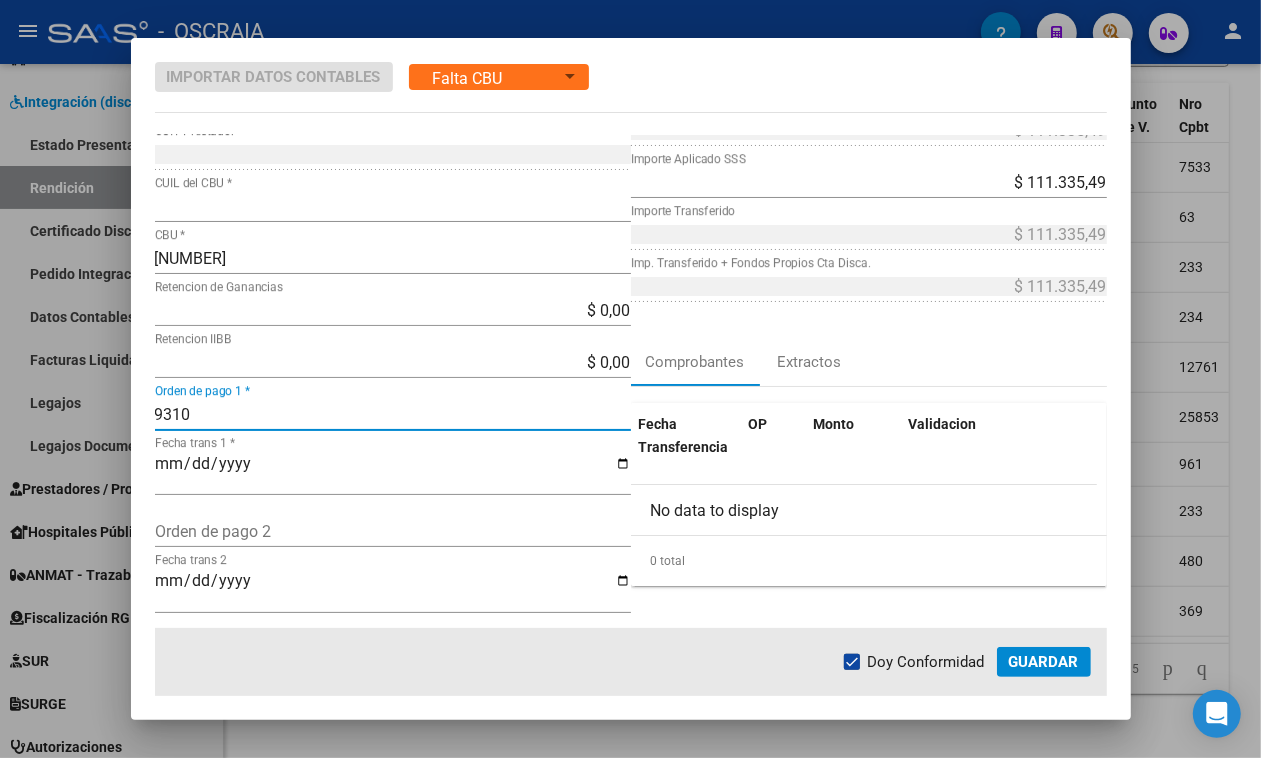 type on "9310" 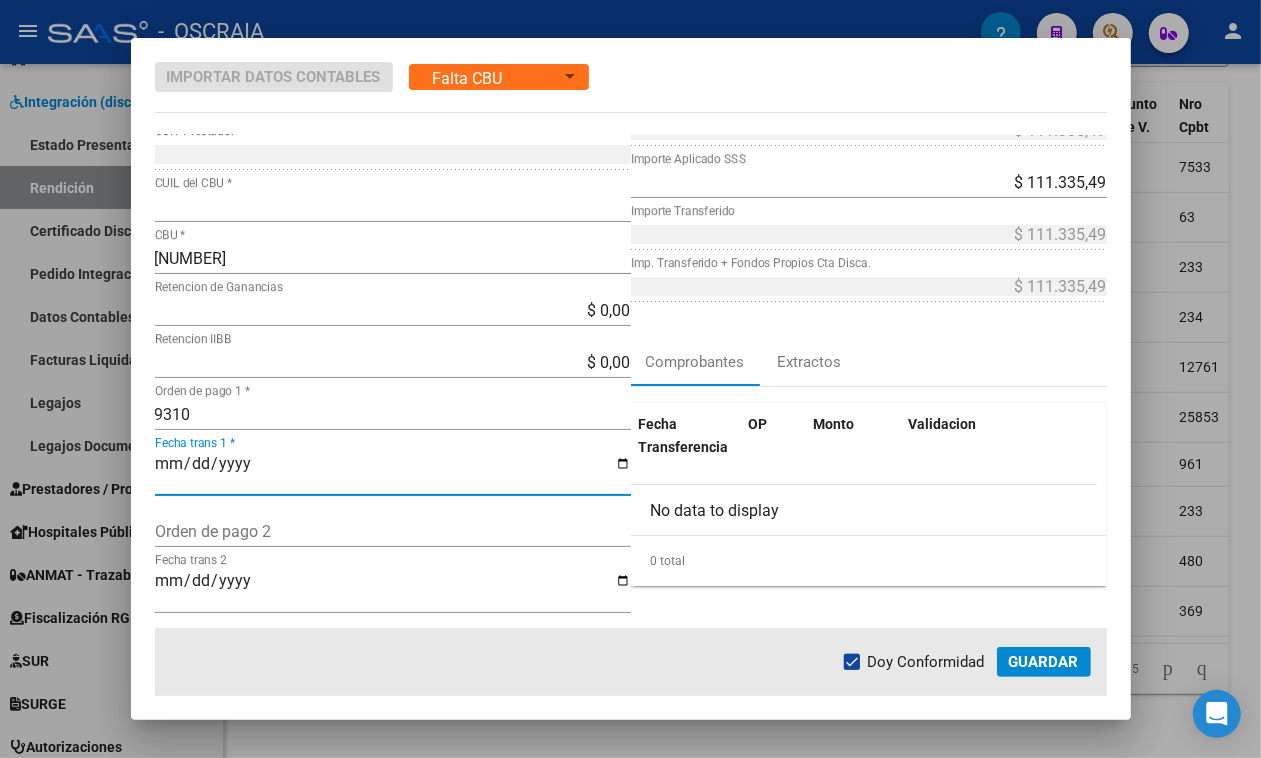 click on "Fecha trans 1 *" at bounding box center [393, 472] 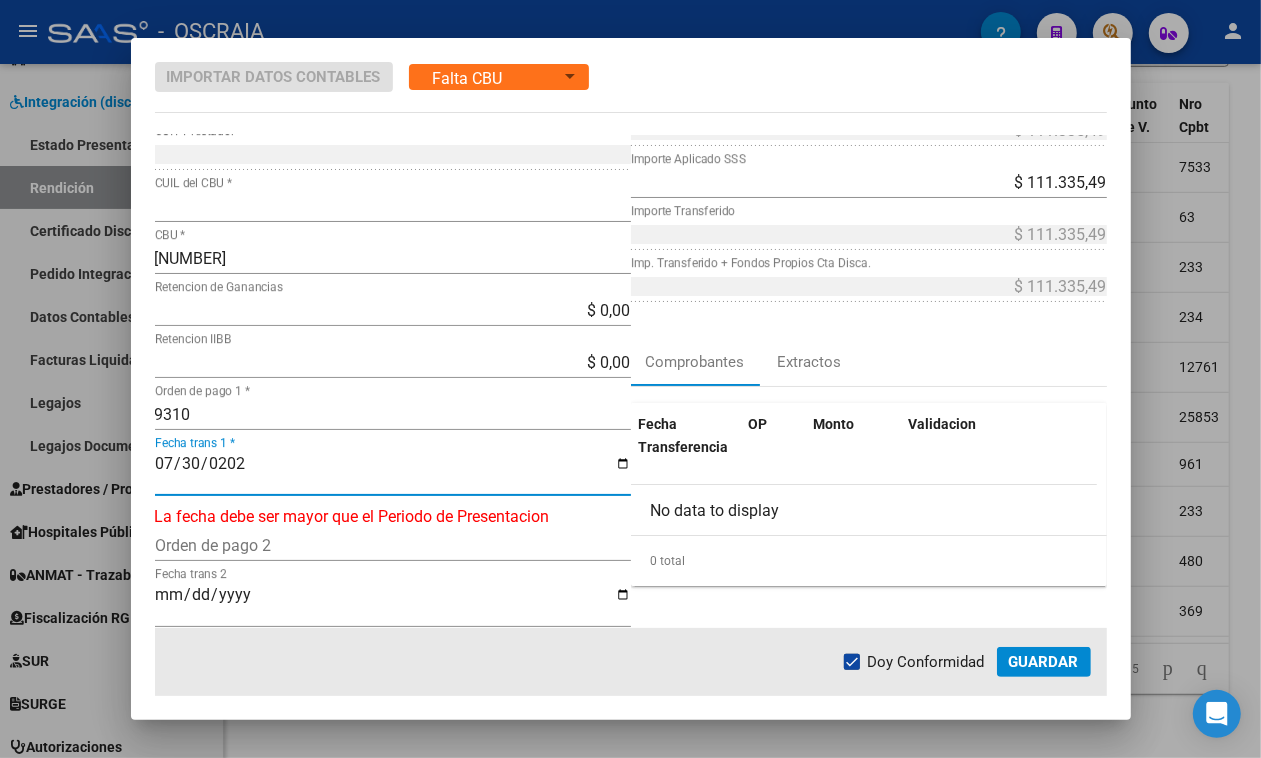 type on "2025-07-30" 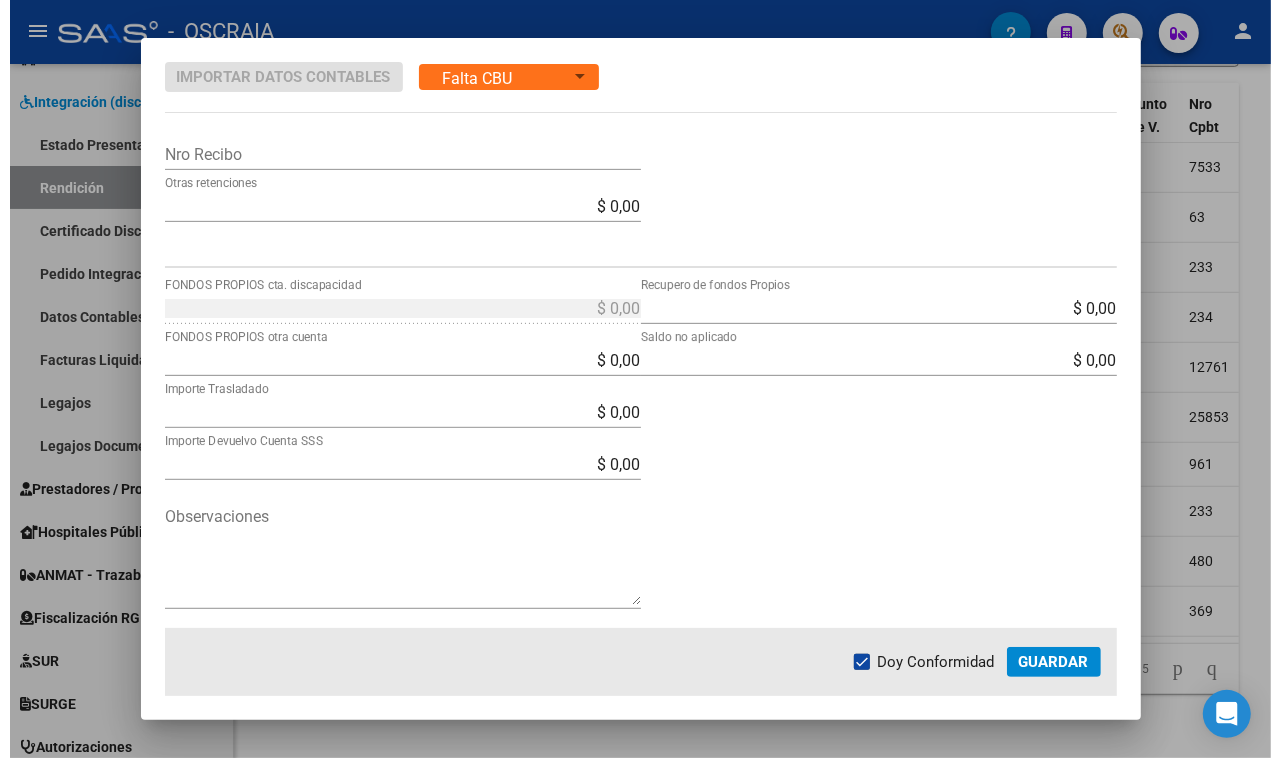 scroll, scrollTop: 0, scrollLeft: 0, axis: both 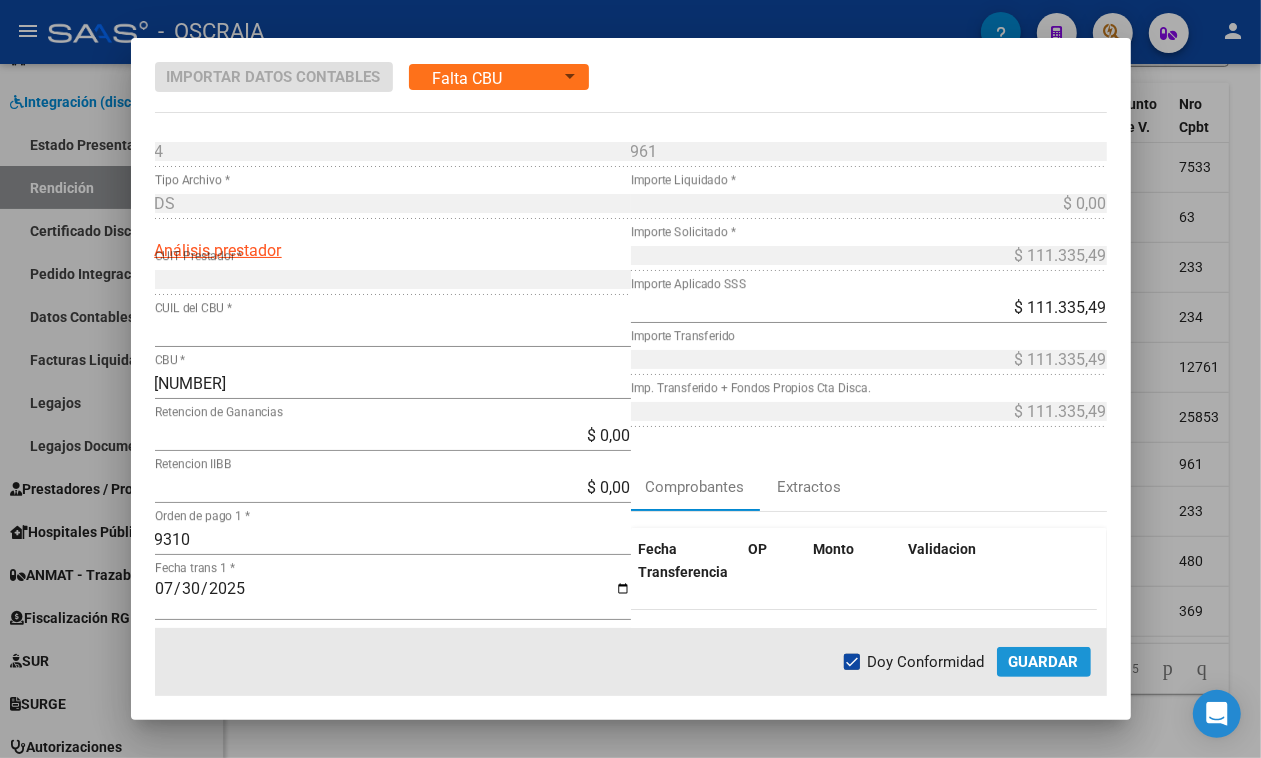 drag, startPoint x: 1028, startPoint y: 660, endPoint x: 1048, endPoint y: 658, distance: 20.09975 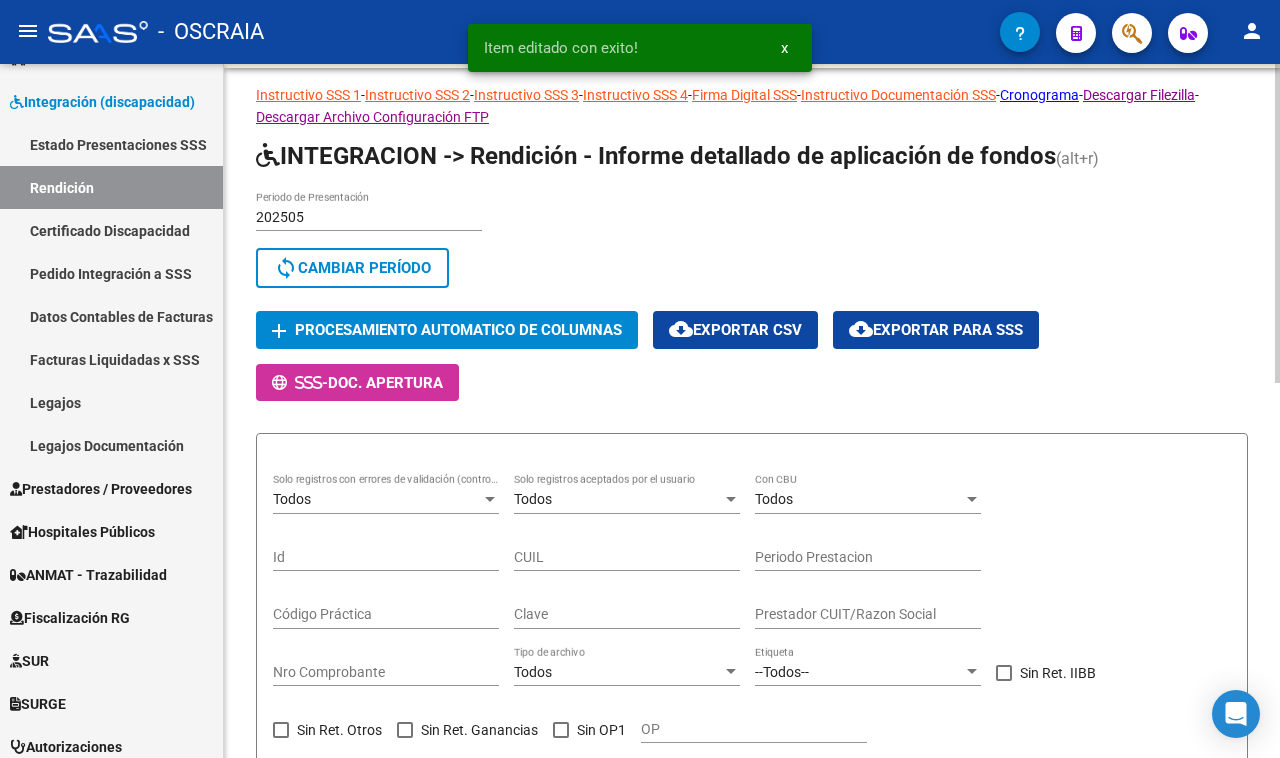 scroll, scrollTop: 0, scrollLeft: 0, axis: both 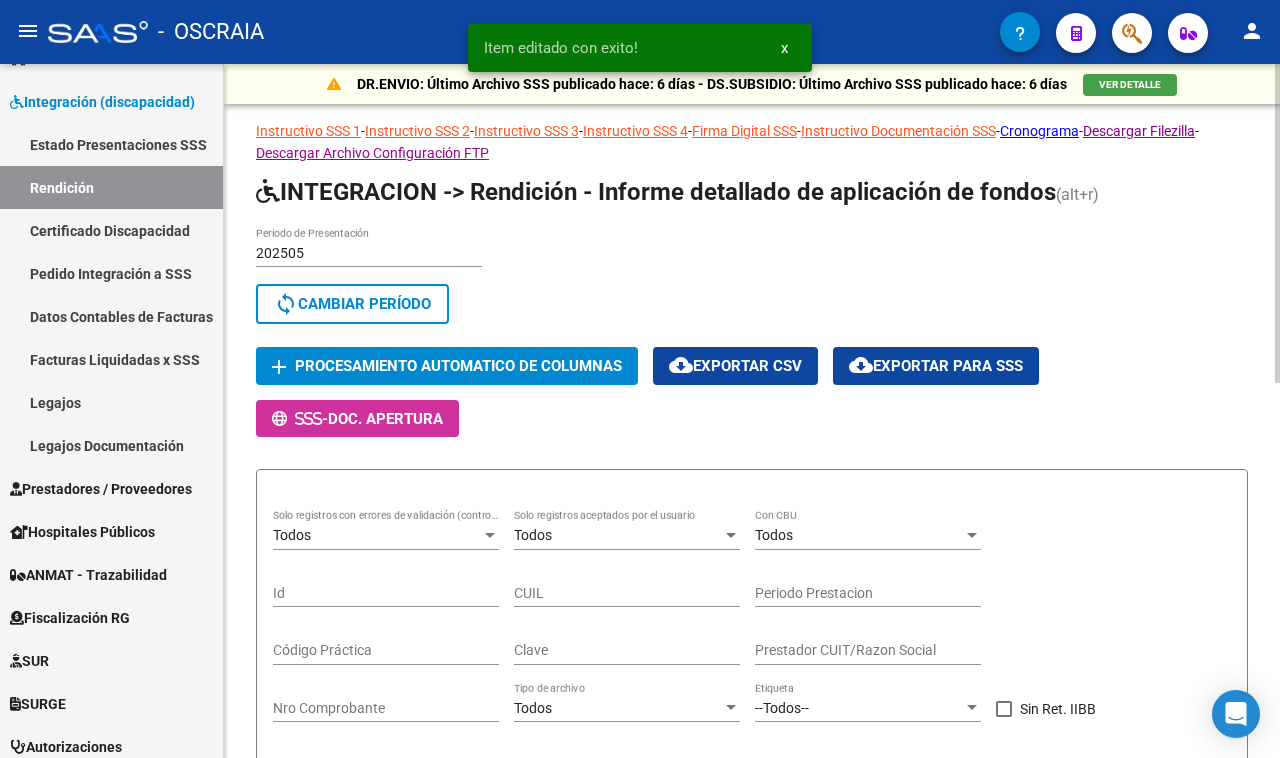 click on "DR.ENVIO: Último Archivo SSS publicado hace: 6 días - DS.SUBSIDIO: Último Archivo SSS publicado hace: 6 días  VER DETALLE  Instructivo SSS 1  -  Instructivo SSS 2  -  Instructivo SSS 3  -  Instructivo SSS 4  -  Firma Digital SSS  -  Instructivo Documentación SSS  -  Cronograma  -  Descargar Filezilla  -  Descargar Archivo Configuración FTP  INTEGRACION -> Rendición - Informe detallado de aplicación de fondos (alt+r) 202505 Periodo de Presentación search  Buscar Período  sync  Cambiar Período  add Procesamiento automatico de columnas cloud_download  Exportar CSV  cloud_download  Exportar para SSS      -  Doc. Apertura Todos Solo registros con errores de validación (control 623 instructivo de rendición) Todos Solo registros aceptados por el usuario Todos Con CBU Id CUIL Periodo Prestacion Código Práctica Clave Prestador CUIT/Razon Social Nro Comprobante Todos Tipo de archivo --Todos-- Etiqueta   Sin Ret. IIBB   Sin Ret. Otros   Sin Ret. Ganancias   Sin OP1 OP search  Buscar registros  delete" 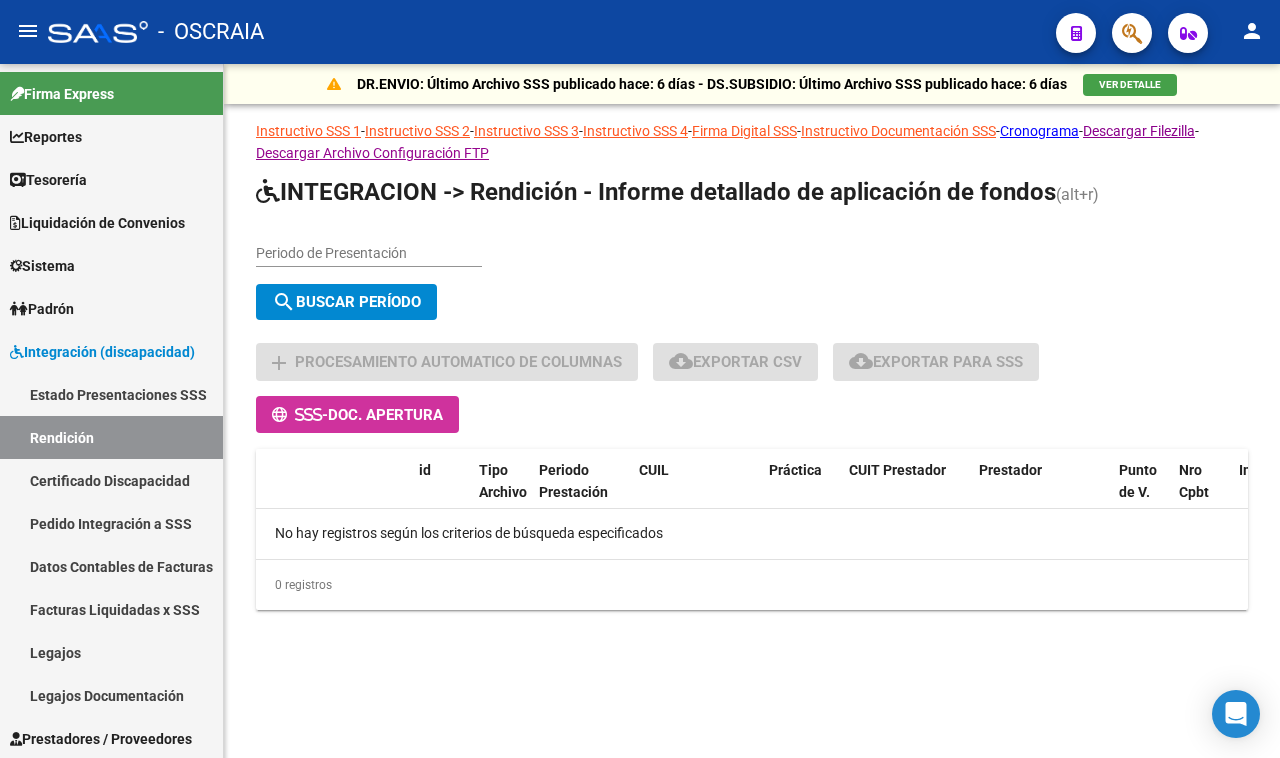 scroll, scrollTop: 0, scrollLeft: 0, axis: both 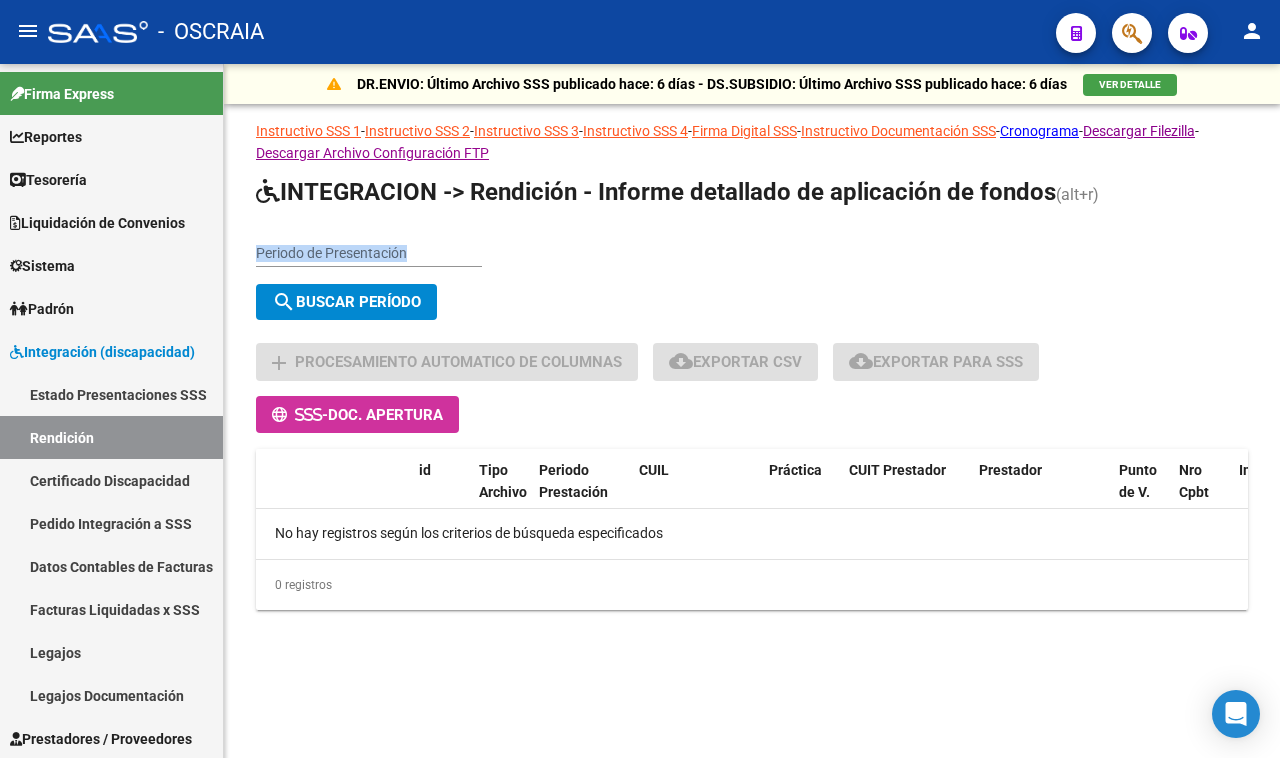 drag, startPoint x: 1278, startPoint y: 225, endPoint x: 1275, endPoint y: 253, distance: 28.160255 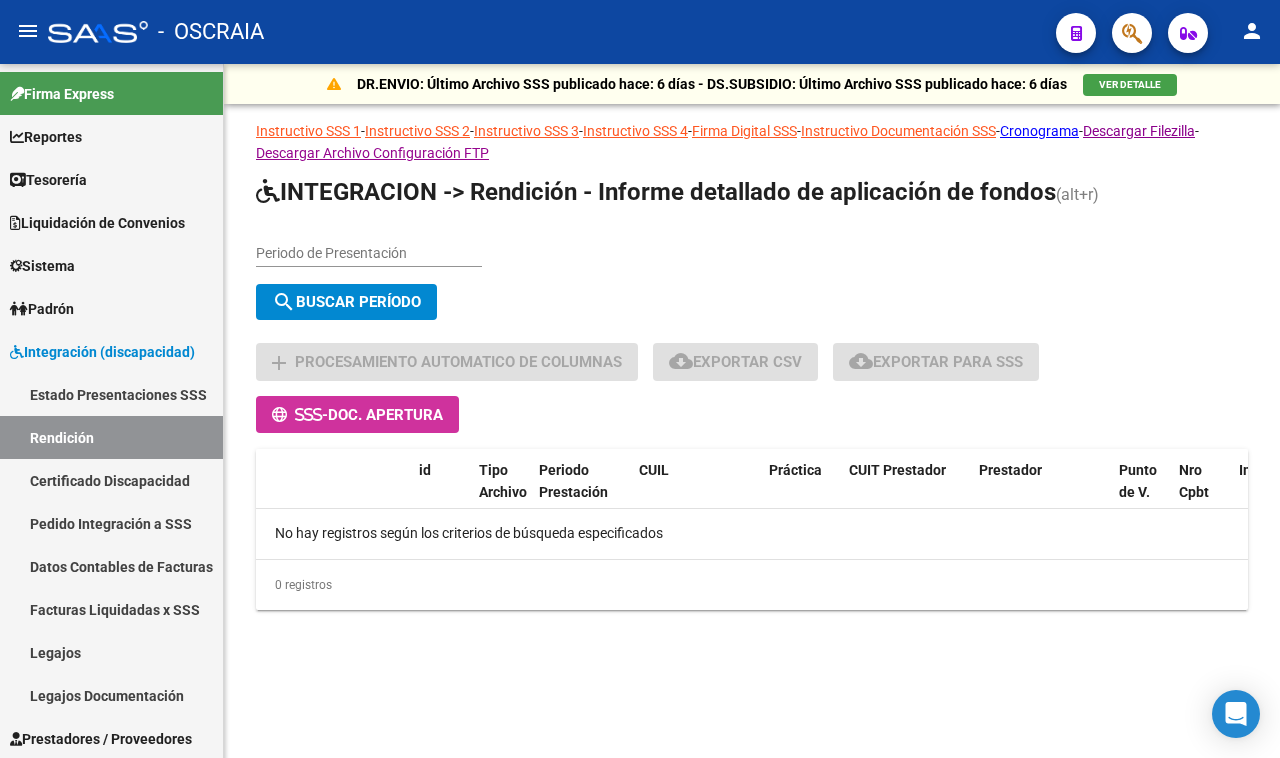 click on "Periodo de Presentación search  Buscar Período  sync  Cambiar Período" 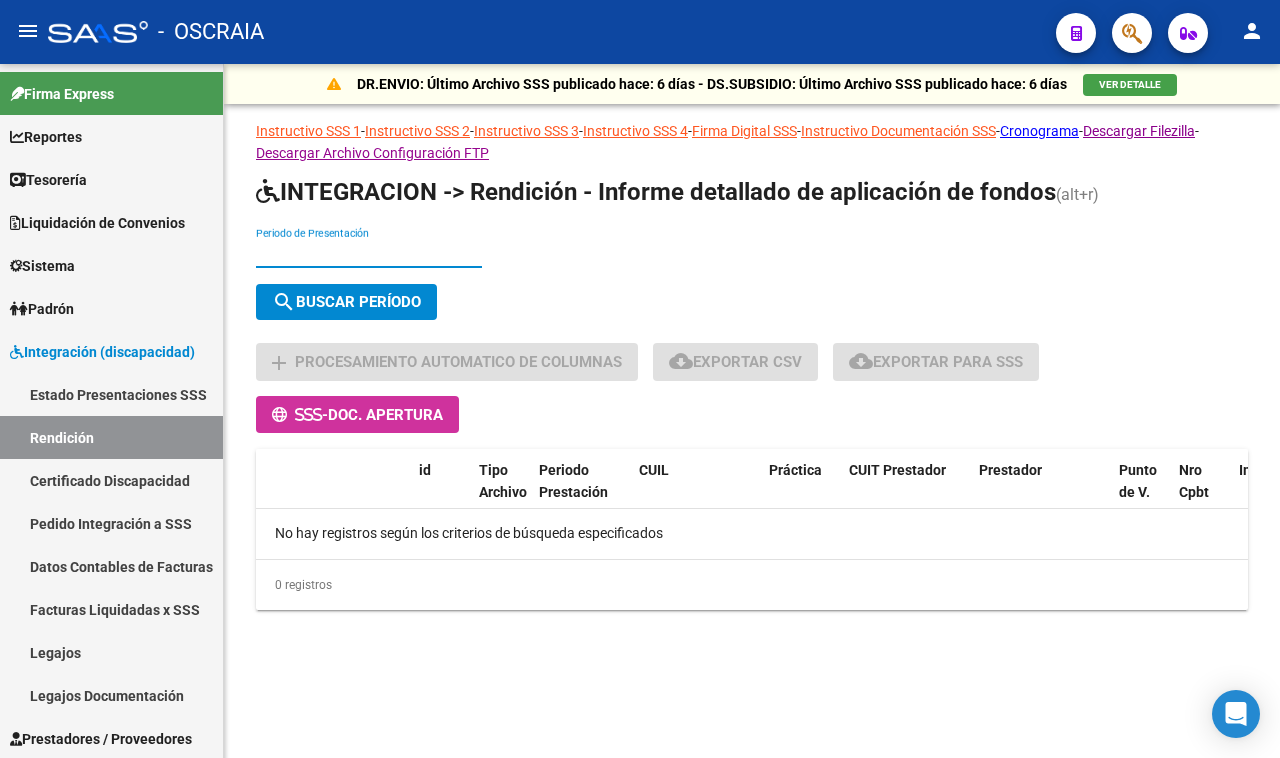 click on "Periodo de Presentación" at bounding box center [369, 253] 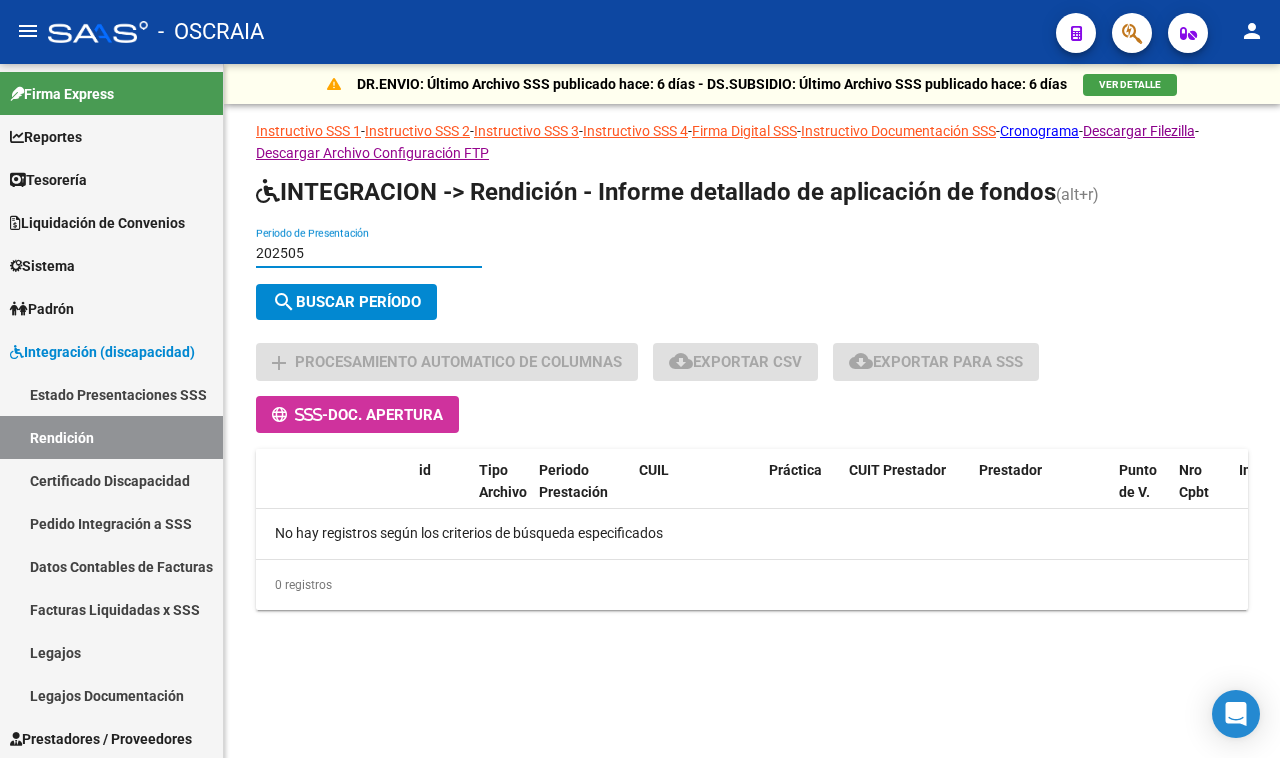type on "202505" 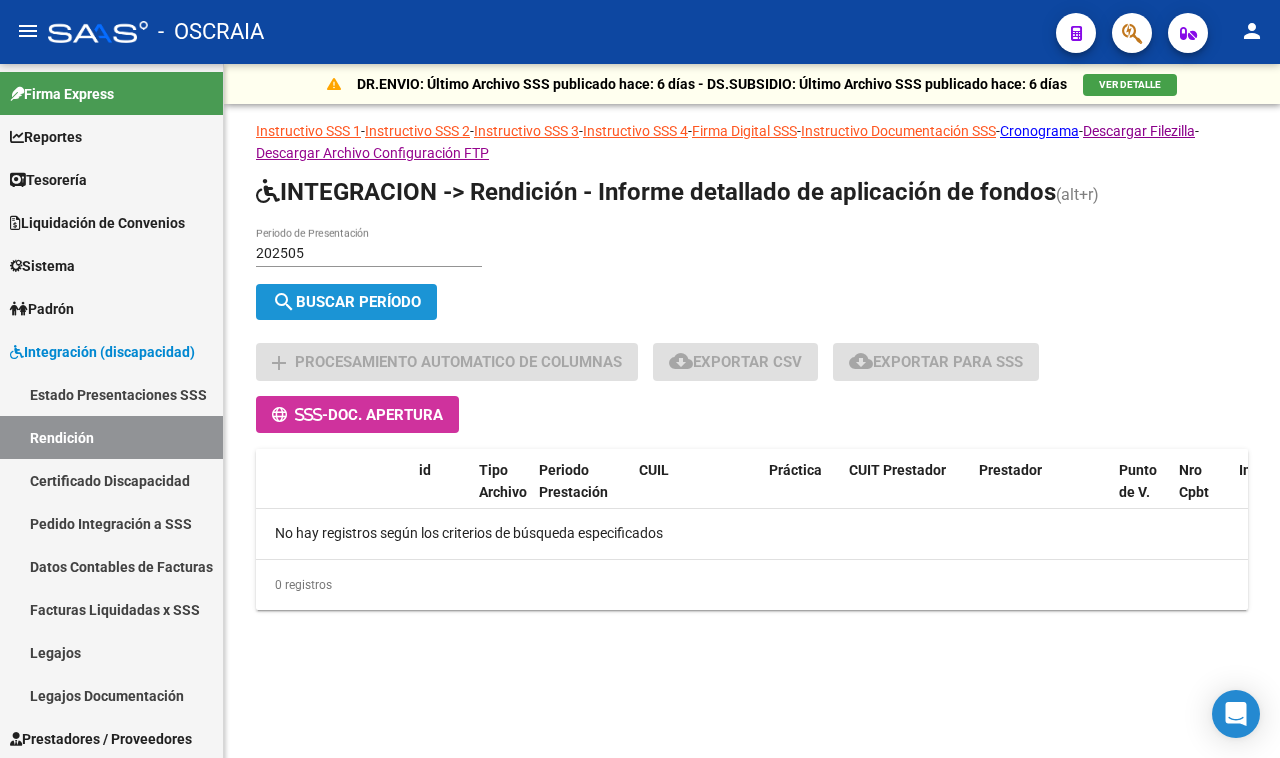 drag, startPoint x: 358, startPoint y: 298, endPoint x: 391, endPoint y: 308, distance: 34.48188 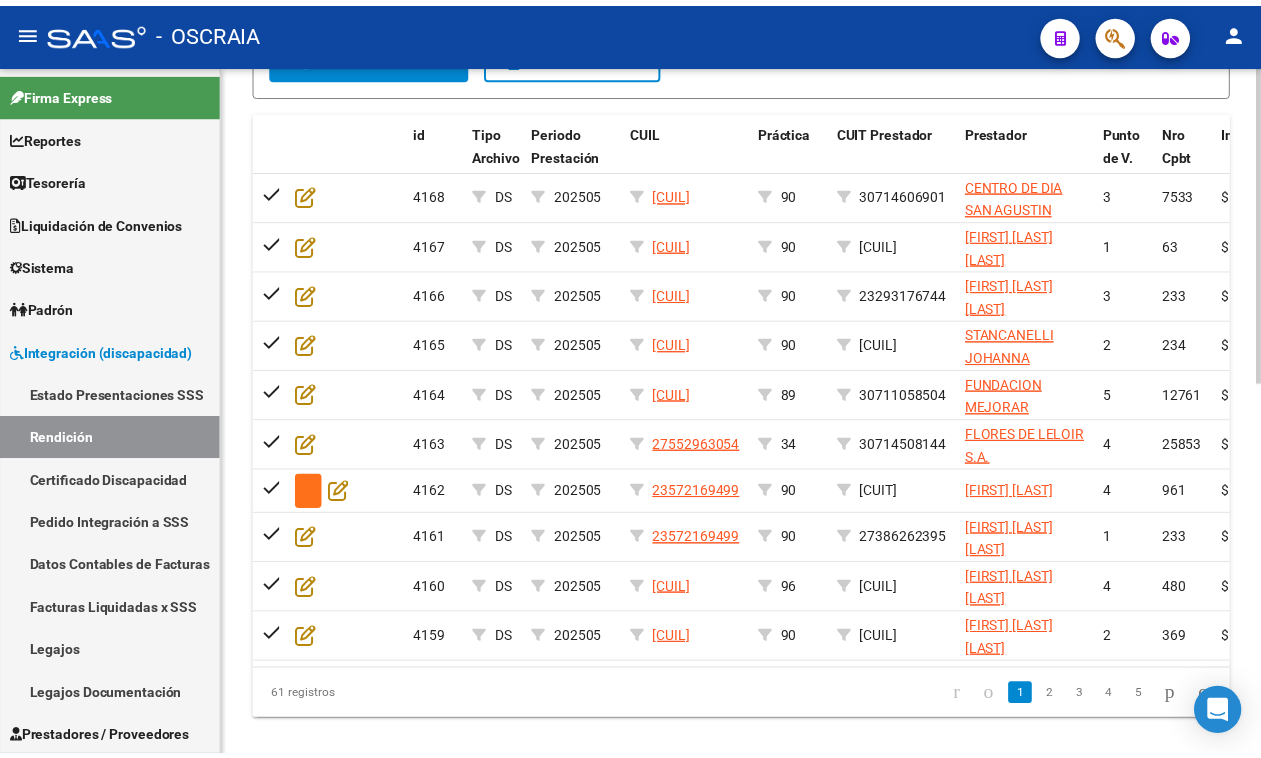 scroll, scrollTop: 782, scrollLeft: 0, axis: vertical 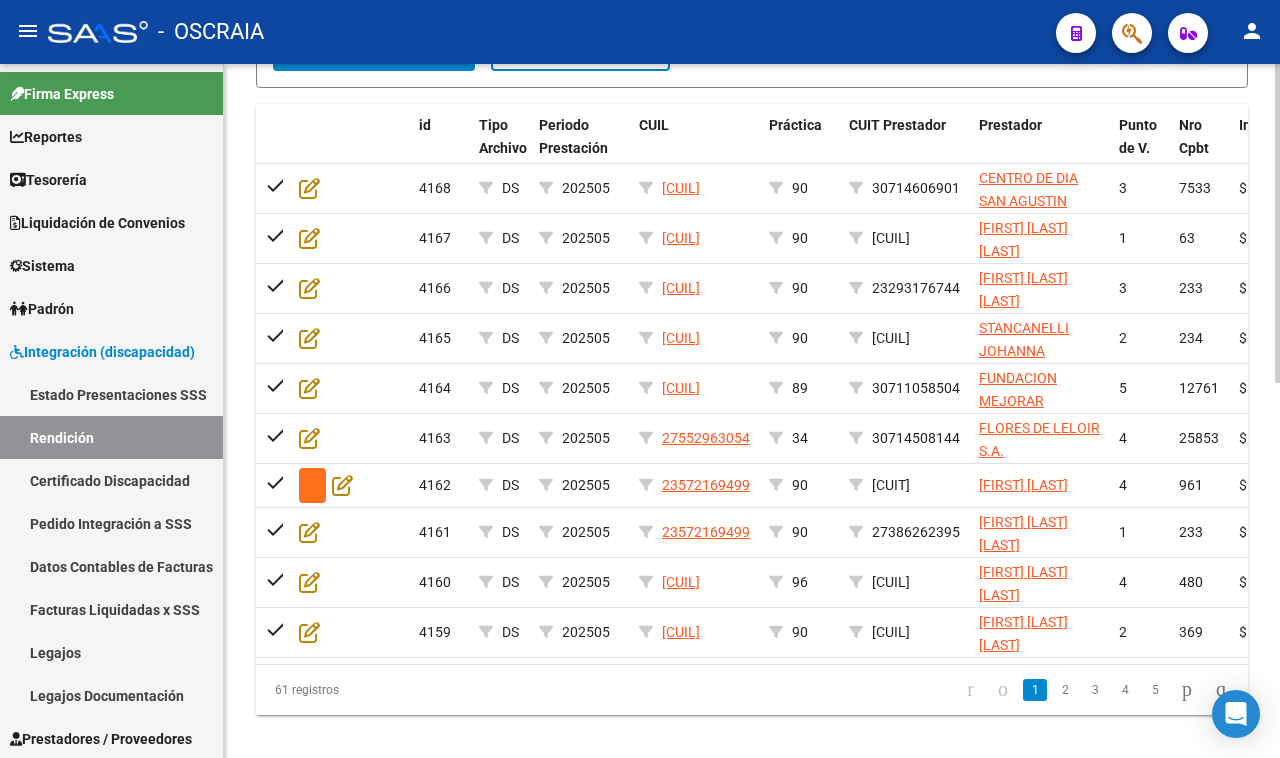 click 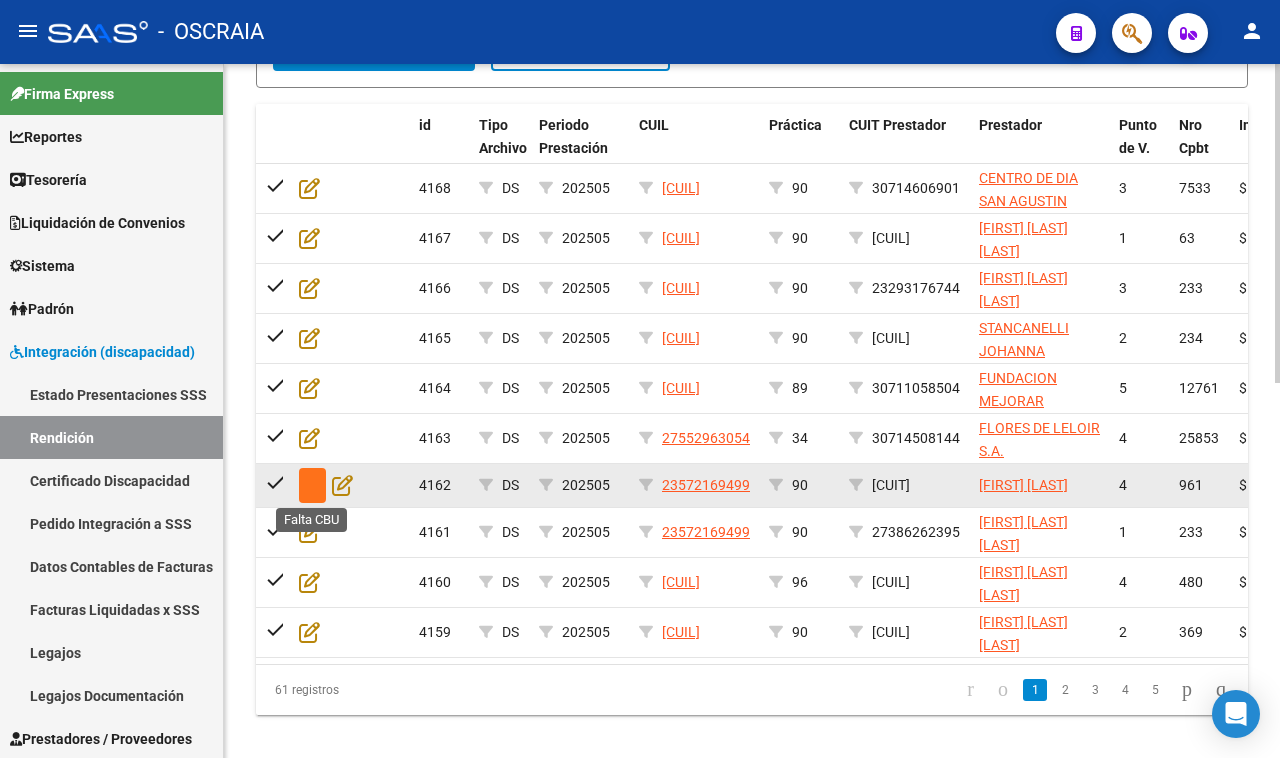 click 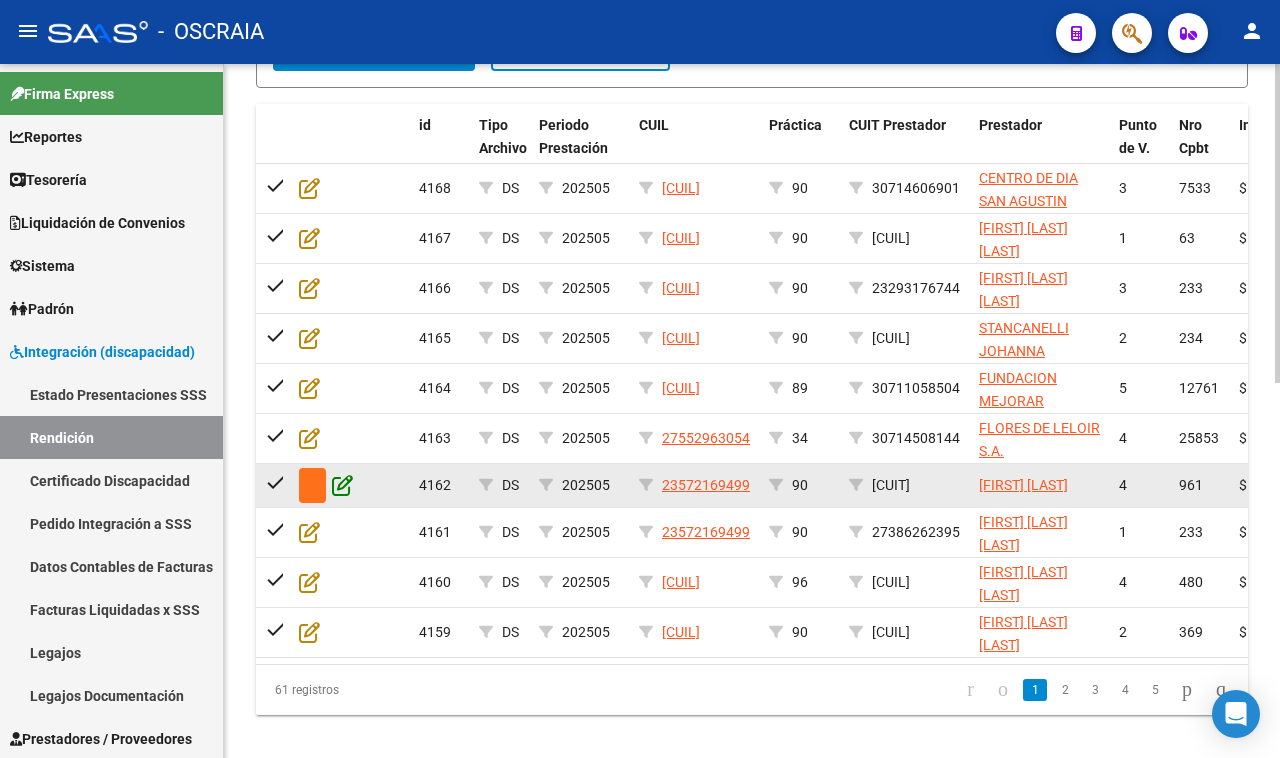 click 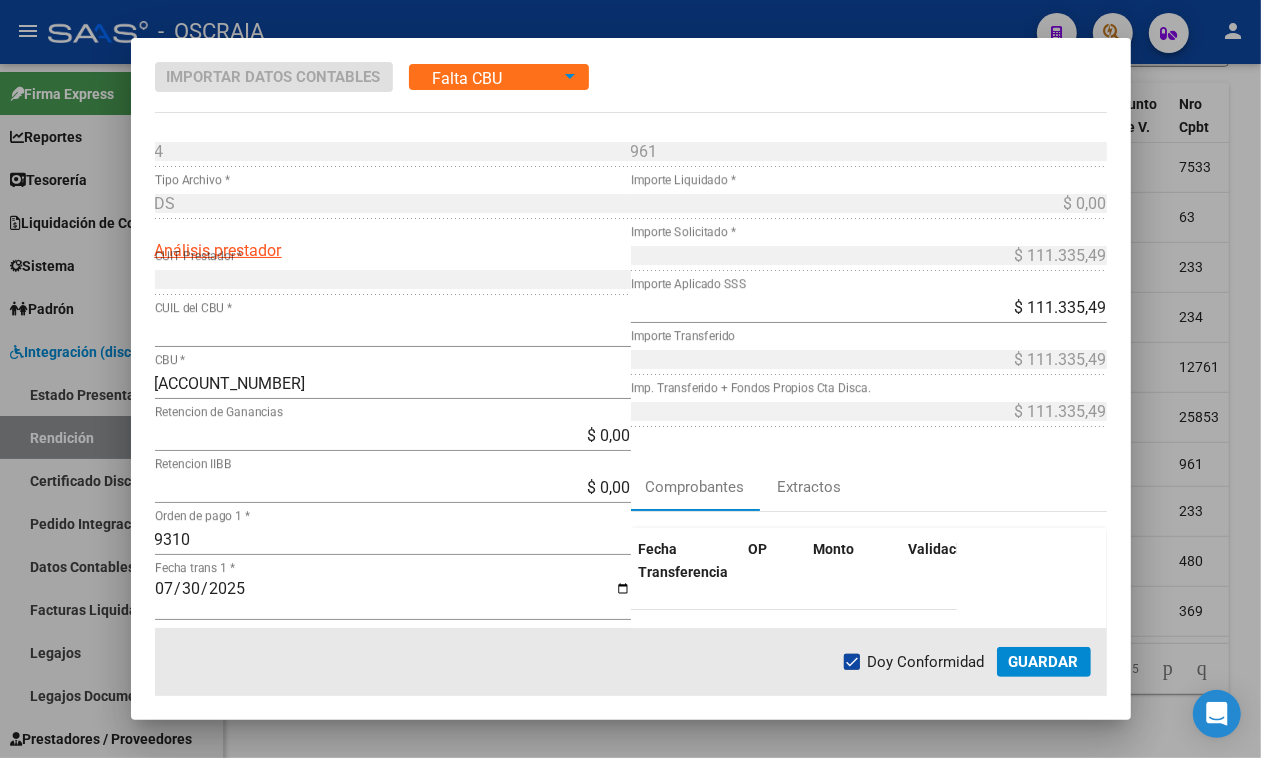 scroll, scrollTop: 125, scrollLeft: 0, axis: vertical 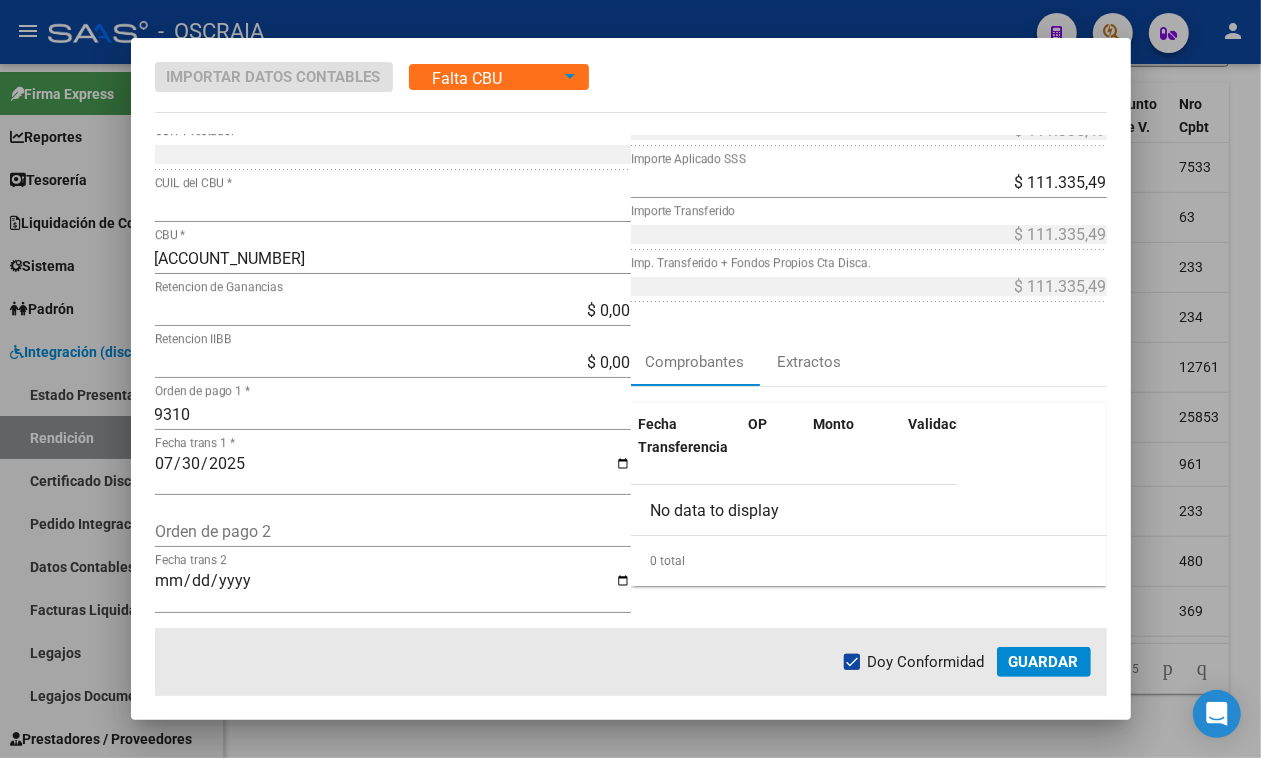 click on "Falta CBU" at bounding box center [485, 77] 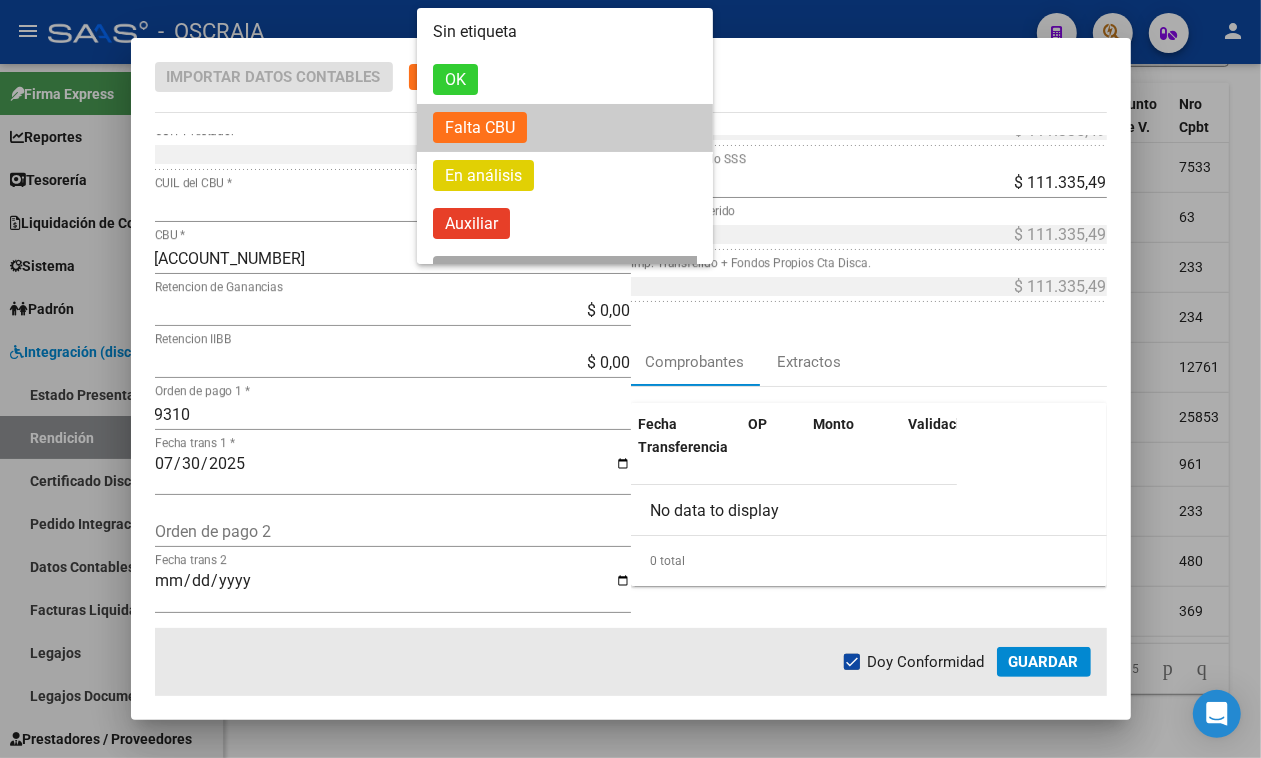 scroll, scrollTop: 96, scrollLeft: 0, axis: vertical 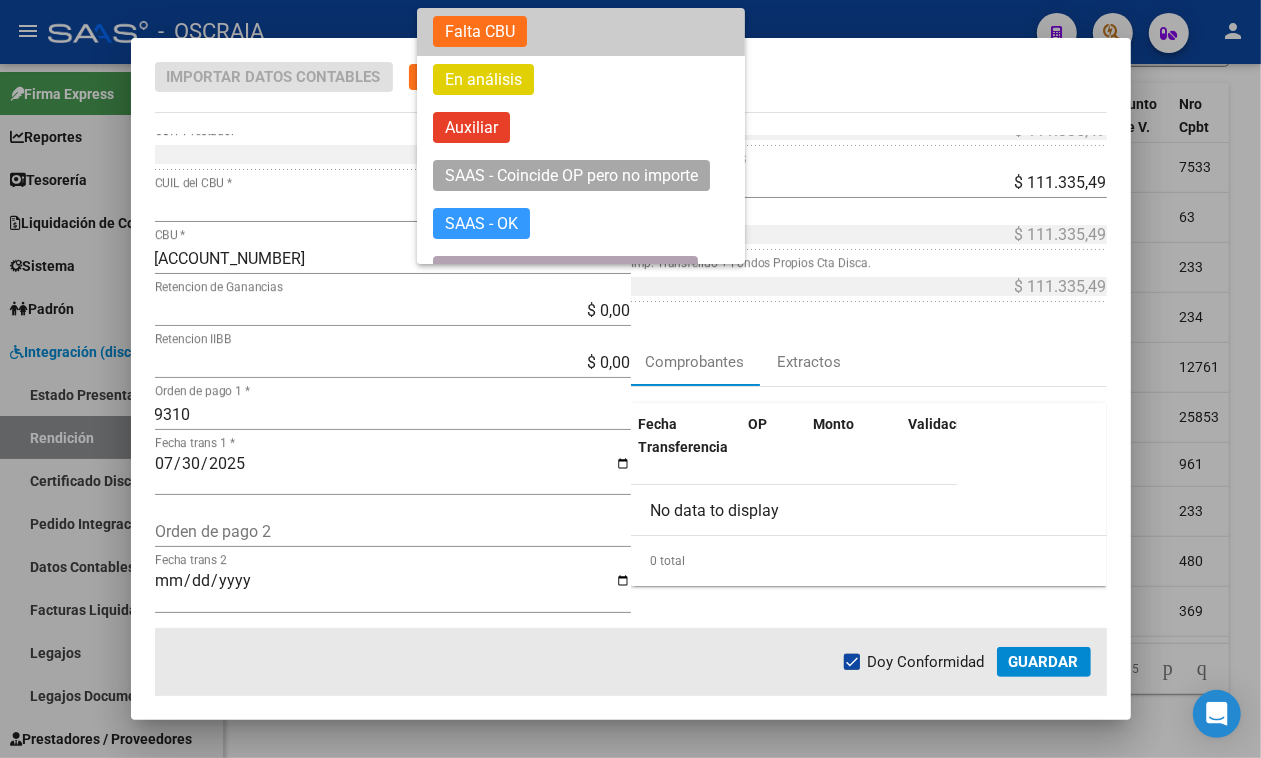 click at bounding box center [630, 379] 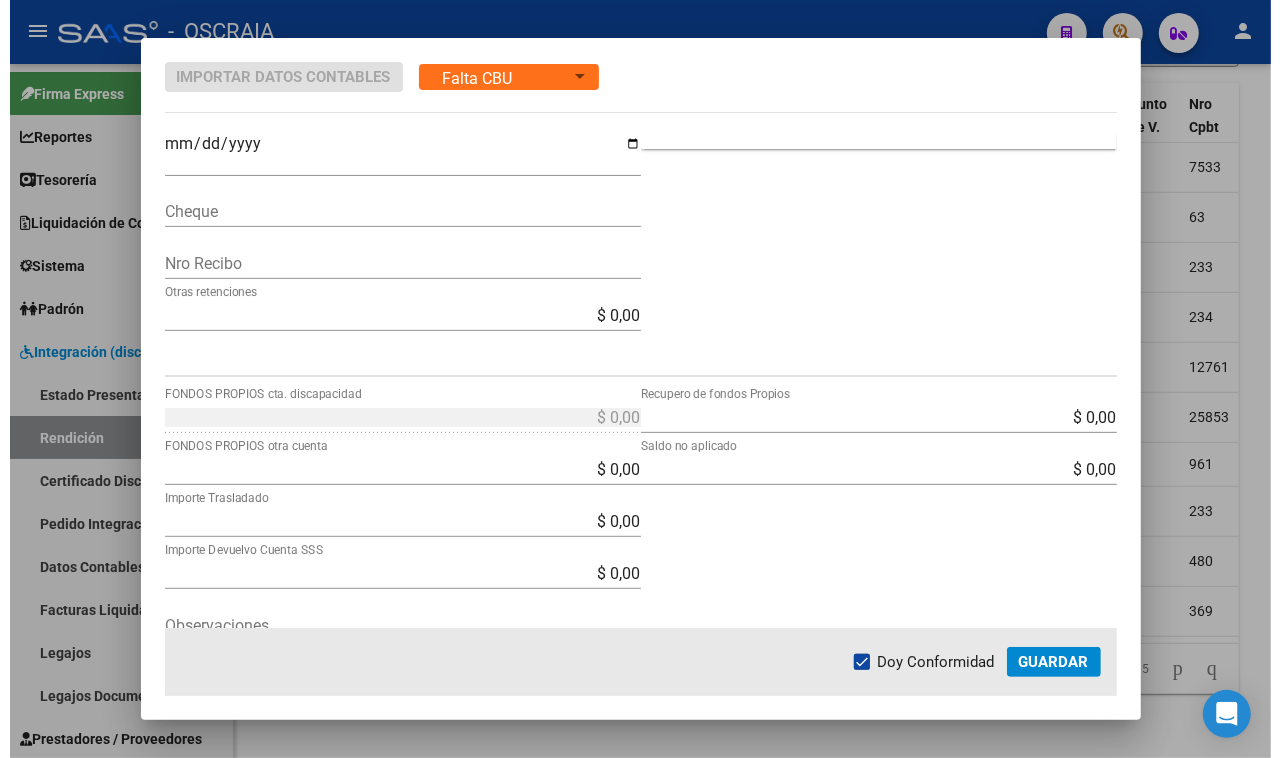 scroll, scrollTop: 0, scrollLeft: 0, axis: both 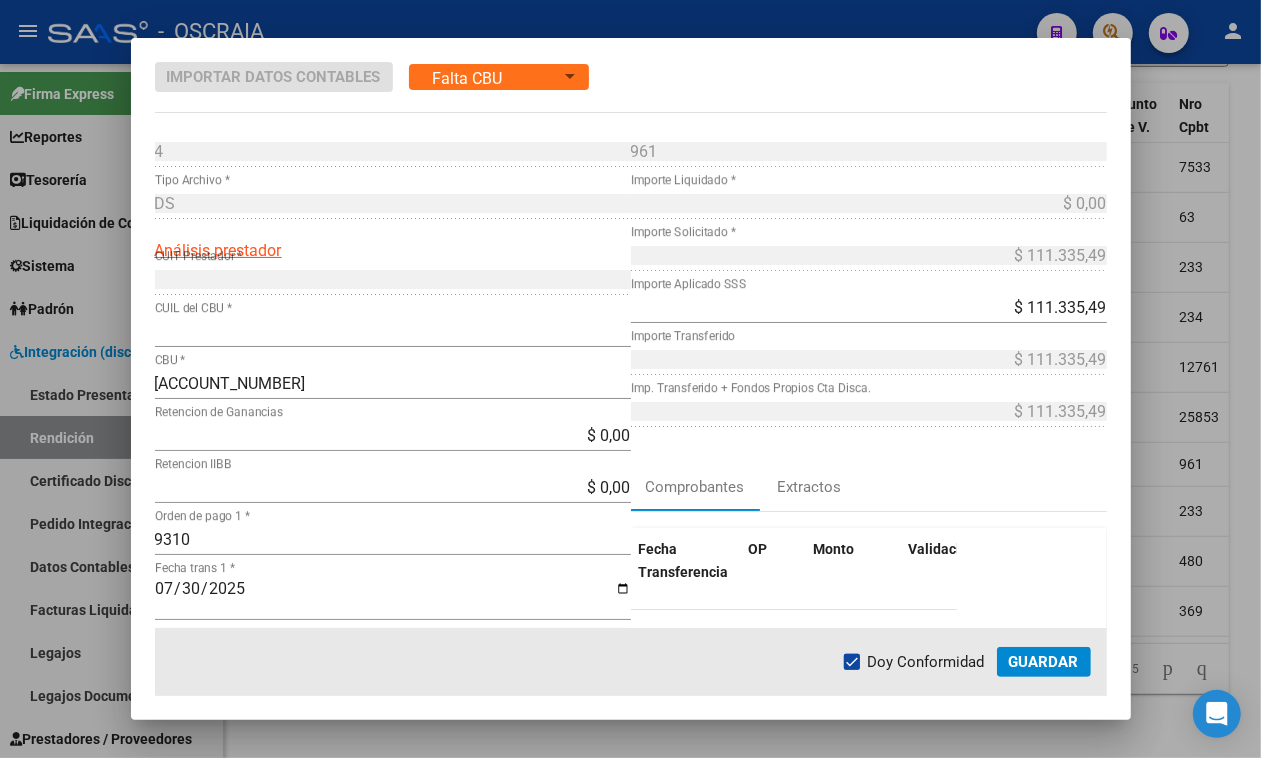 click on "Guardar" 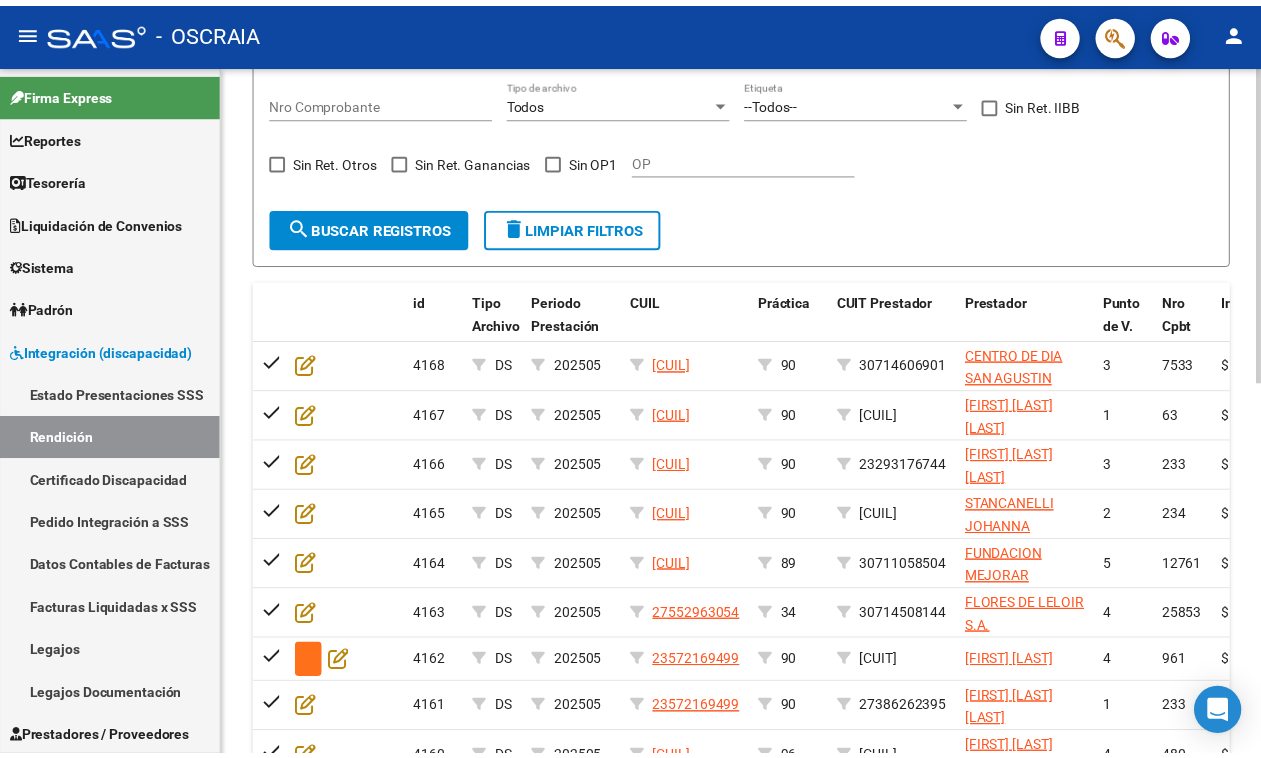 scroll, scrollTop: 817, scrollLeft: 0, axis: vertical 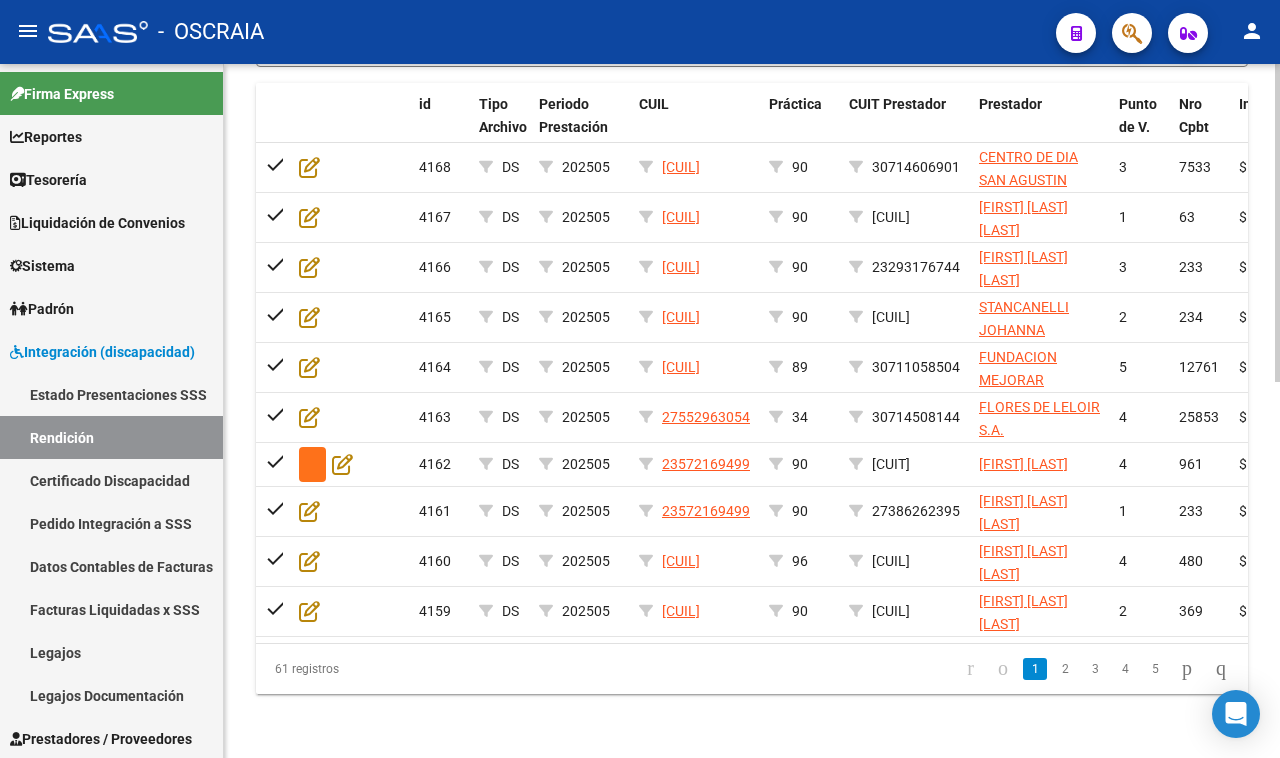 click on "DR.ENVIO: Último Archivo SSS publicado hace: 6 días - DS.SUBSIDIO: Último Archivo SSS publicado hace: 6 días  VER DETALLE  Instructivo SSS 1  -  Instructivo SSS 2  -  Instructivo SSS 3  -  Instructivo SSS 4  -  Firma Digital SSS  -  Instructivo Documentación SSS  -  Cronograma  -  Descargar Filezilla  -  Descargar Archivo Configuración FTP  INTEGRACION -> Rendición - Informe detallado de aplicación de fondos (alt+r) 202505 Periodo de Presentación search  Buscar Período  sync  Cambiar Período  add Procesamiento automatico de columnas cloud_download  Exportar CSV  cloud_download  Exportar para SSS      -  Doc. Apertura Todos Solo registros con errores de validación (control 623 instructivo de rendición) Todos Solo registros aceptados por el usuario Todos Con CBU Id CUIL Periodo Prestacion Código Práctica Clave Prestador CUIT/Razon Social Nro Comprobante Todos Tipo de archivo --Todos-- Etiqueta   Sin Ret. IIBB   Sin Ret. Otros   Sin Ret. Ganancias   Sin OP1 OP search  Buscar registros  delete" 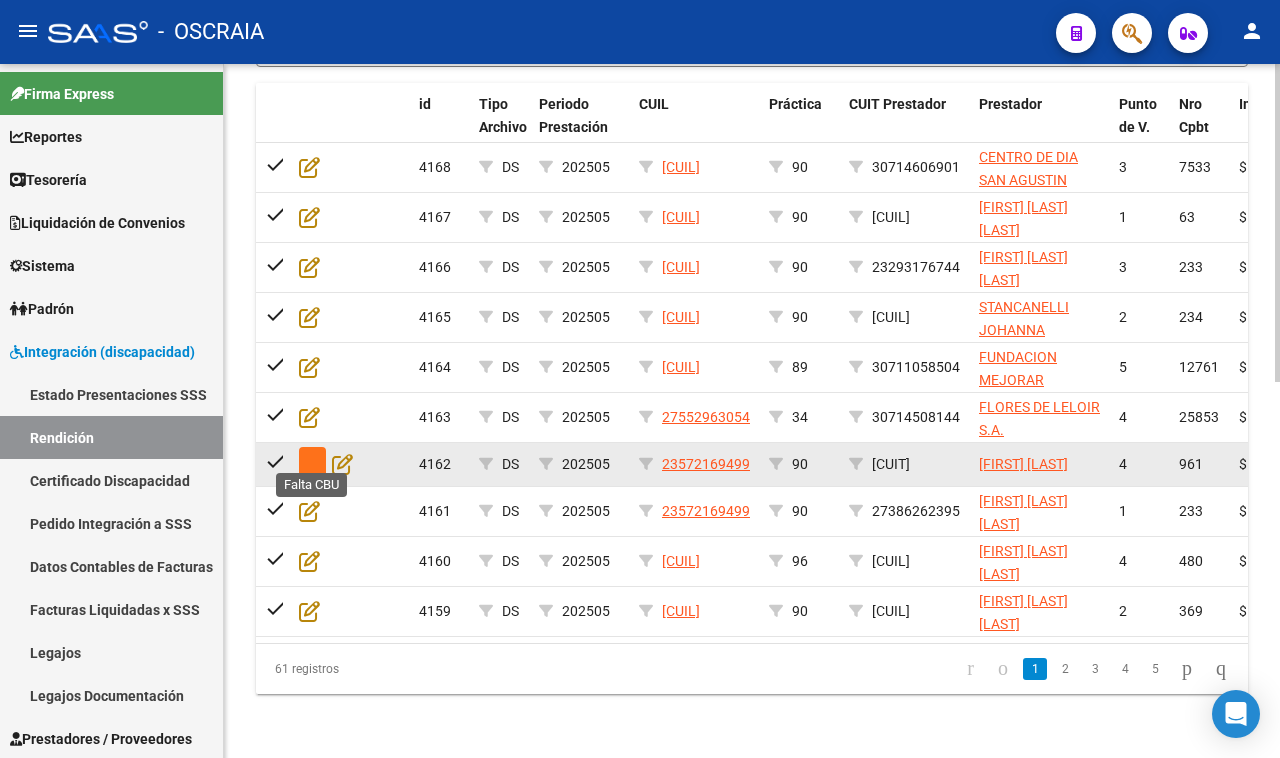 click 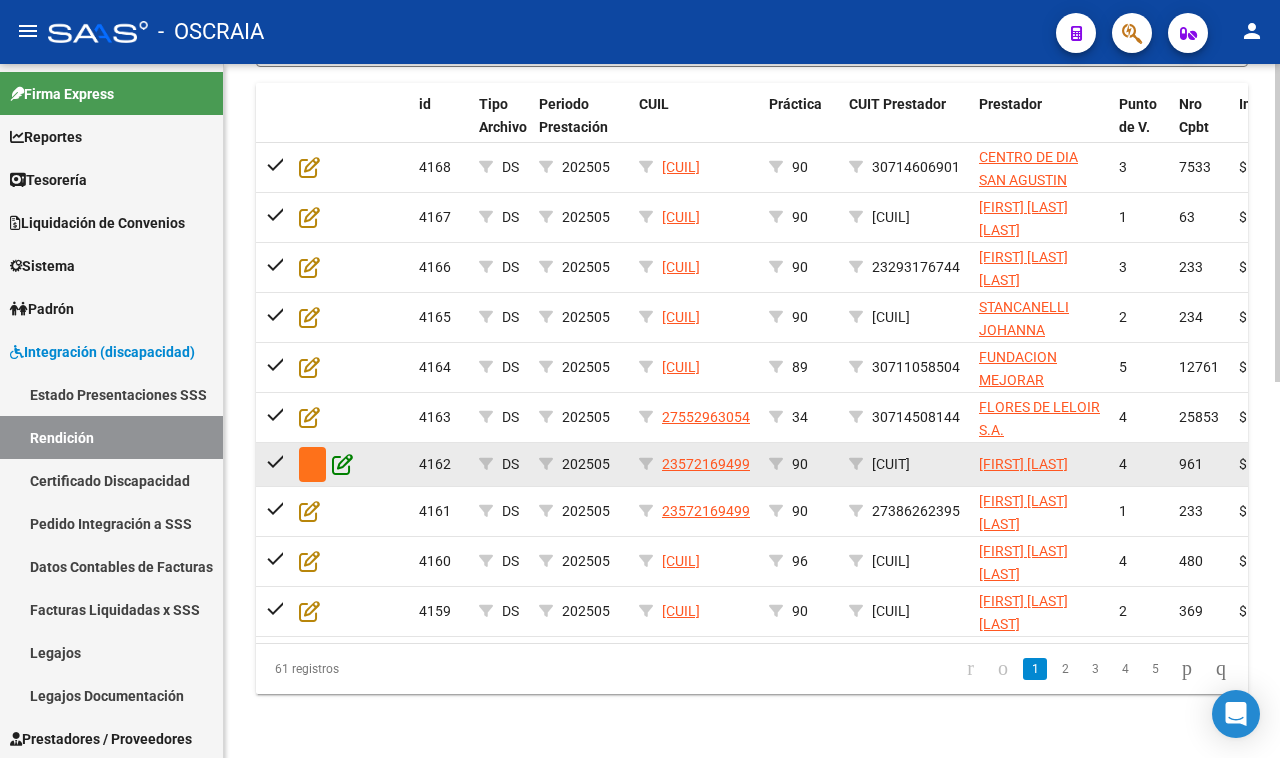 click 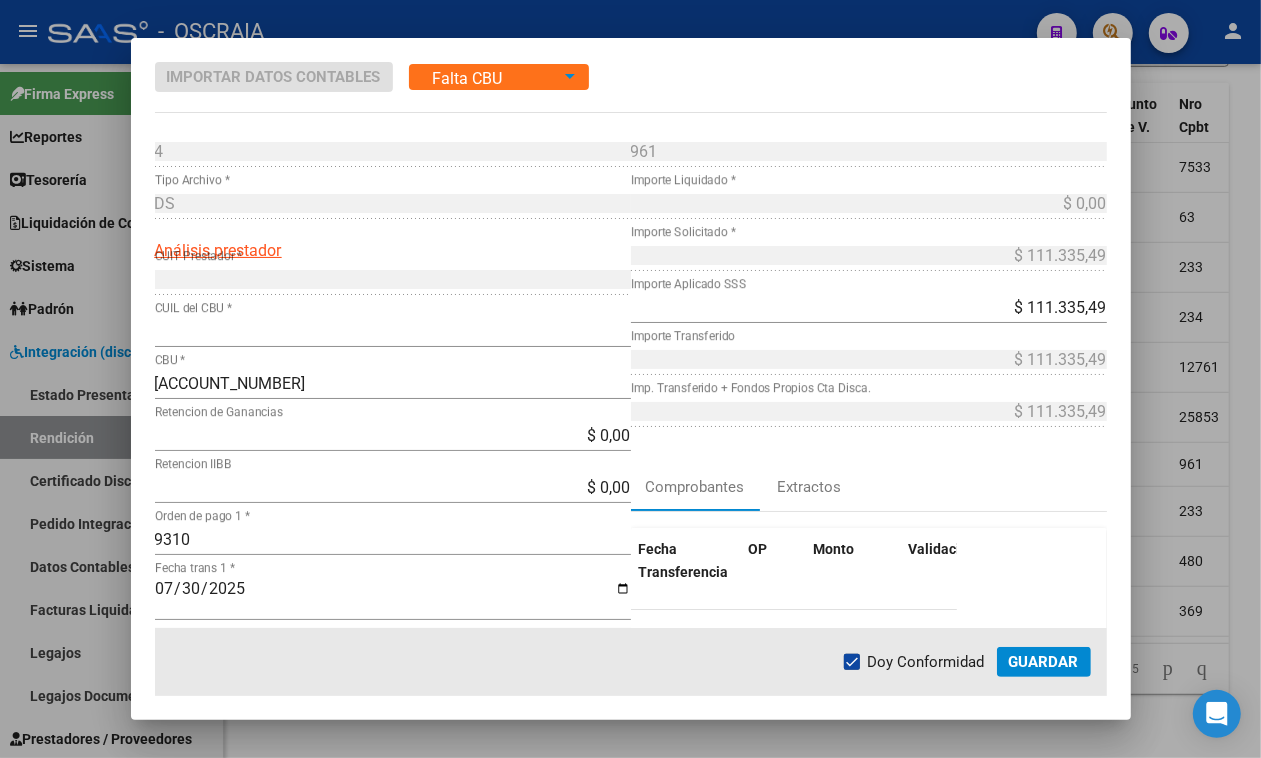 click on "Falta CBU" at bounding box center (468, 78) 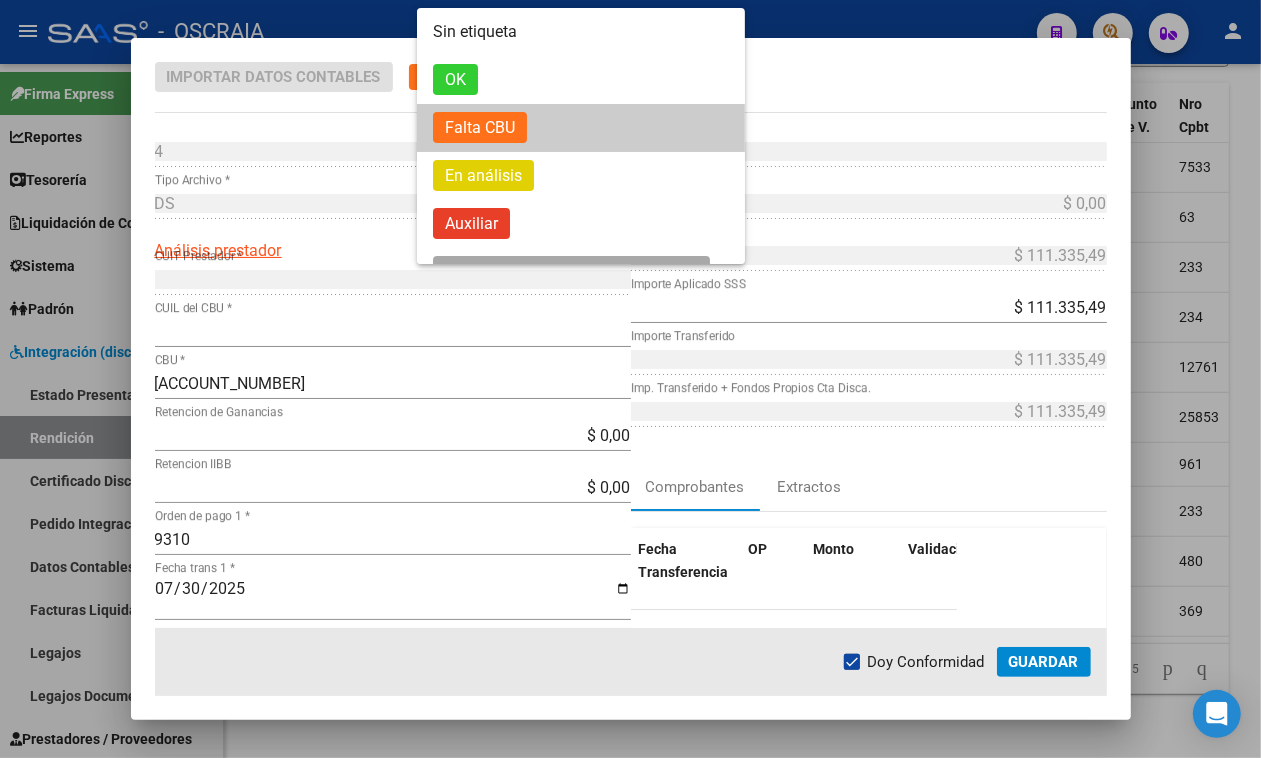 scroll, scrollTop: 96, scrollLeft: 0, axis: vertical 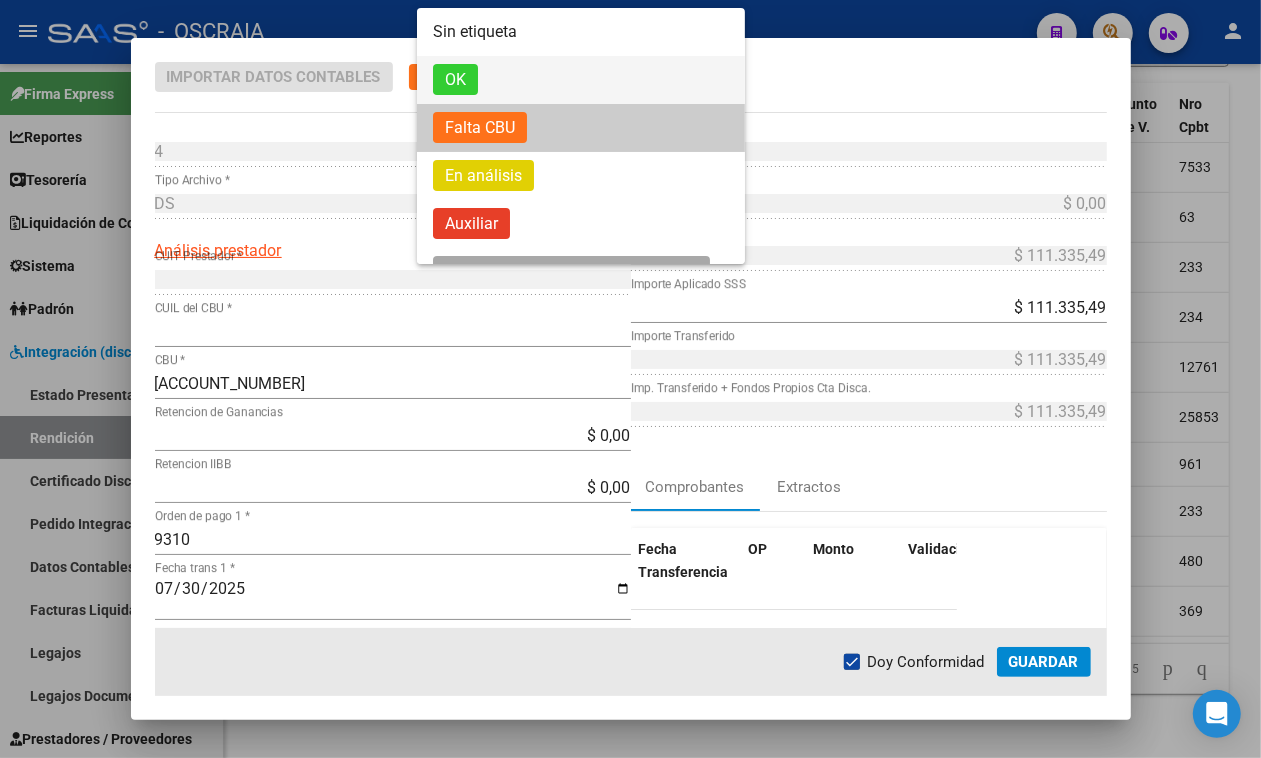 click on "OK" at bounding box center [455, 79] 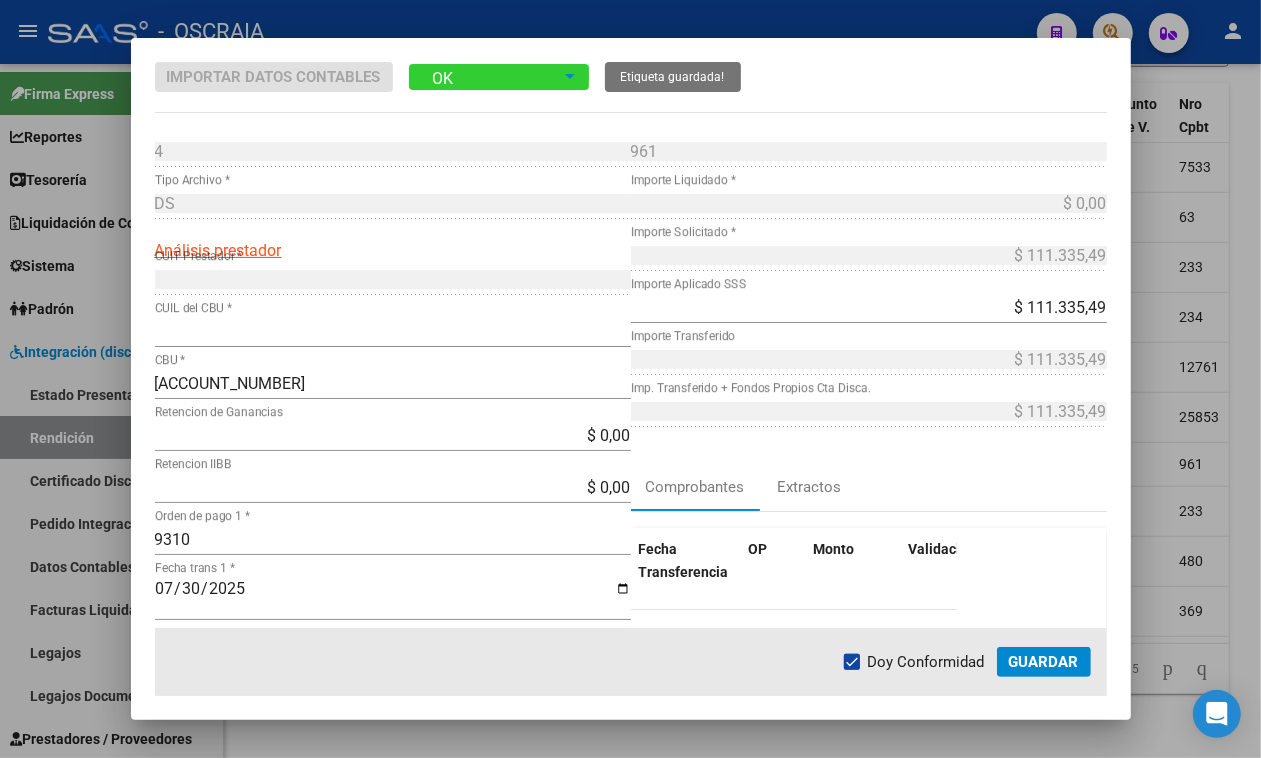 click on "Guardar" 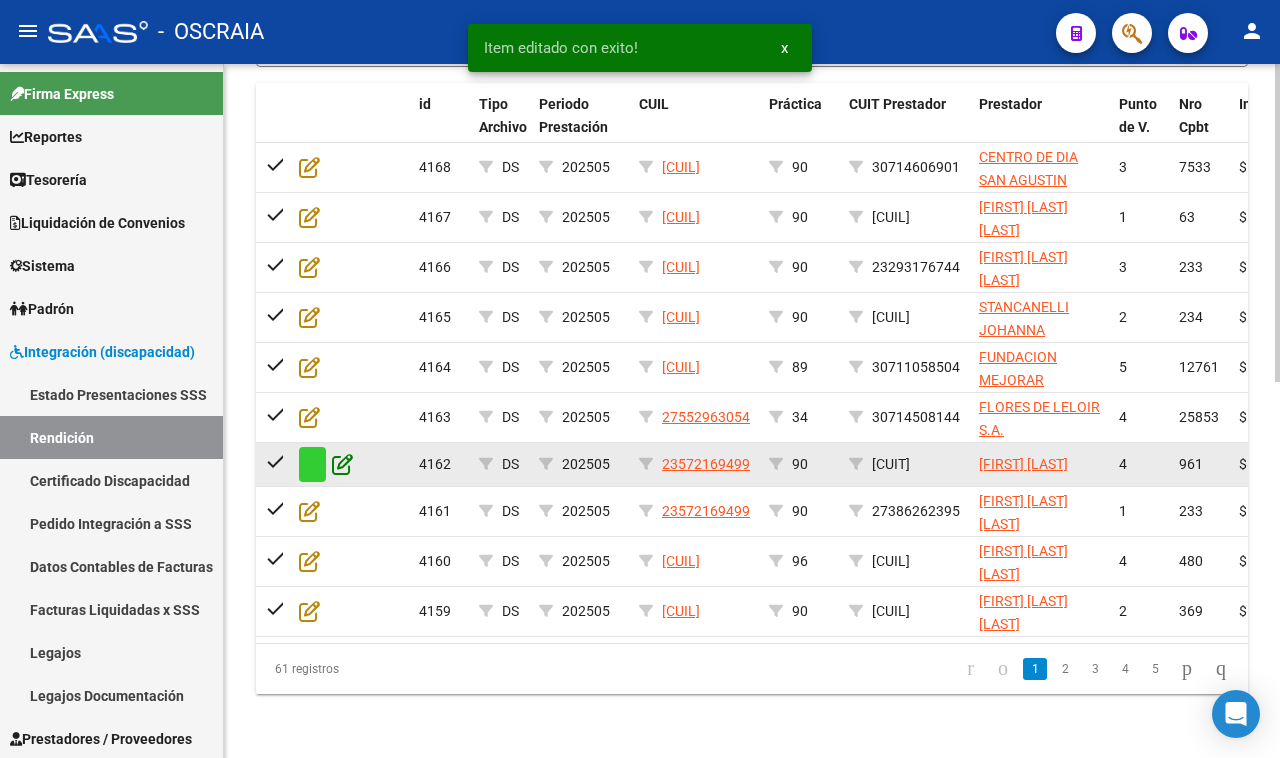 click 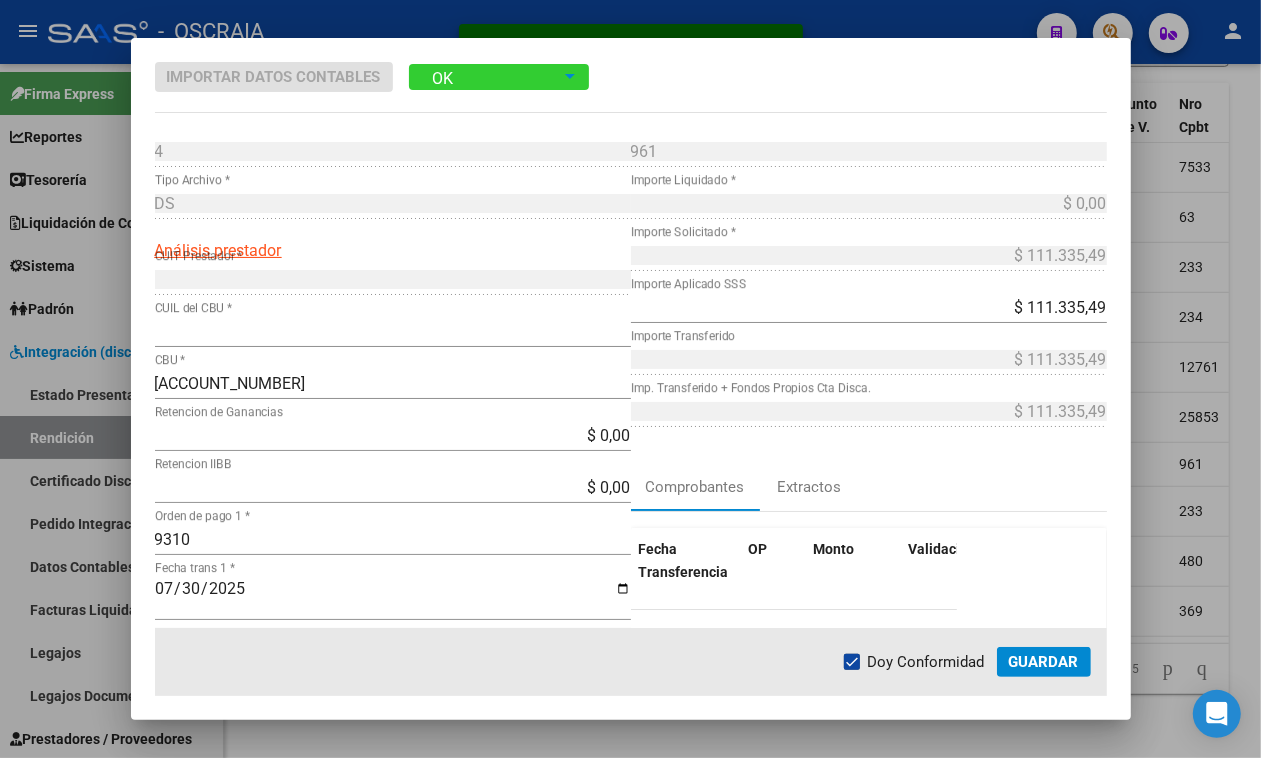 click on "OK" at bounding box center [485, 77] 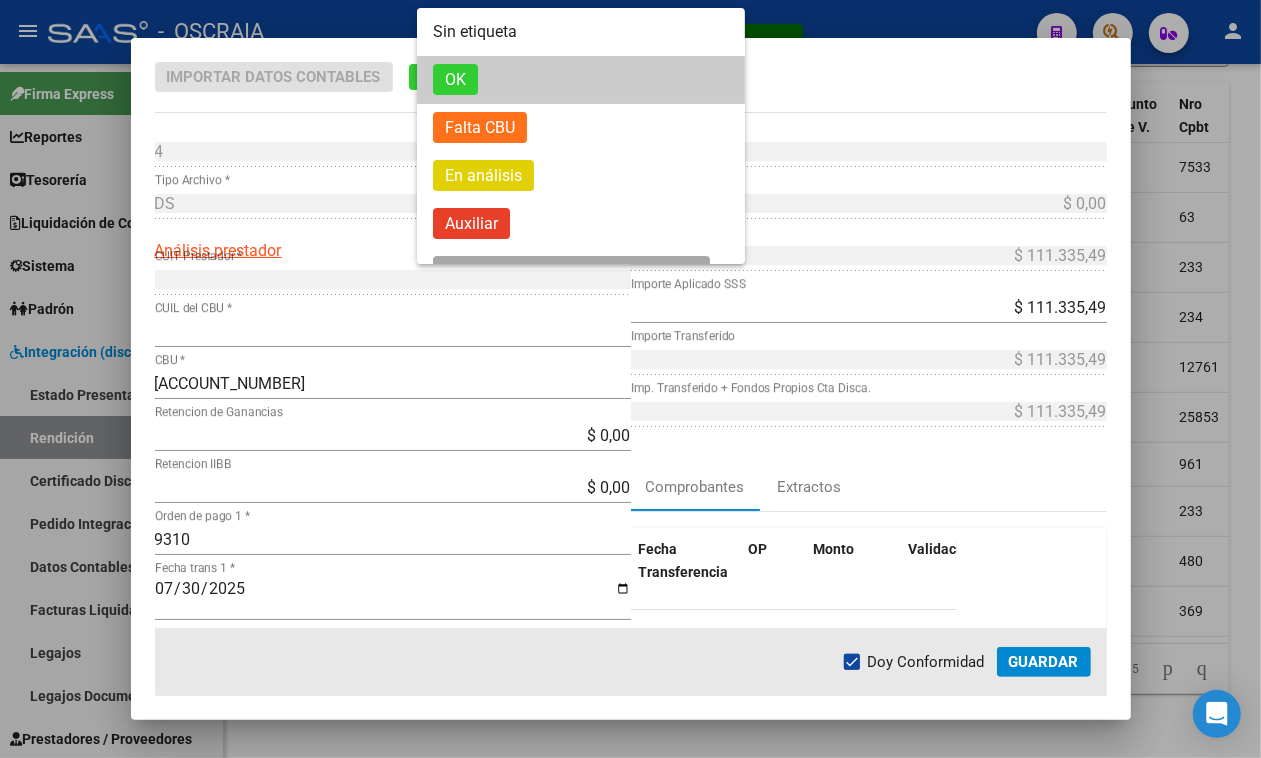 scroll, scrollTop: 30, scrollLeft: 0, axis: vertical 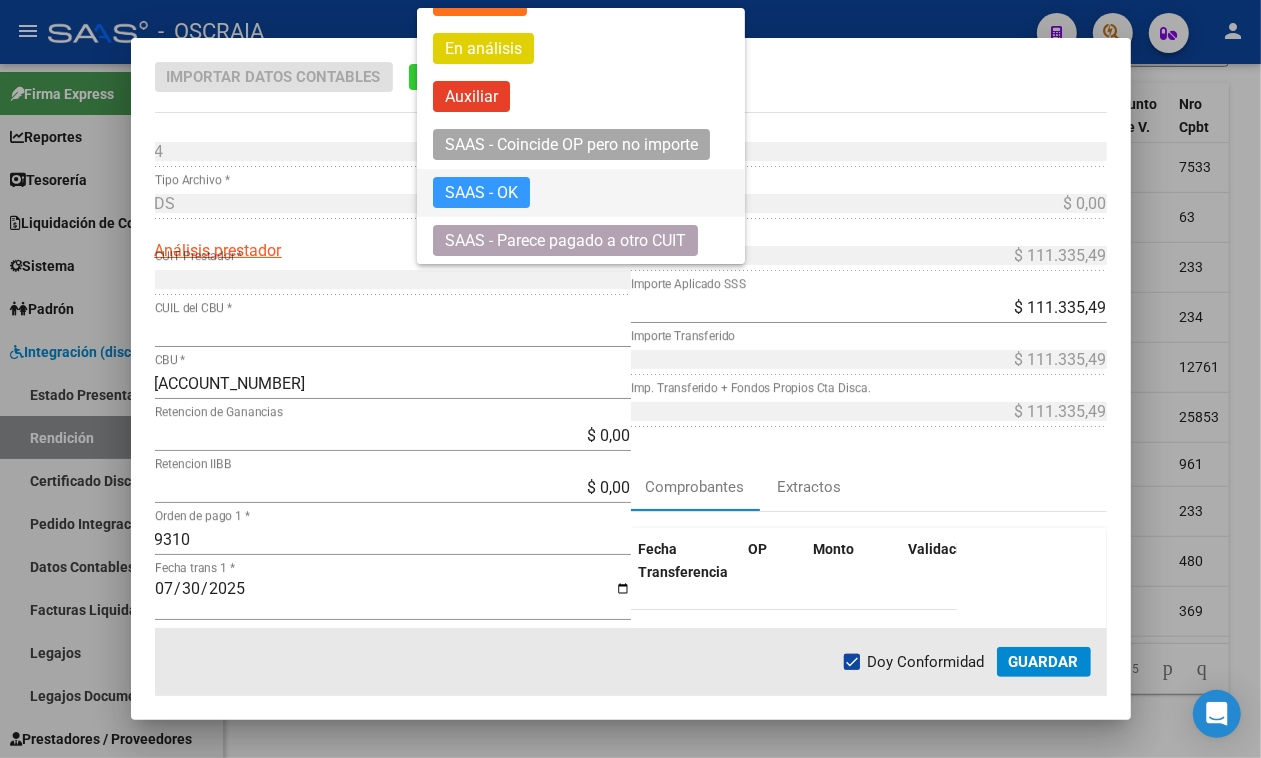 click on "SAAS - OK" at bounding box center (481, 192) 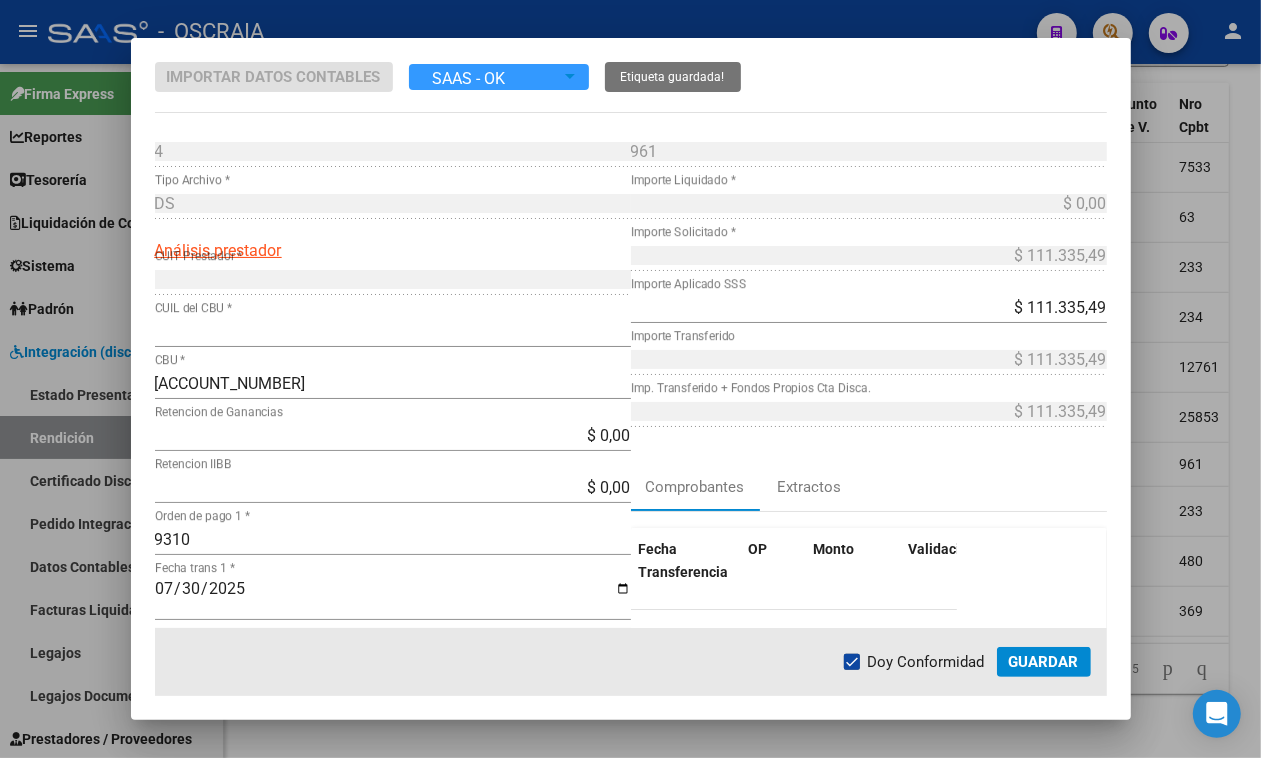 click on "Guardar" 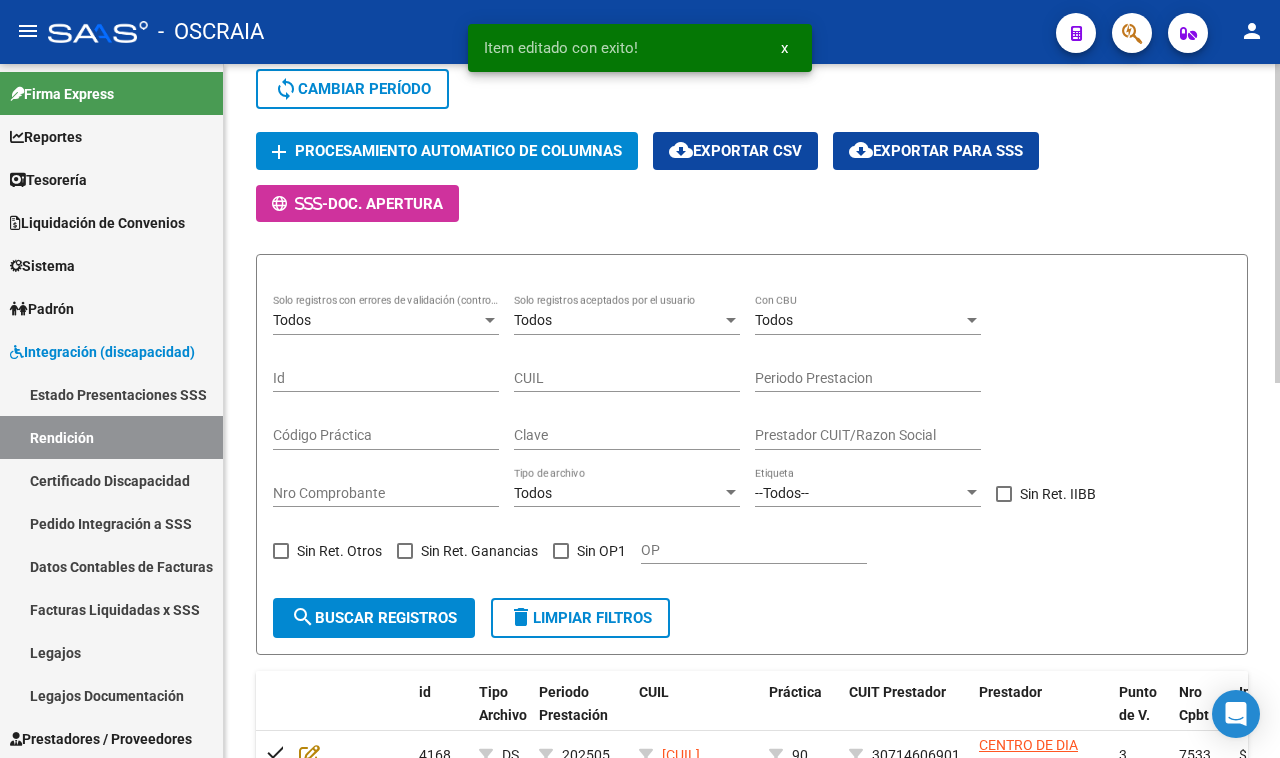 scroll, scrollTop: 68, scrollLeft: 0, axis: vertical 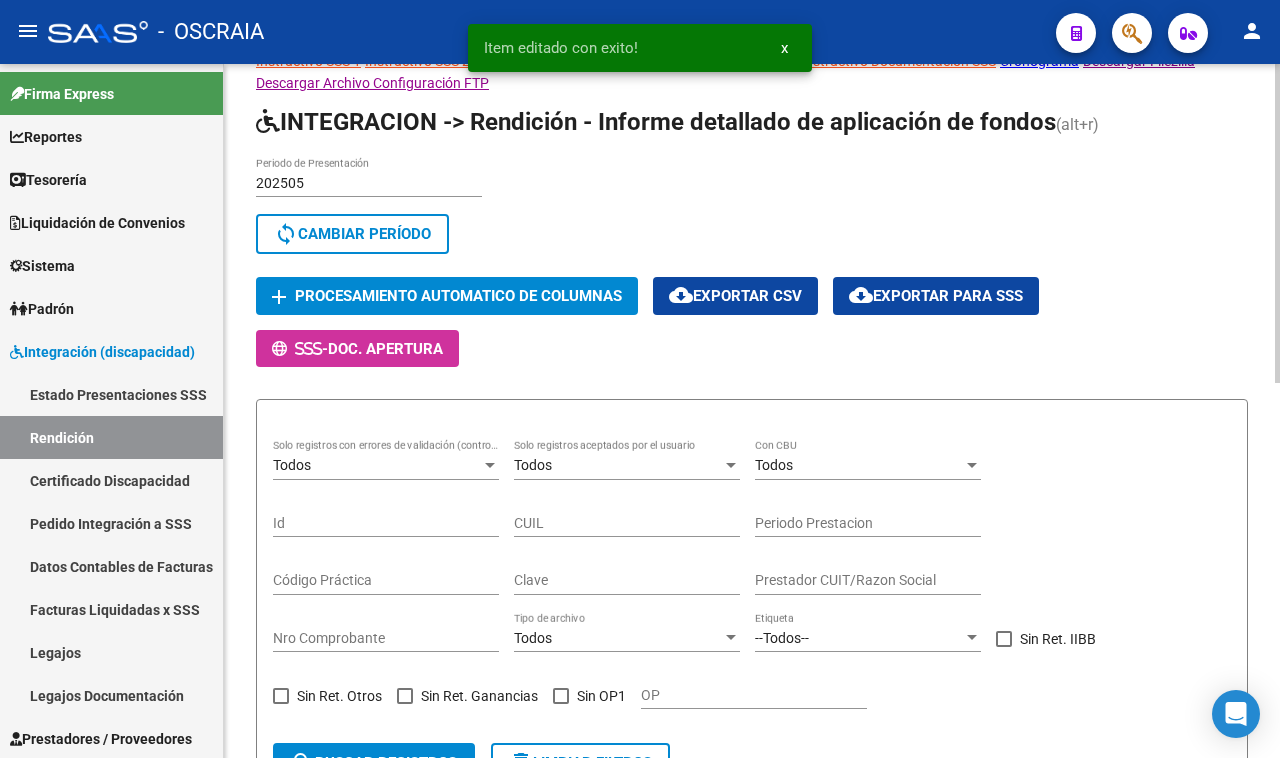 click 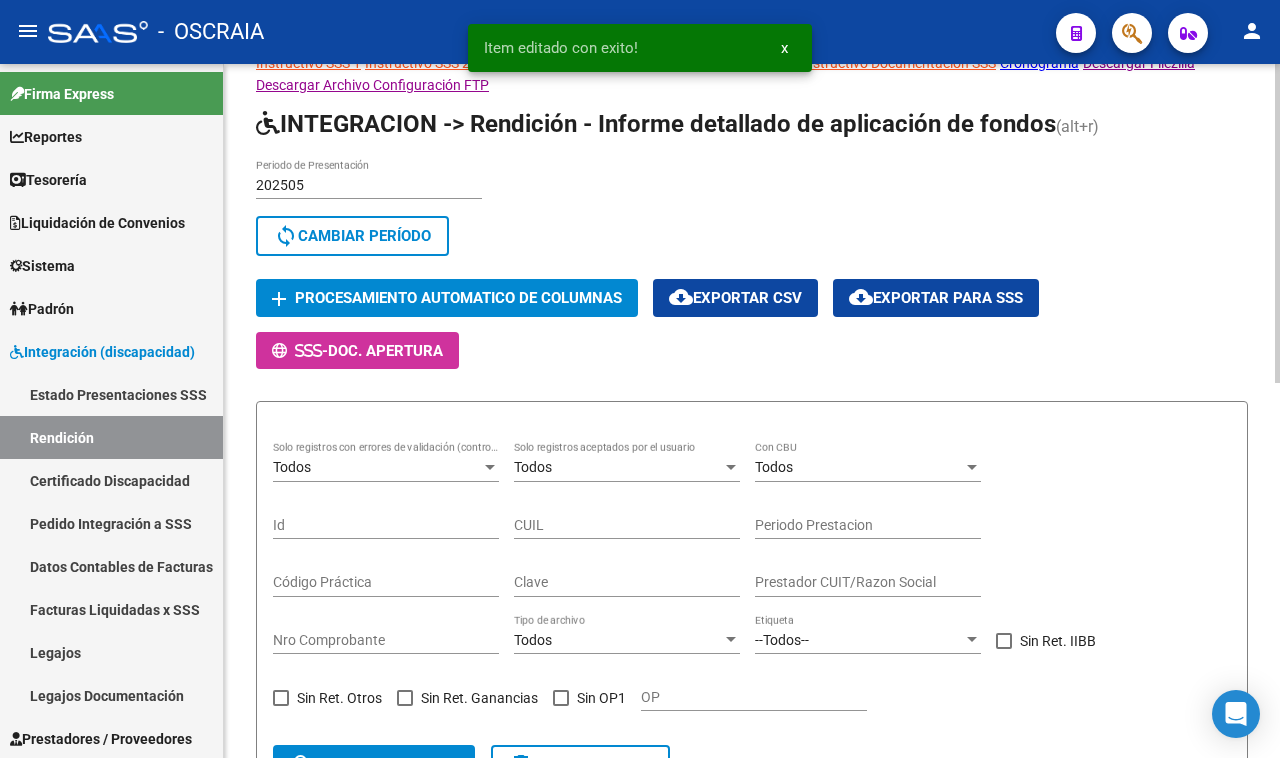 drag, startPoint x: 383, startPoint y: 232, endPoint x: 351, endPoint y: 218, distance: 34.928497 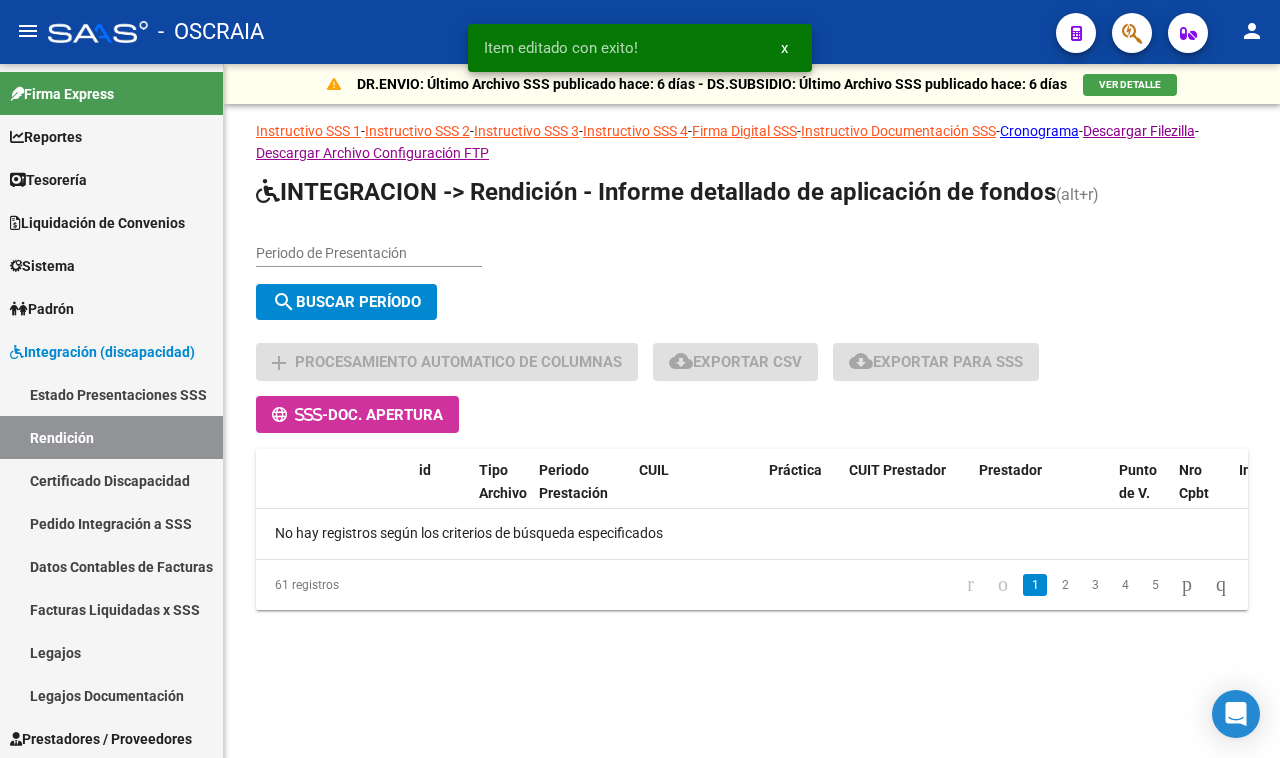 scroll, scrollTop: 0, scrollLeft: 0, axis: both 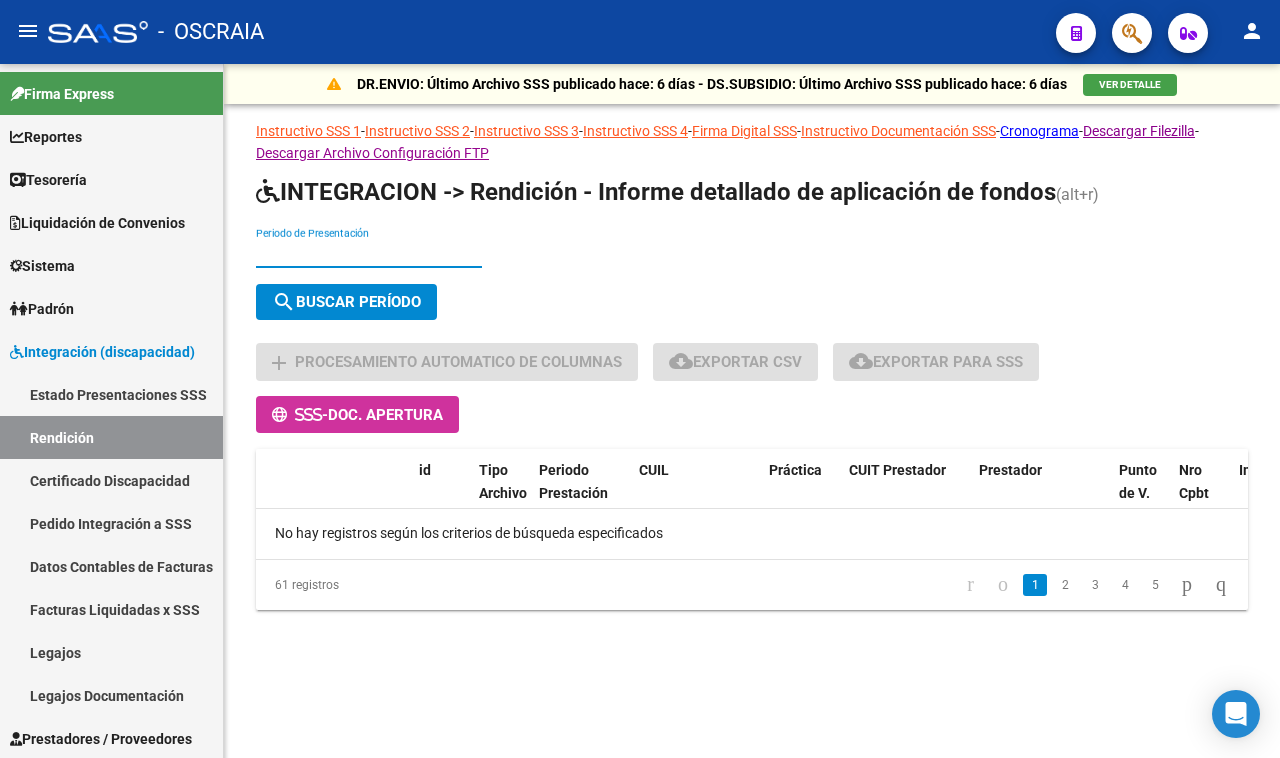 click on "Periodo de Presentación" at bounding box center [369, 253] 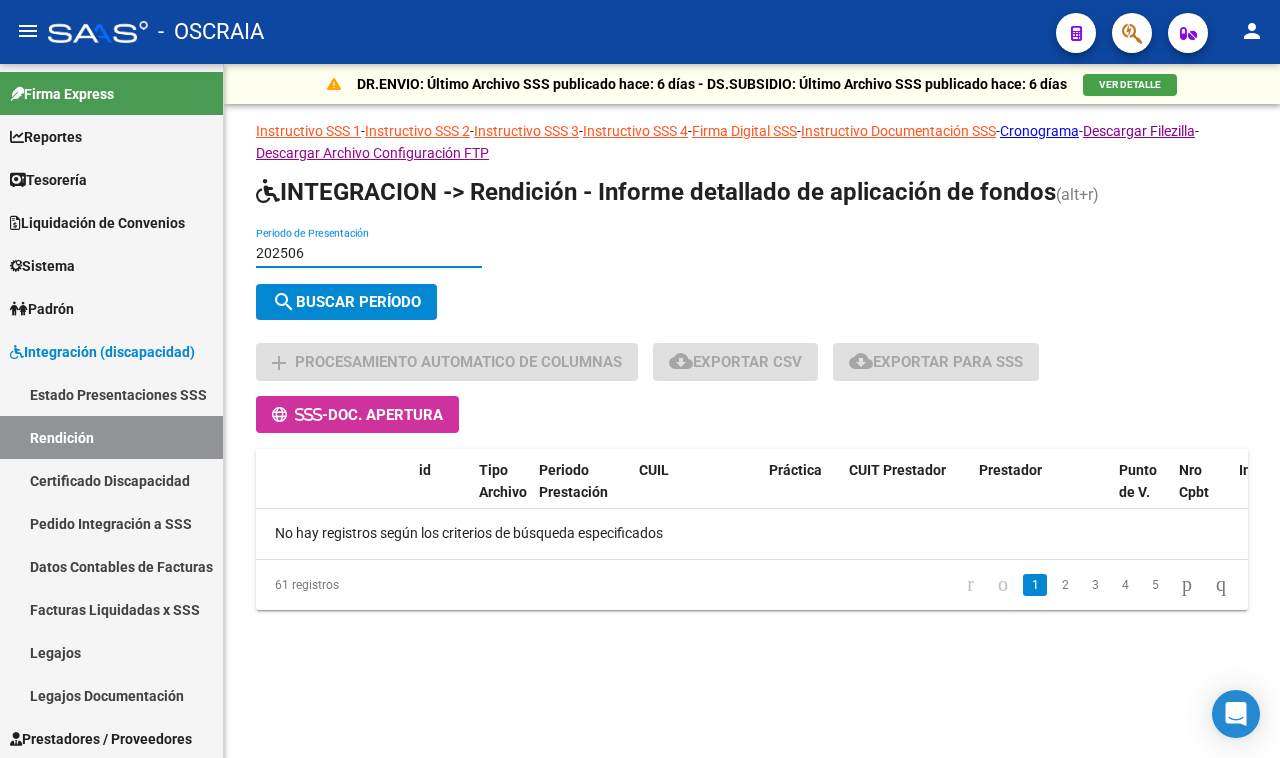 type on "202506" 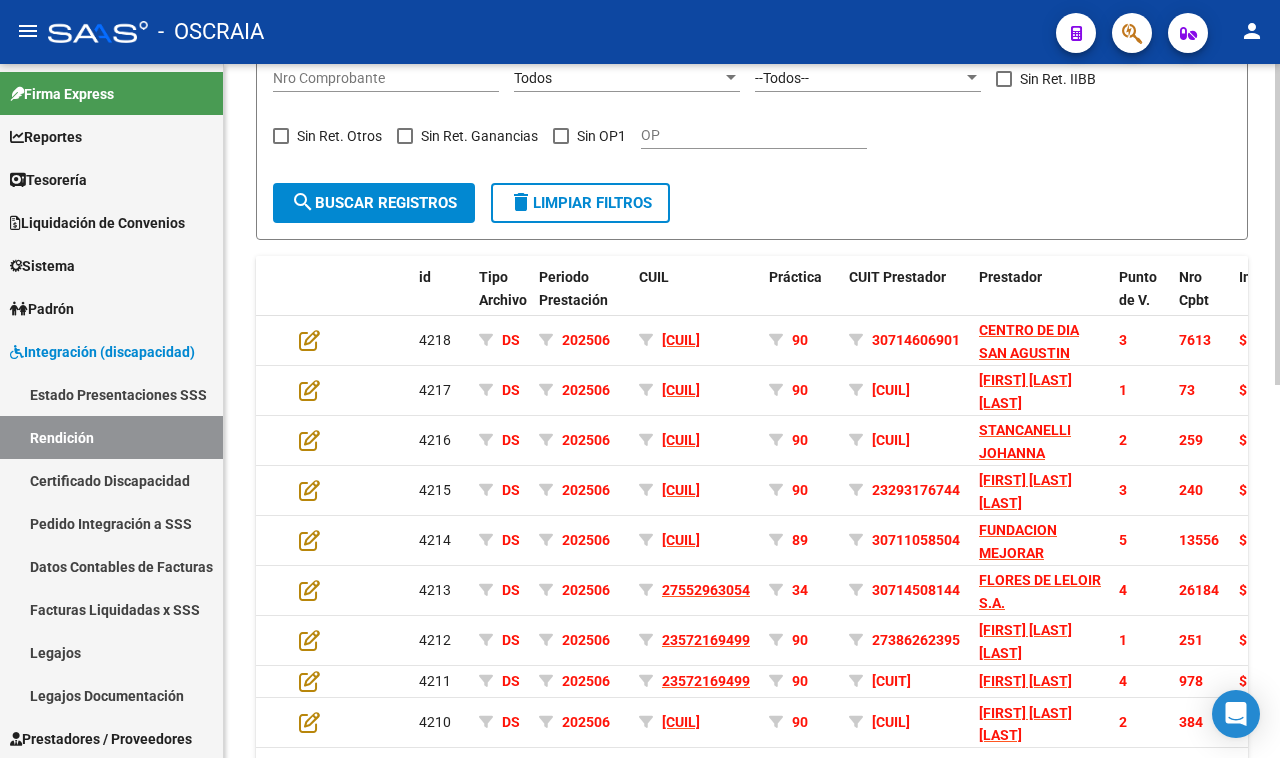 scroll, scrollTop: 725, scrollLeft: 0, axis: vertical 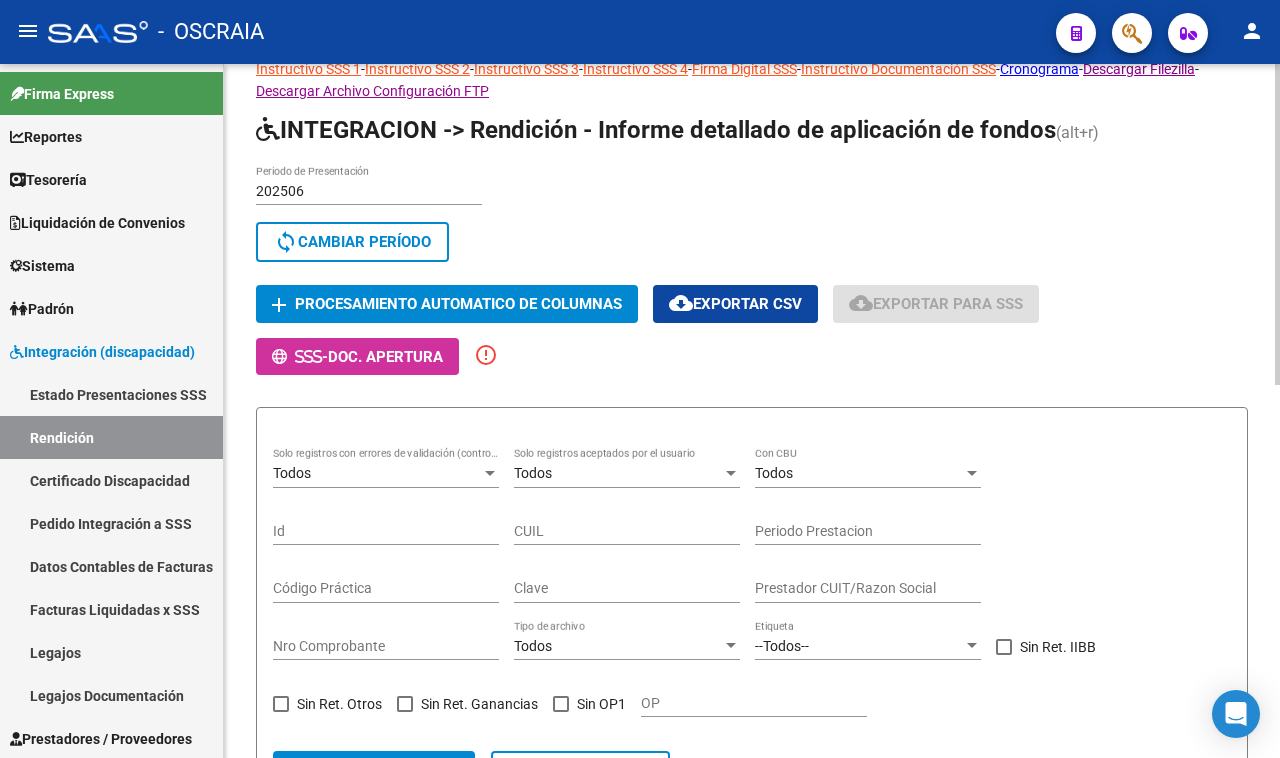 click on "DR.ENVIO: Último Archivo SSS publicado hace: 6 días - DS.SUBSIDIO: Último Archivo SSS publicado hace: 6 días  VER DETALLE  Instructivo SSS 1  -  Instructivo SSS 2  -  Instructivo SSS 3  -  Instructivo SSS 4  -  Firma Digital SSS  -  Instructivo Documentación SSS  -  Cronograma  -  Descargar Filezilla  -  Descargar Archivo Configuración FTP  INTEGRACION -> Rendición - Informe detallado de aplicación de fondos (alt+r) 202506 Periodo de Presentación search  Buscar Período  sync  Cambiar Período  add Procesamiento automatico de columnas cloud_download  Exportar CSV  cloud_download  Exportar para SSS      -  Doc. Apertura  error_outline  Todos Solo registros con errores de validación (control 623 instructivo de rendición) Todos Solo registros aceptados por el usuario Todos Con CBU Id CUIL Periodo Prestacion Código Práctica CUIT Prestador Prestador Punto de V. Nro Comprobante Todos Tipo de archivo --Todos-- Etiqueta   Sin Ret. IIBB   Sin Ret. Otros   Sin Ret. Ganancias   Sin OP1 OP search delete id" 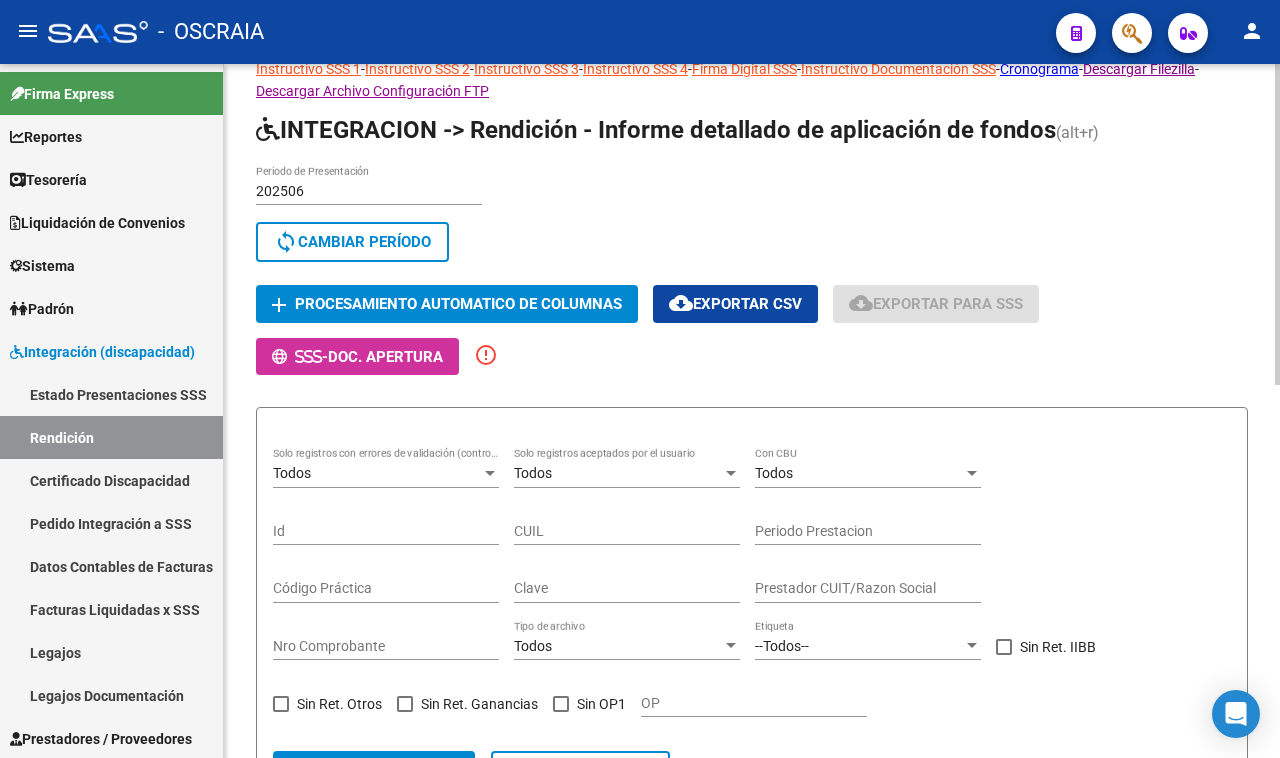 scroll, scrollTop: 53, scrollLeft: 0, axis: vertical 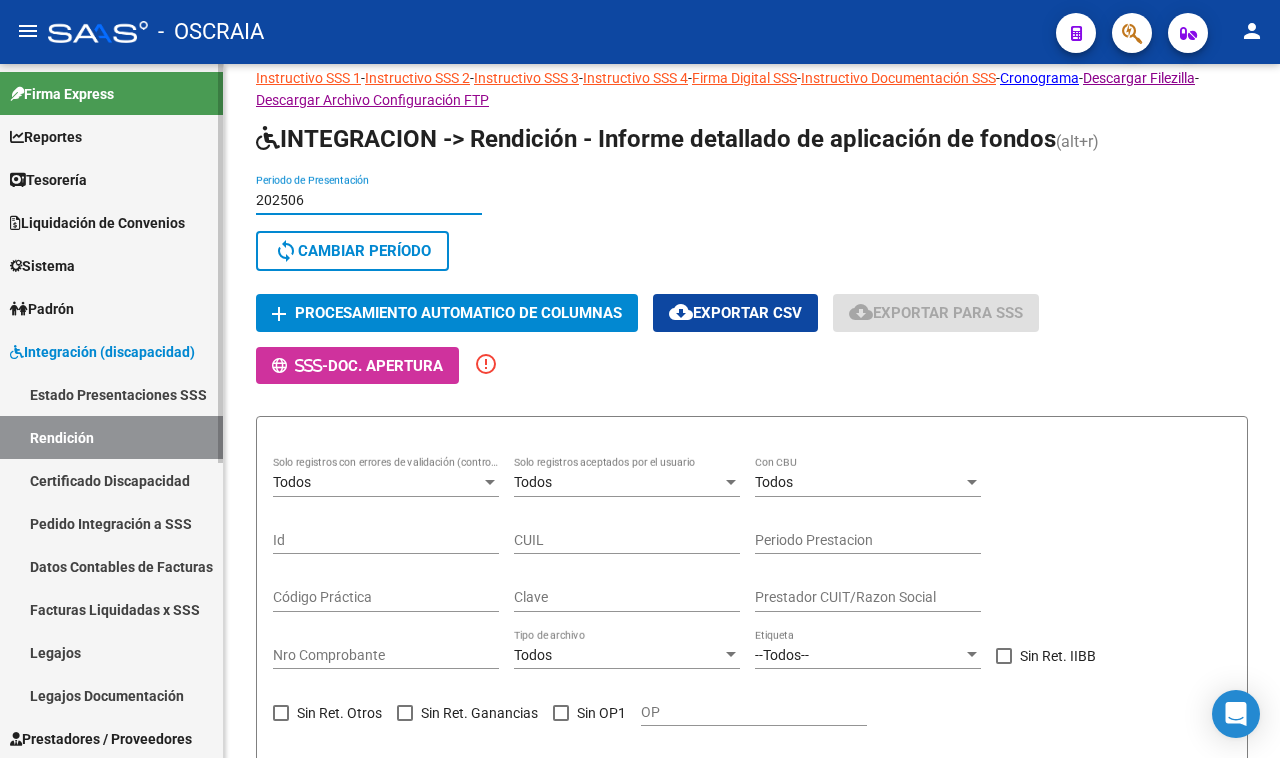 drag, startPoint x: 333, startPoint y: 198, endPoint x: 0, endPoint y: 167, distance: 334.43982 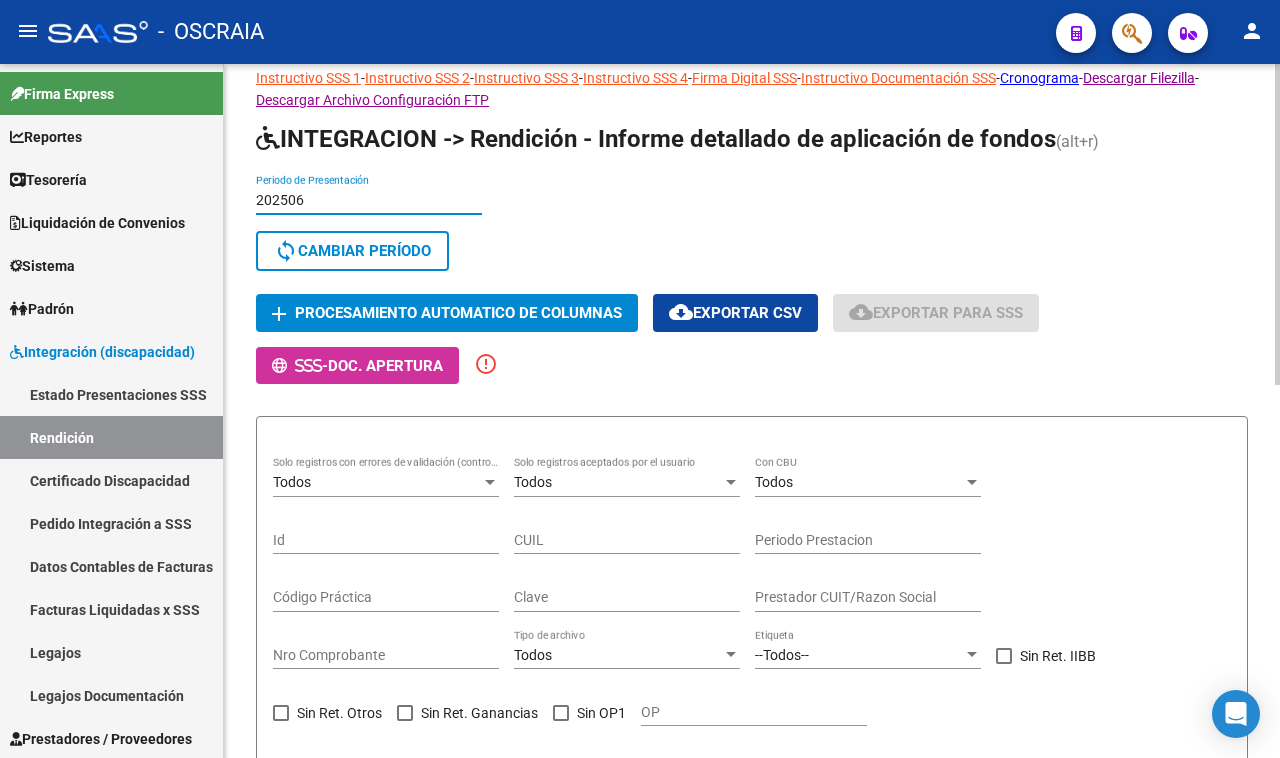 click on "sync  Cambiar Período" 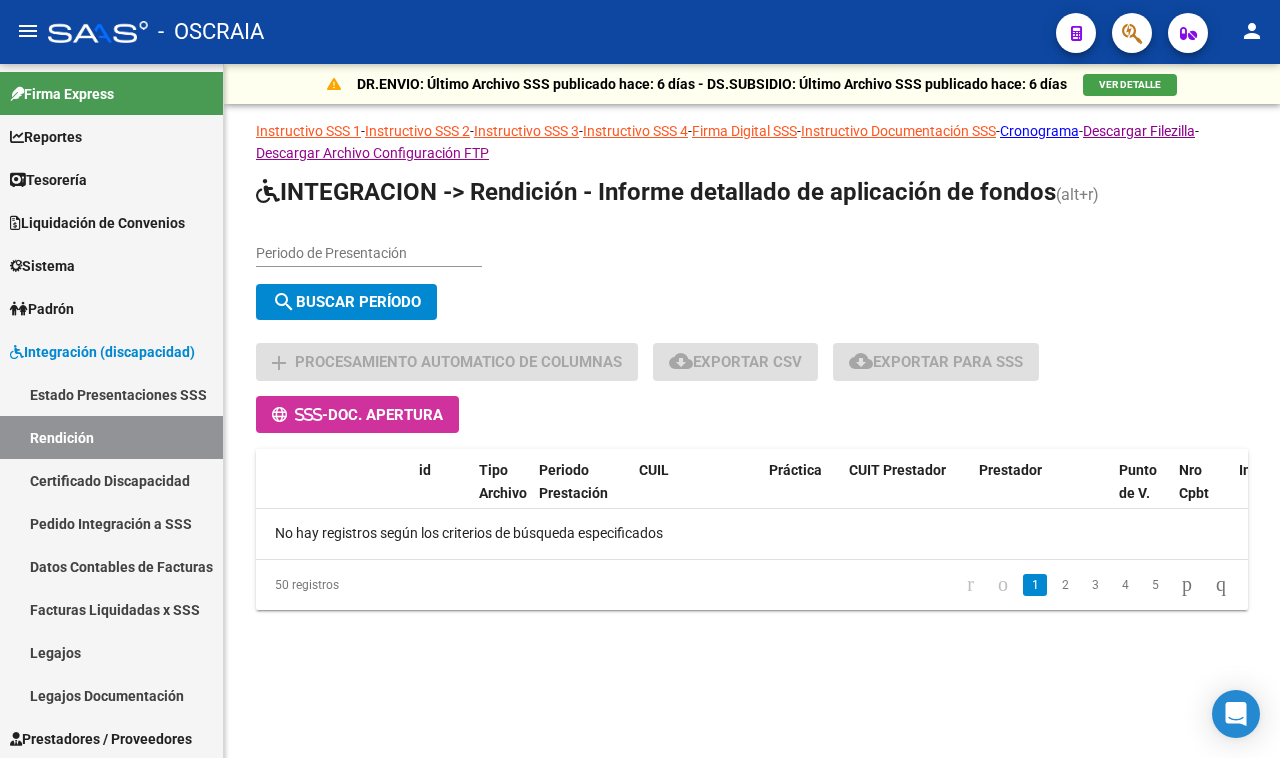 scroll, scrollTop: 0, scrollLeft: 0, axis: both 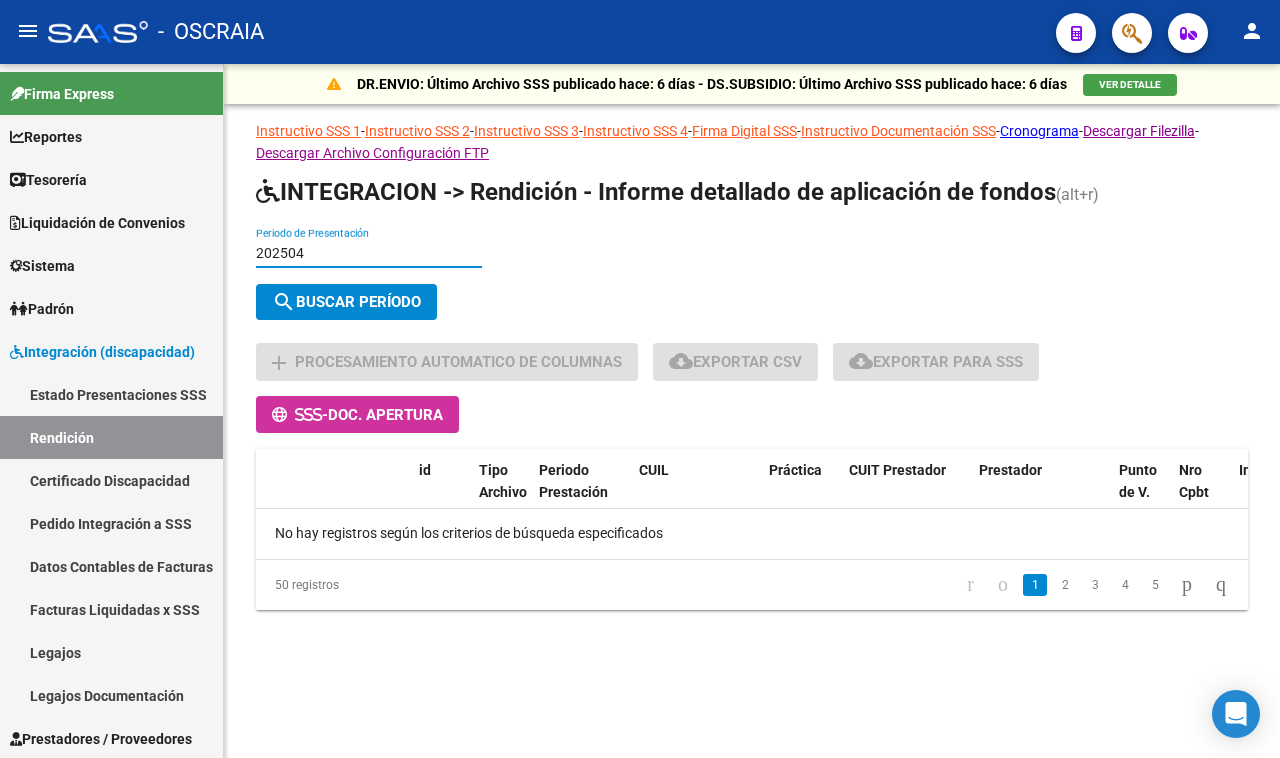 type on "202504" 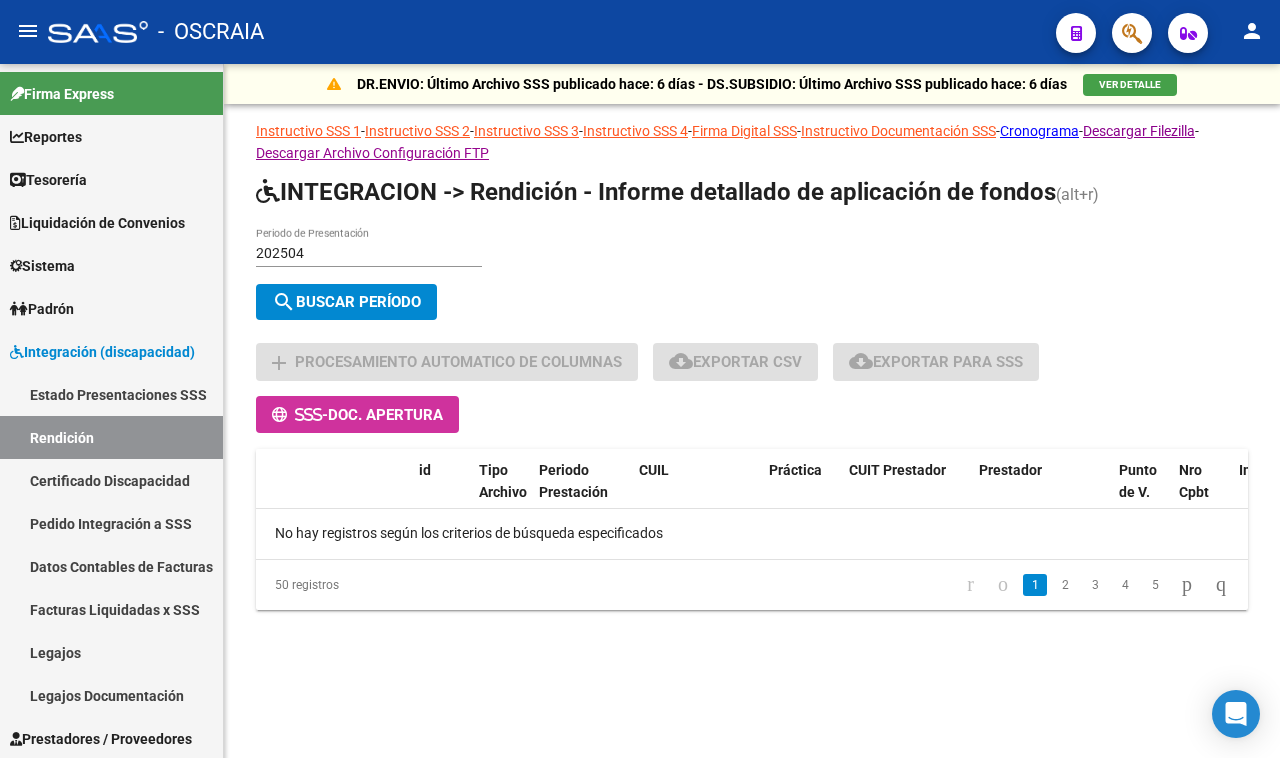 drag, startPoint x: 411, startPoint y: 277, endPoint x: 411, endPoint y: 295, distance: 18 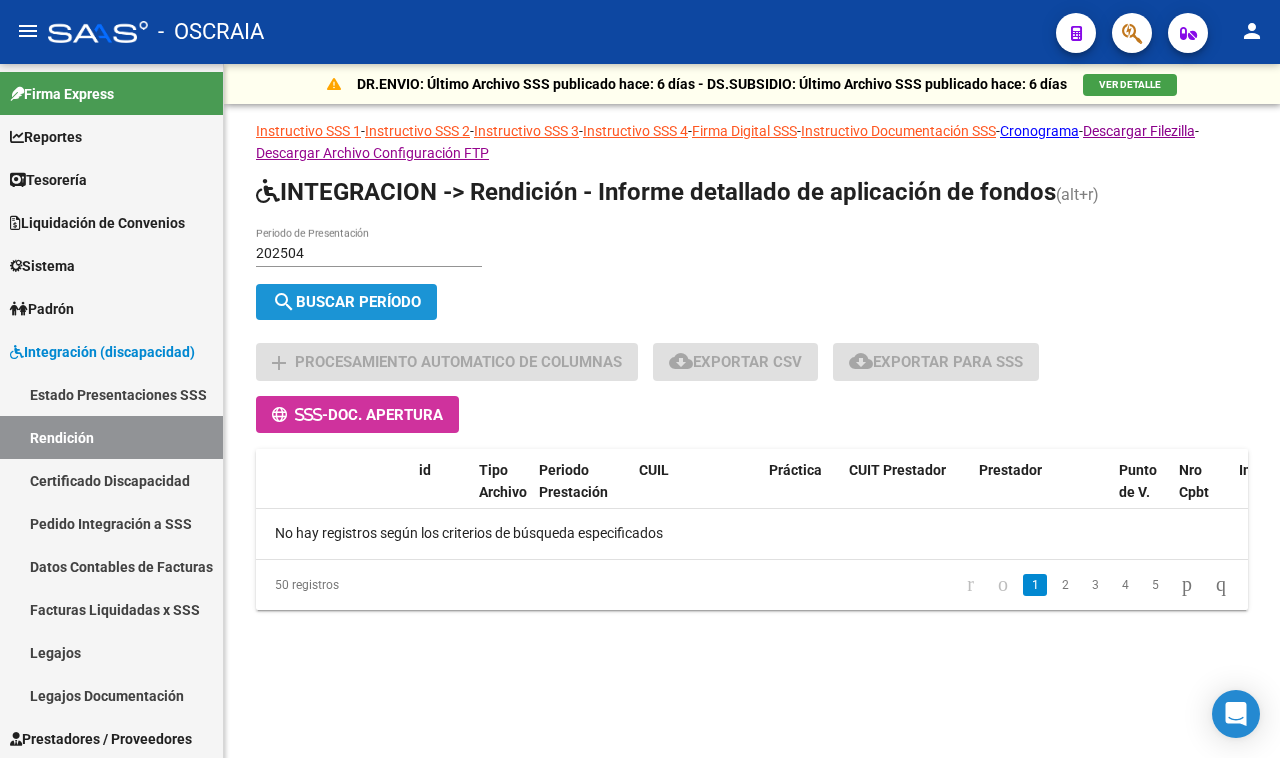 click on "search  Buscar Período" 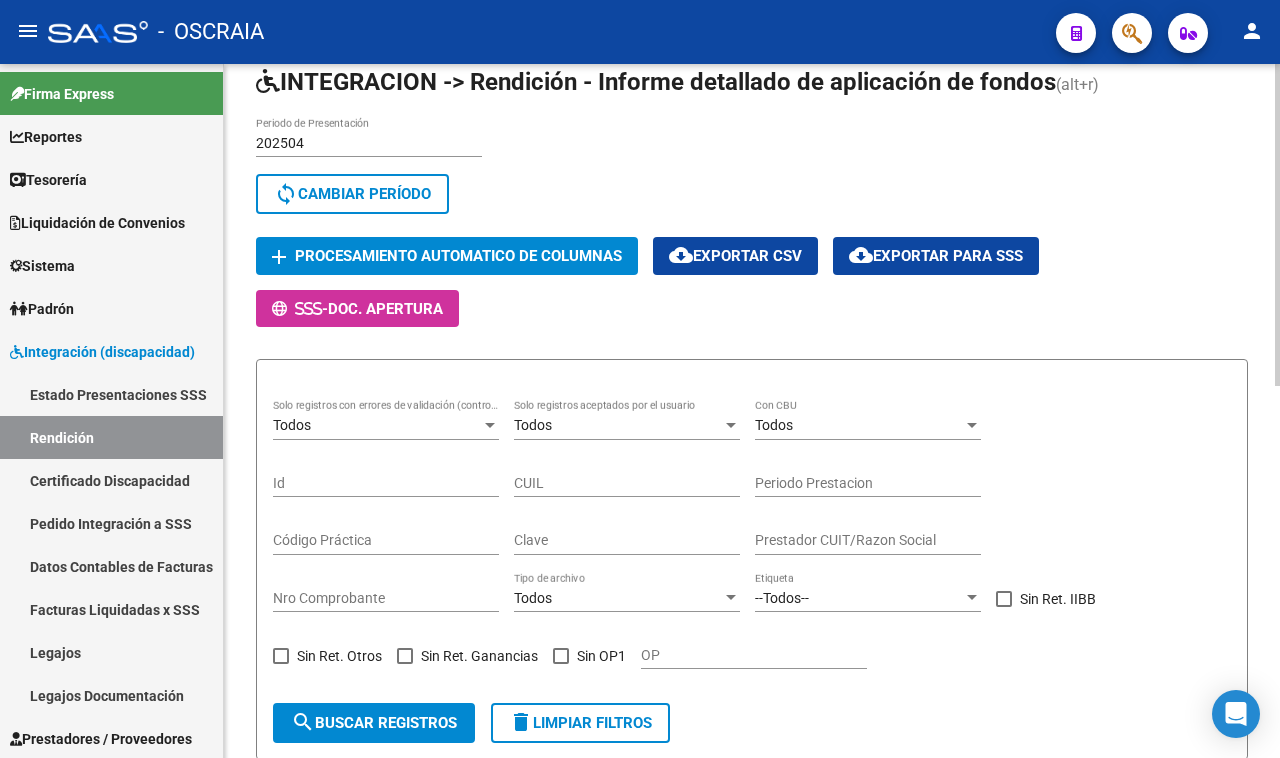scroll, scrollTop: 91, scrollLeft: 0, axis: vertical 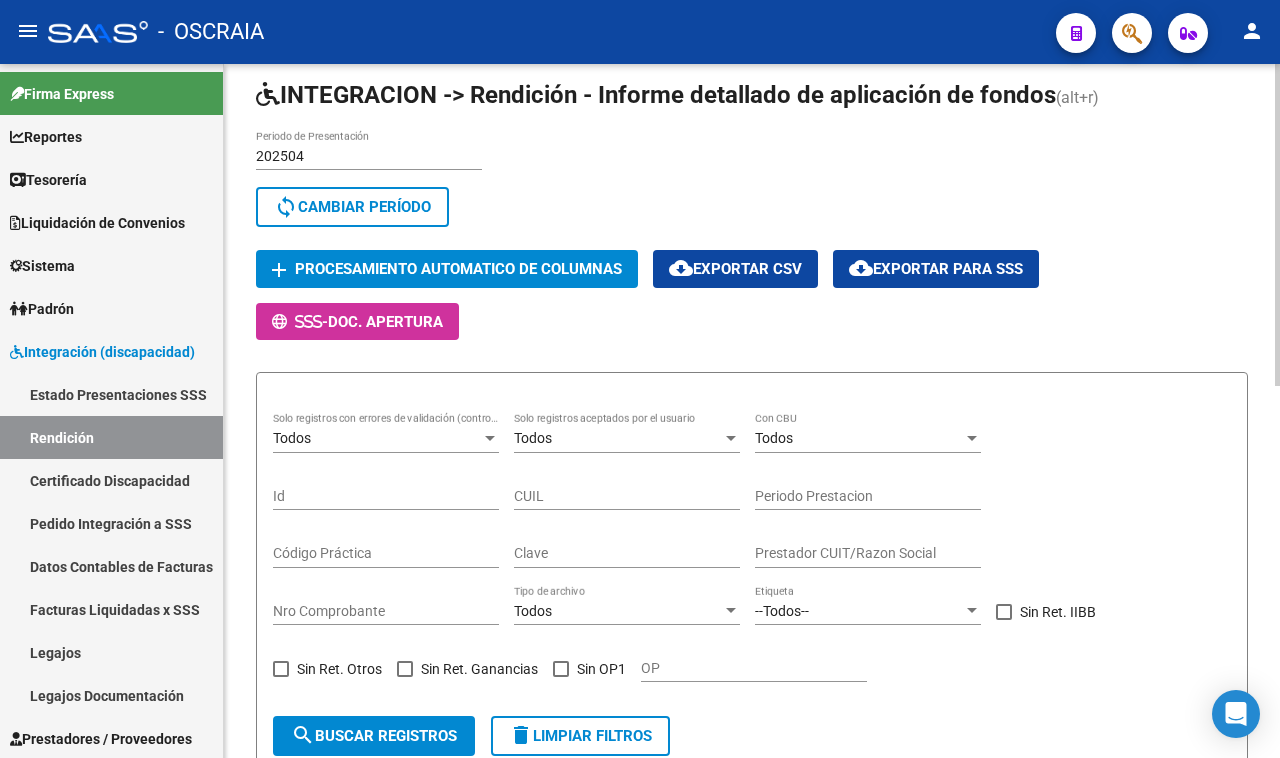 click on "DR.ENVIO: Último Archivo SSS publicado hace: 6 días - DS.SUBSIDIO: Último Archivo SSS publicado hace: 6 días  VER DETALLE  Instructivo SSS 1  -  Instructivo SSS 2  -  Instructivo SSS 3  -  Instructivo SSS 4  -  Firma Digital SSS  -  Instructivo Documentación SSS  -  Cronograma  -  Descargar Filezilla  -  Descargar Archivo Configuración FTP  INTEGRACION -> Rendición - Informe detallado de aplicación de fondos (alt+r) 202504 Periodo de Presentación search  Buscar Período  sync  Cambiar Período  add Procesamiento automatico de columnas cloud_download  Exportar CSV  cloud_download  Exportar para SSS      -  Doc. Apertura Todos Solo registros con errores de validación (control 623 instructivo de rendición) Todos Solo registros aceptados por el usuario Todos Con CBU Id CUIL Periodo Prestacion Código Práctica Clave Prestador CUIT/Razon Social Nro Comprobante Todos Tipo de archivo --Todos-- Etiqueta   Sin Ret. IIBB   Sin Ret. Otros   Sin Ret. Ganancias   Sin OP1 OP search  Buscar registros  delete" 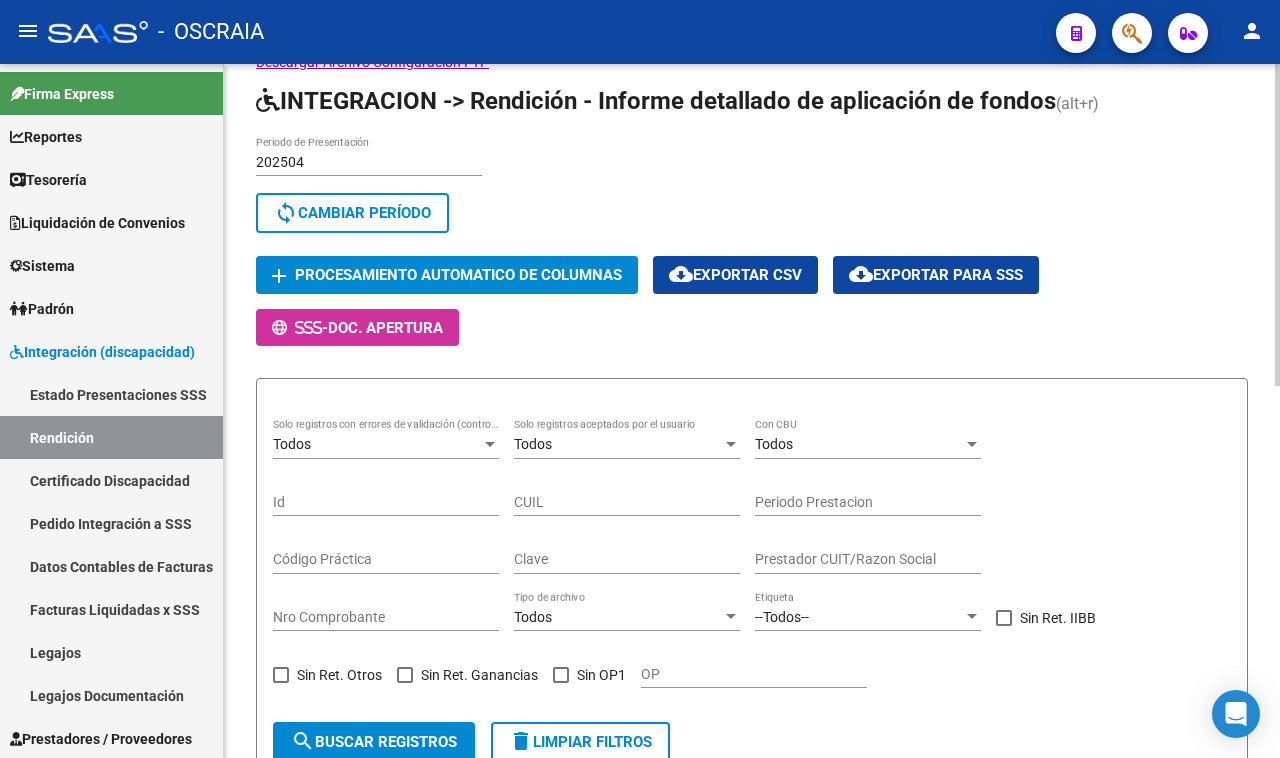click on "sync  Cambiar Período" 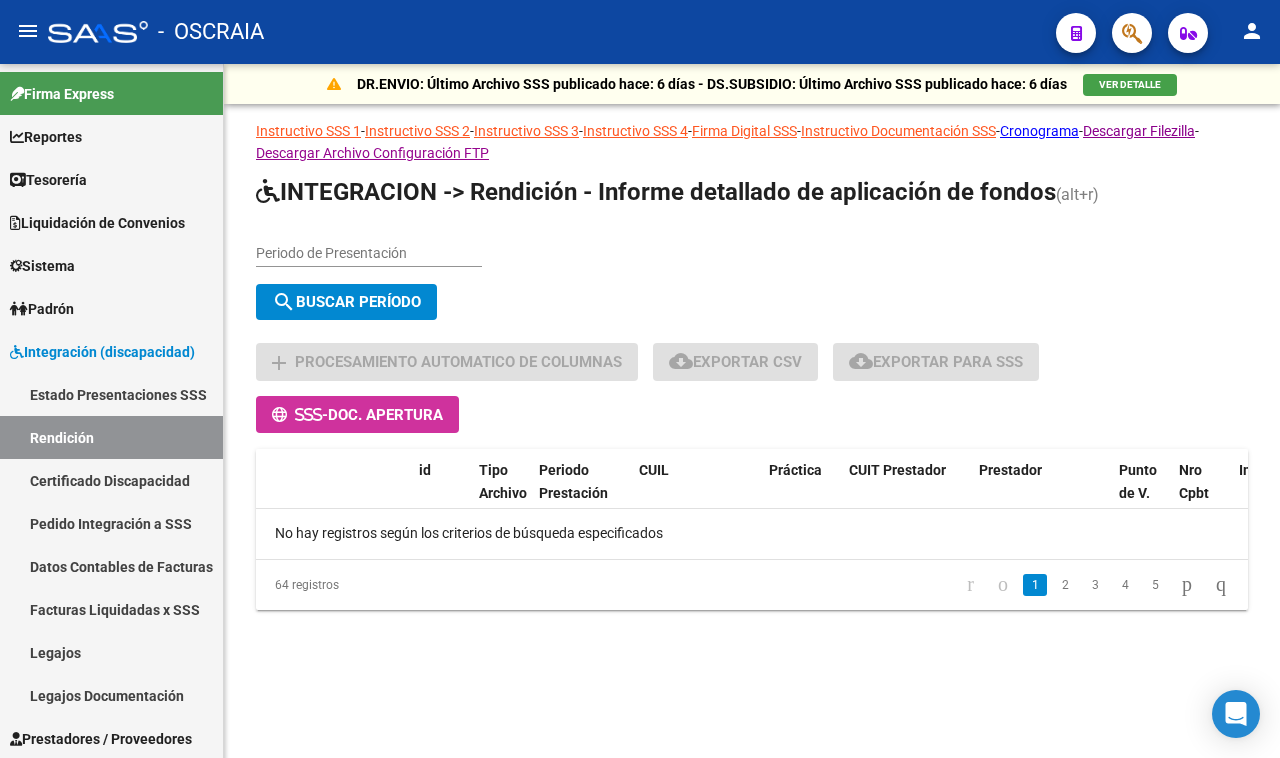 scroll, scrollTop: 0, scrollLeft: 0, axis: both 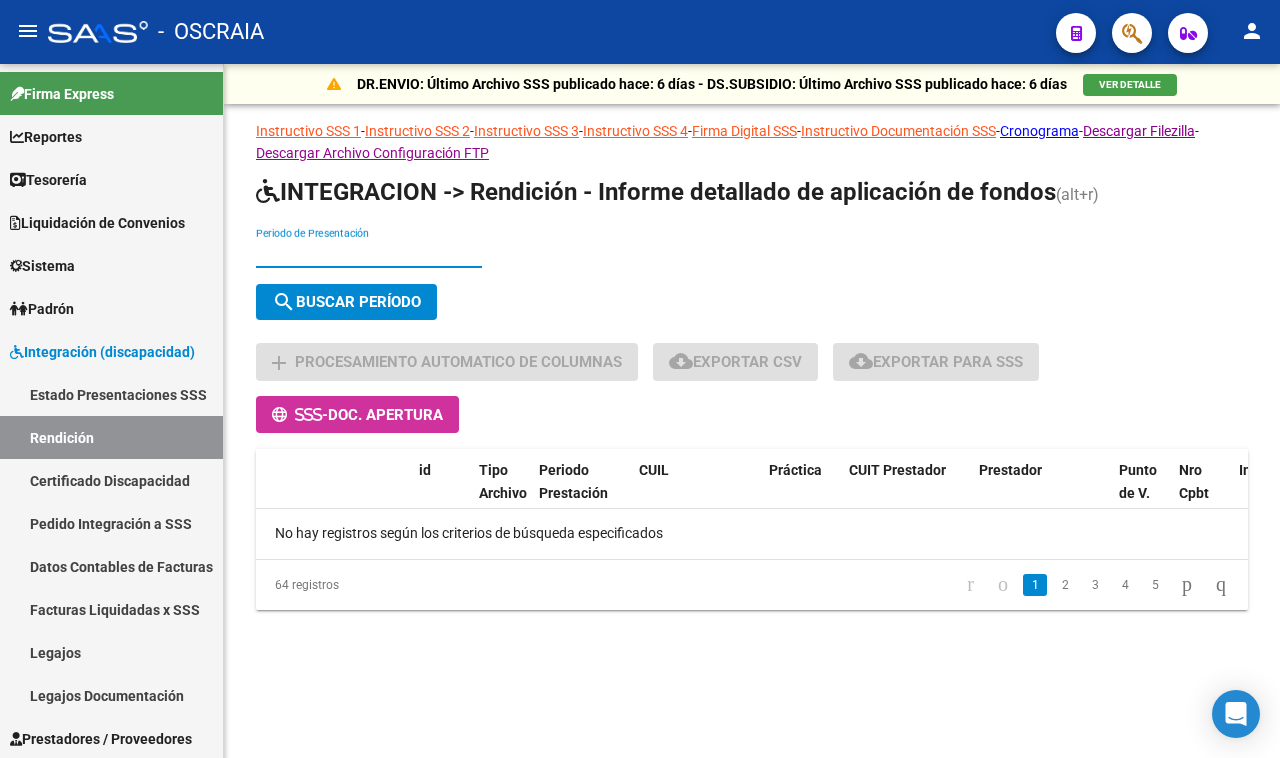 click on "Periodo de Presentación" at bounding box center [369, 253] 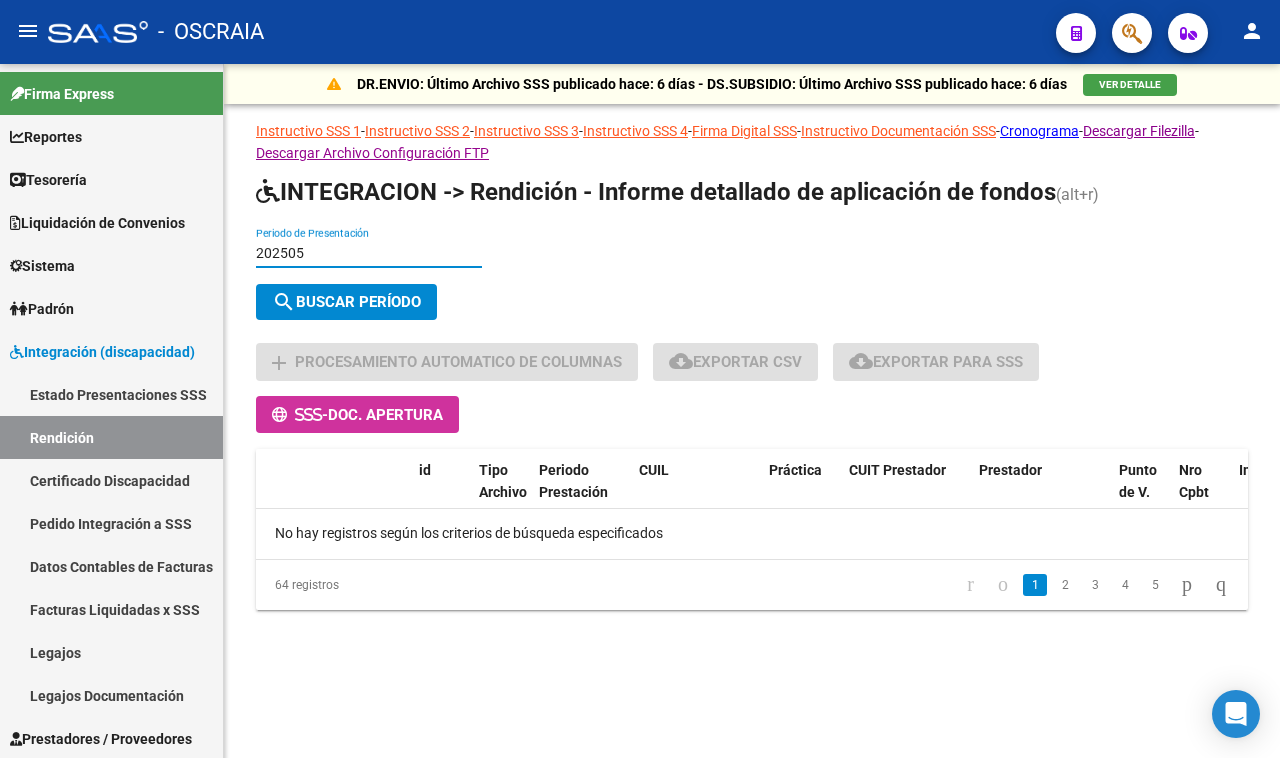 type on "202505" 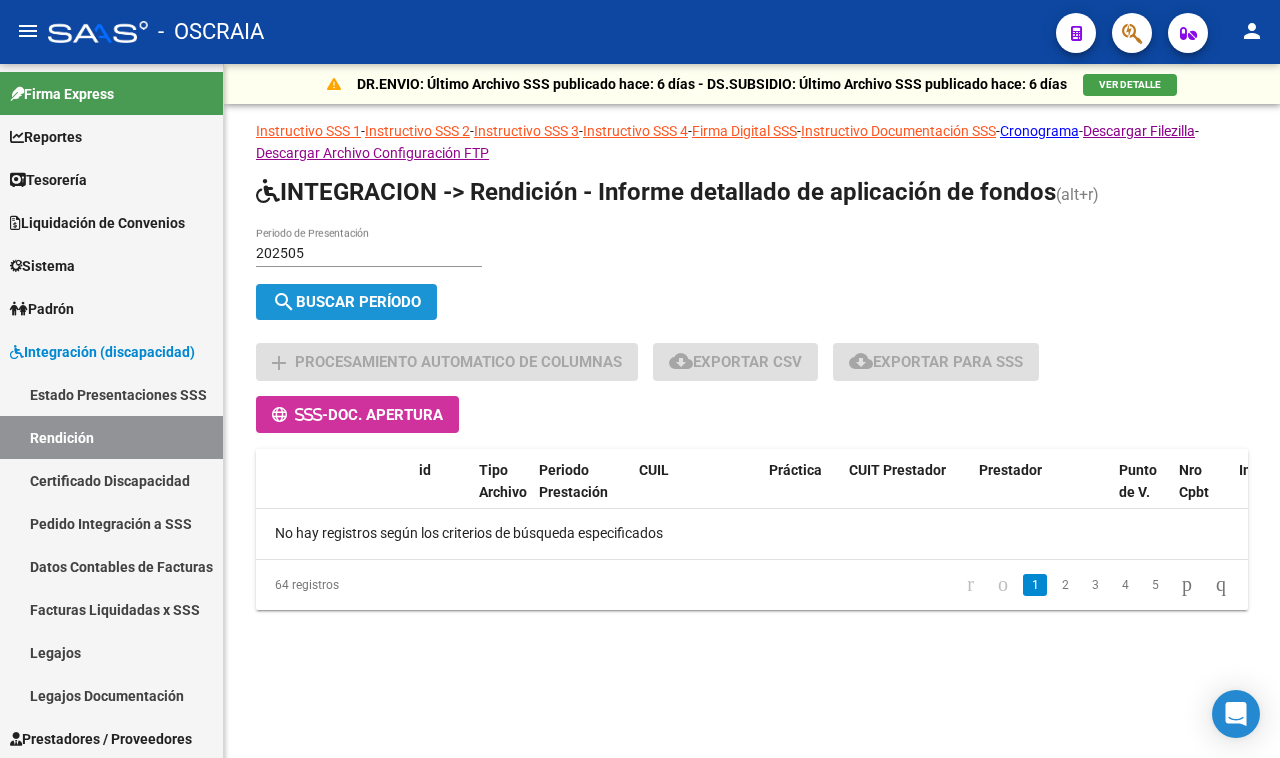 click on "search  Buscar Período" 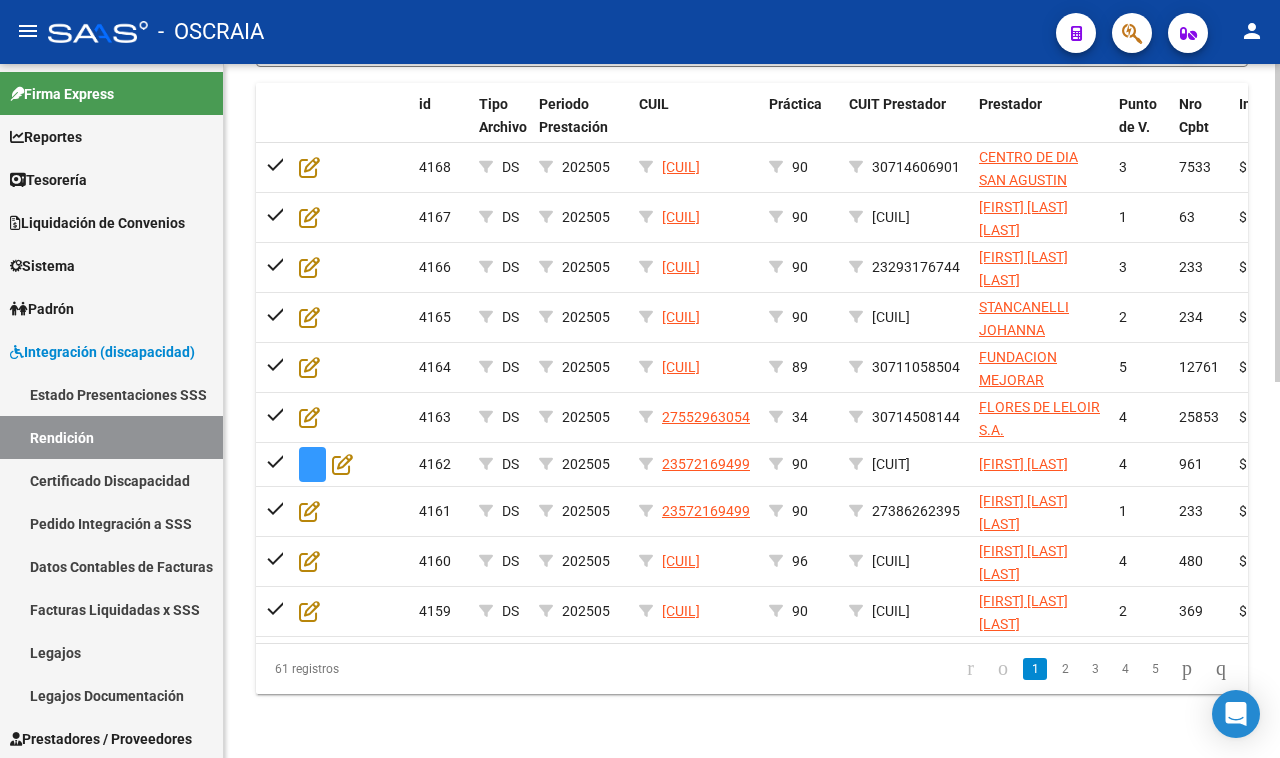 scroll, scrollTop: 796, scrollLeft: 0, axis: vertical 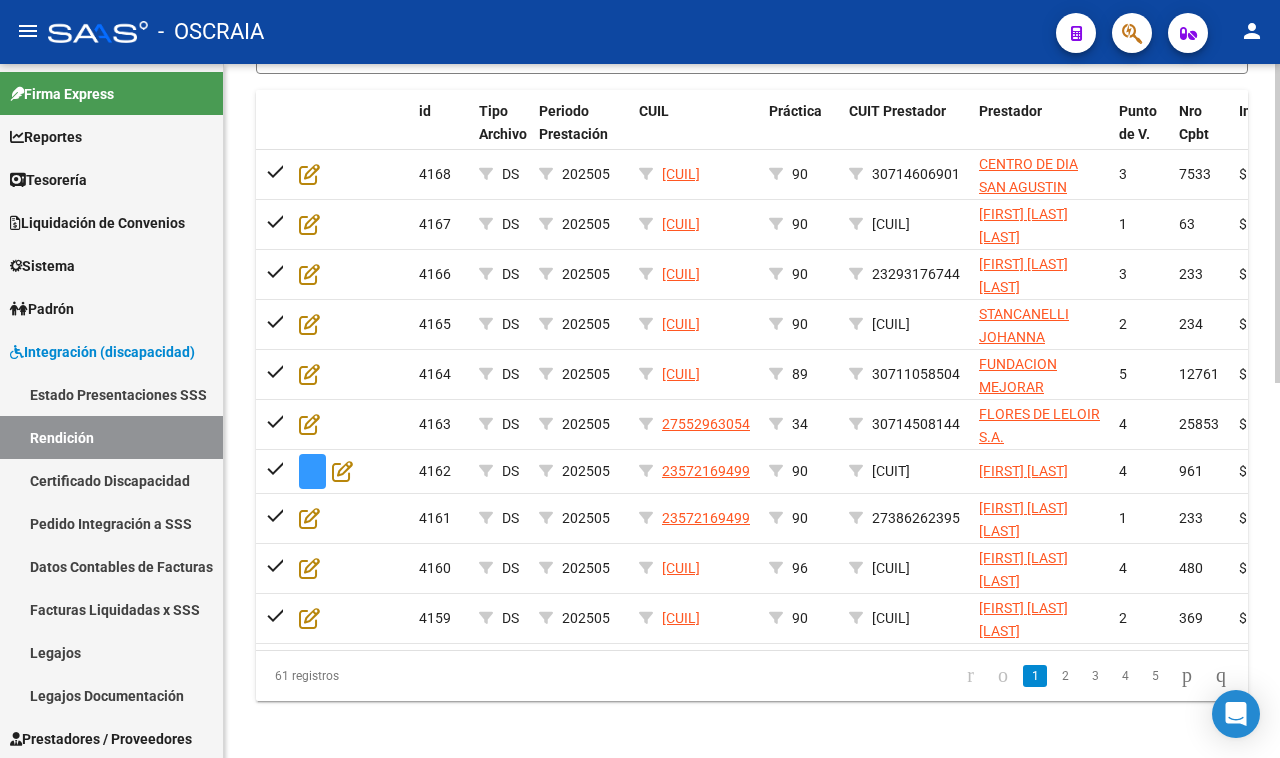 click 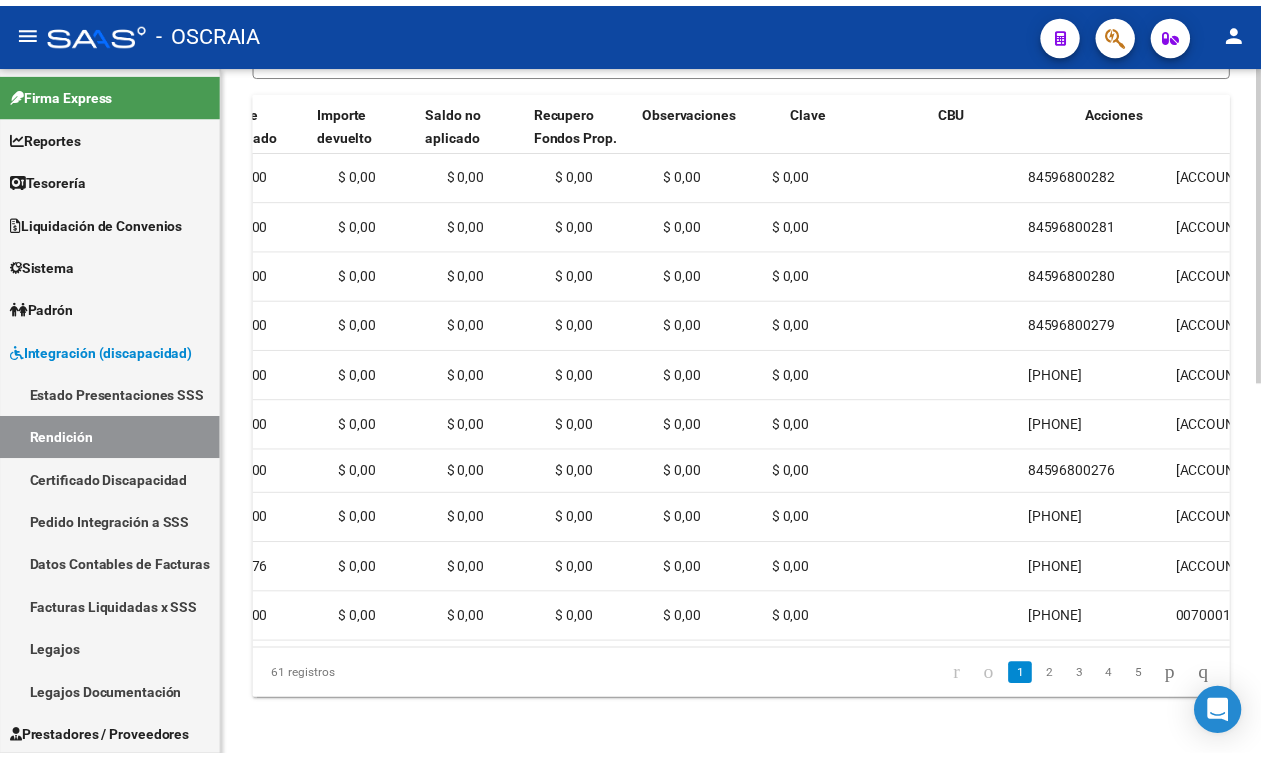 scroll, scrollTop: 0, scrollLeft: 2407, axis: horizontal 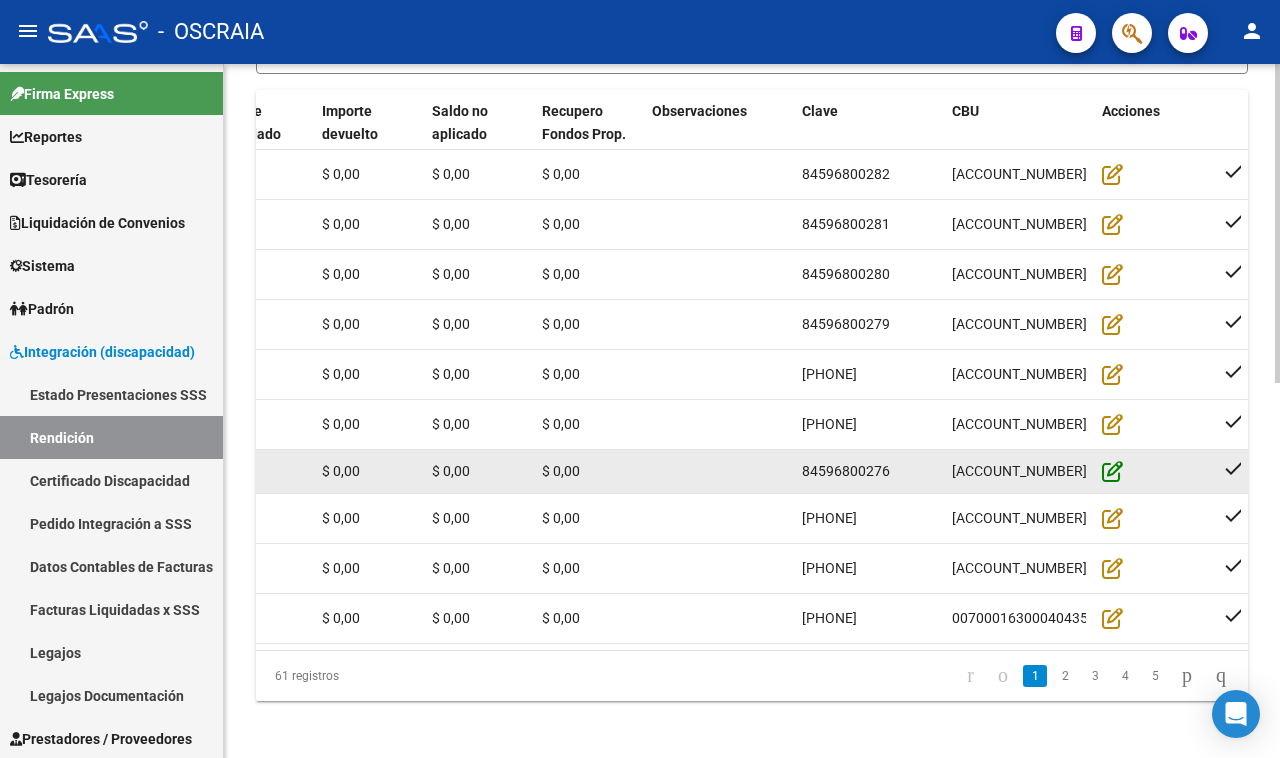 click 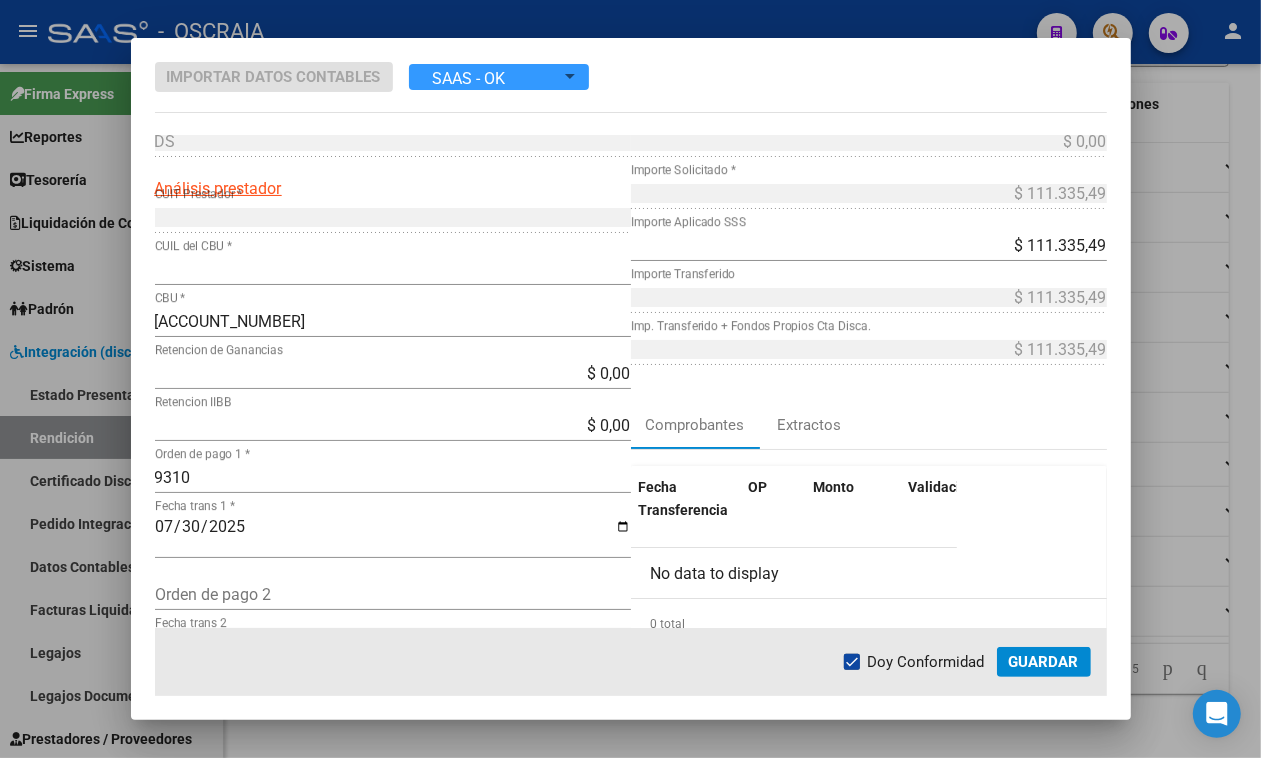 scroll, scrollTop: 0, scrollLeft: 0, axis: both 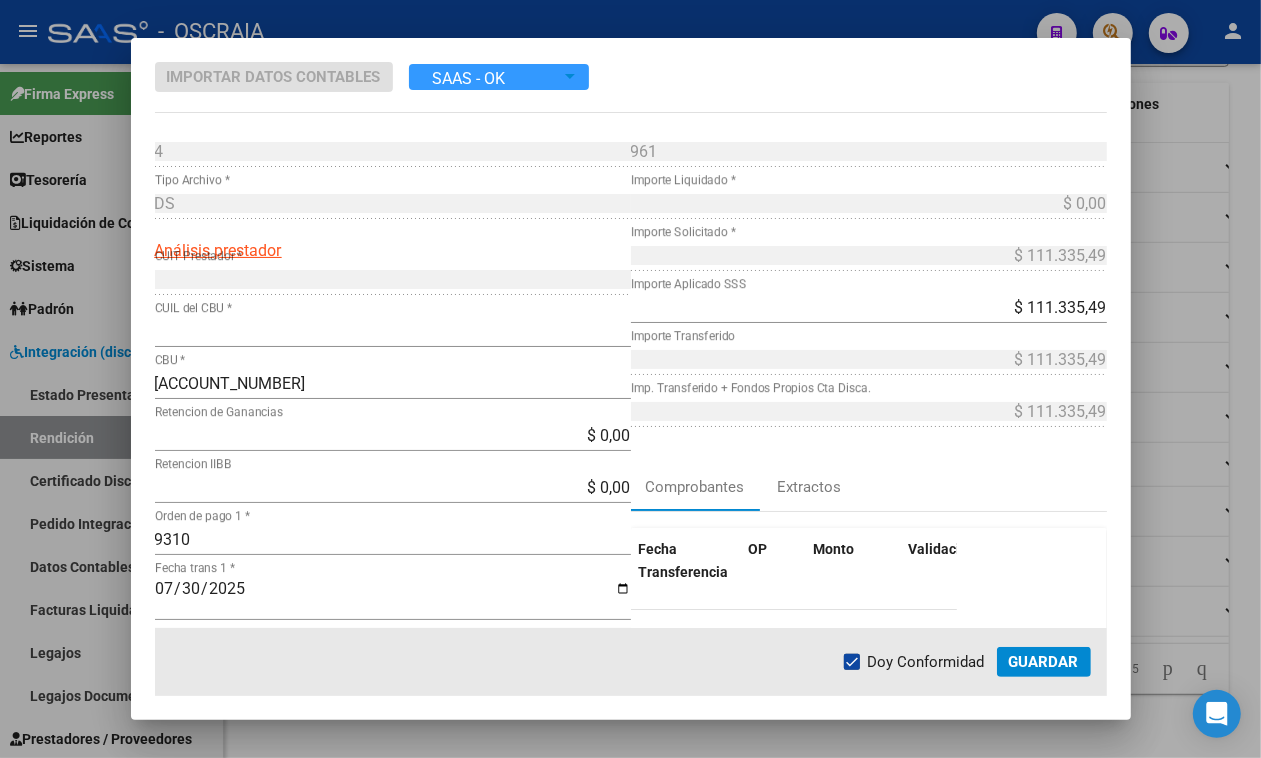 click on "SAAS - OK" at bounding box center [469, 76] 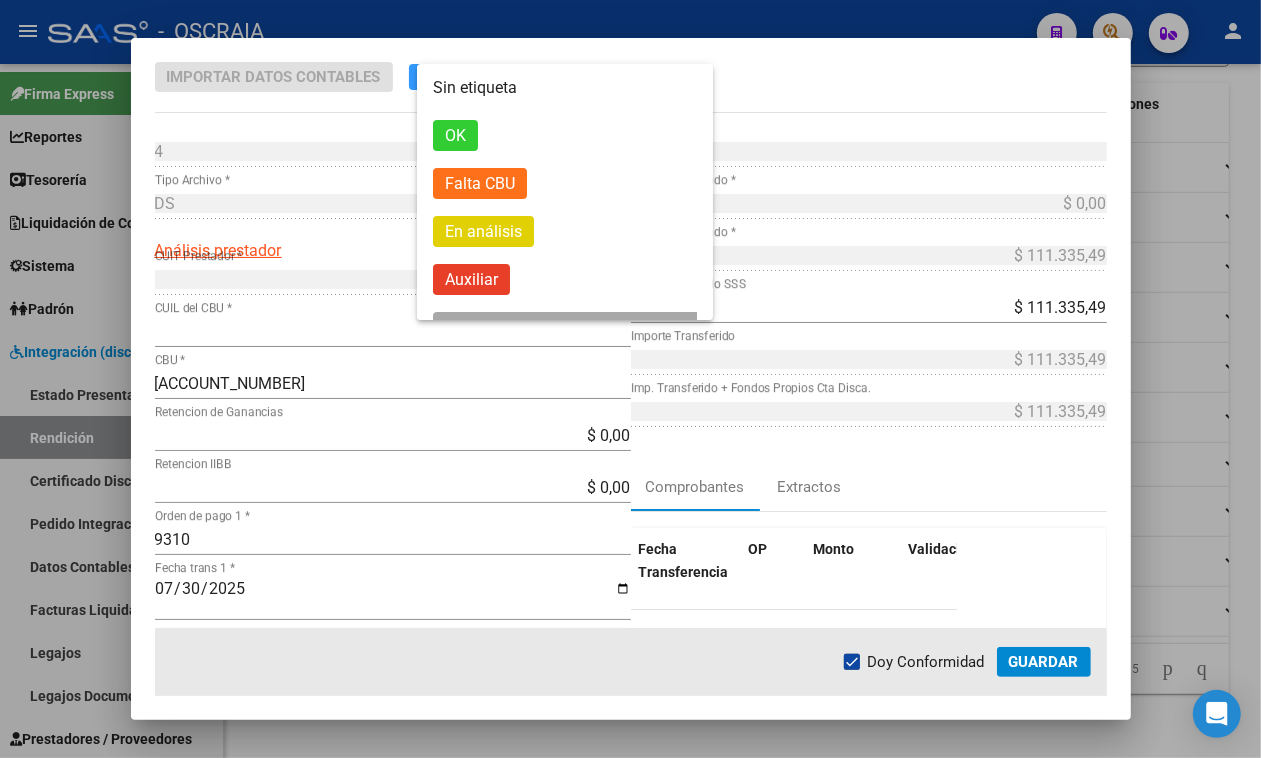 scroll, scrollTop: 127, scrollLeft: 0, axis: vertical 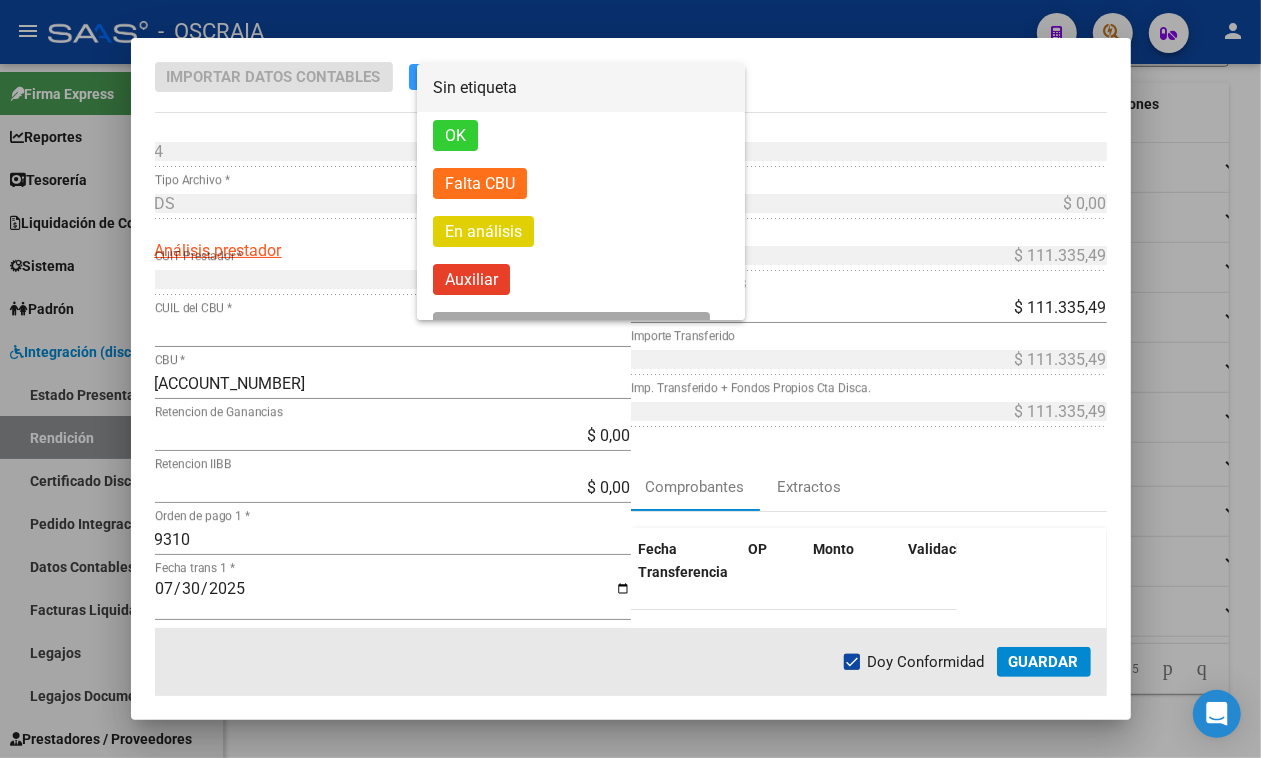 click on "Sin etiqueta" at bounding box center [475, 87] 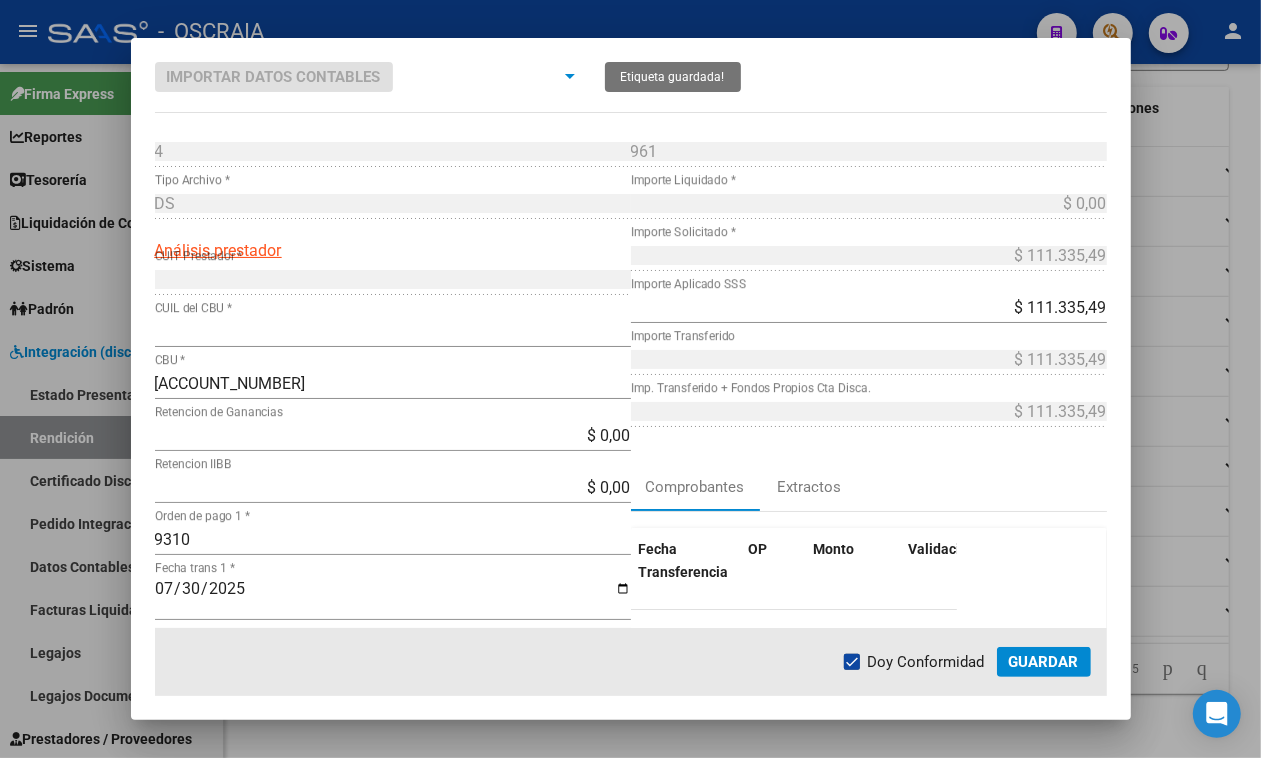 click on "Guardar" 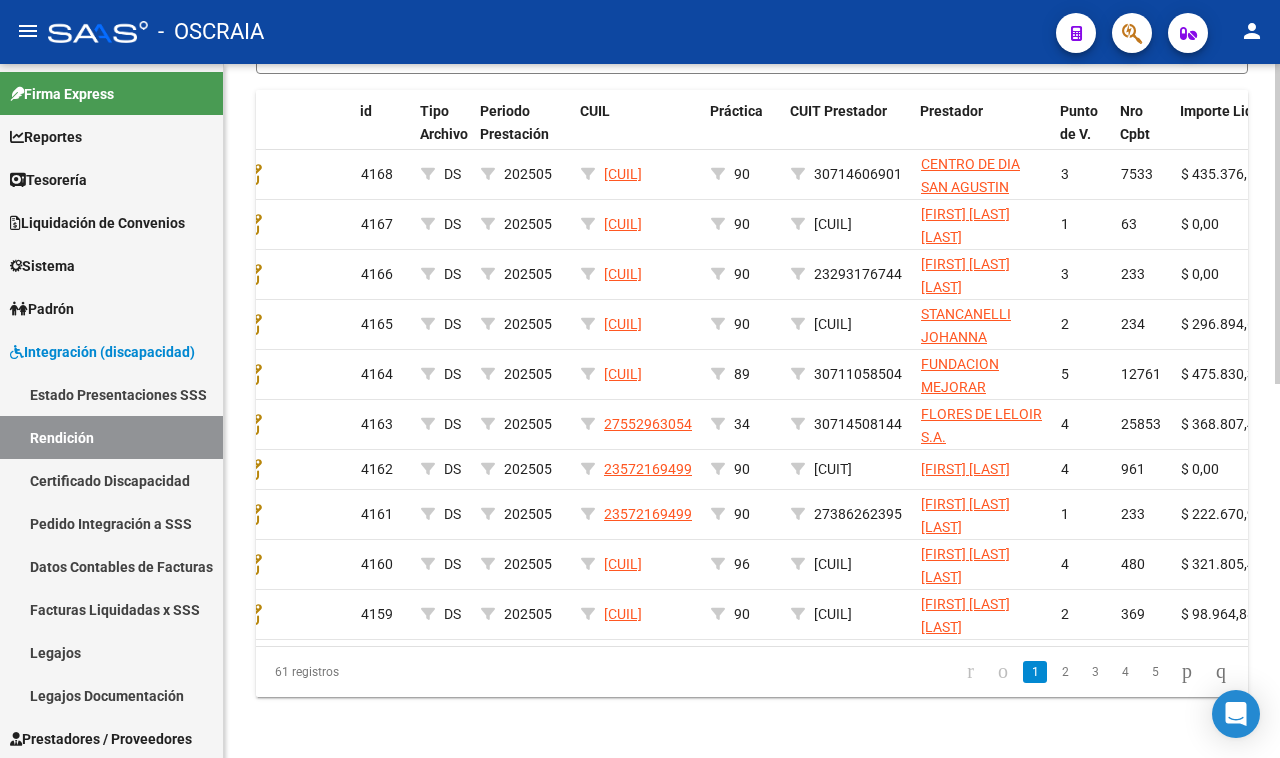 scroll, scrollTop: 0, scrollLeft: 0, axis: both 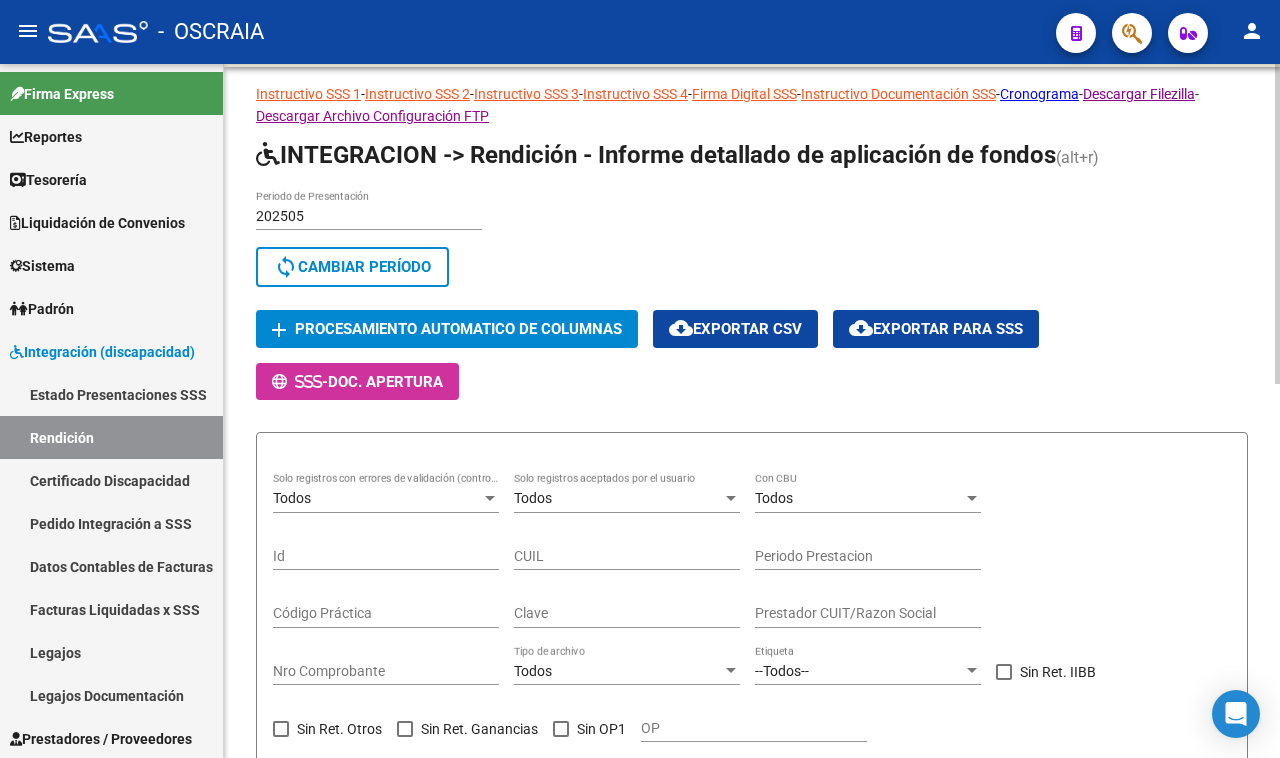 click on "DR.ENVIO: Último Archivo SSS publicado hace: 6 días - DS.SUBSIDIO: Último Archivo SSS publicado hace: 6 días  VER DETALLE  Instructivo SSS 1  -  Instructivo SSS 2  -  Instructivo SSS 3  -  Instructivo SSS 4  -  Firma Digital SSS  -  Instructivo Documentación SSS  -  Cronograma  -  Descargar Filezilla  -  Descargar Archivo Configuración FTP  INTEGRACION -> Rendición - Informe detallado de aplicación de fondos (alt+r) 202505 Periodo de Presentación search  Buscar Período  sync  Cambiar Período  add Procesamiento automatico de columnas cloud_download  Exportar CSV  cloud_download  Exportar para SSS      -  Doc. Apertura Todos Solo registros con errores de validación (control 623 instructivo de rendición) Todos Solo registros aceptados por el usuario Todos Con CBU Id CUIL Periodo Prestacion Código Práctica Clave Prestador CUIT/Razon Social Nro Comprobante Todos Tipo de archivo --Todos-- Etiqueta   Sin Ret. IIBB   Sin Ret. Otros   Sin Ret. Ganancias   Sin OP1 OP search  Buscar registros  delete" 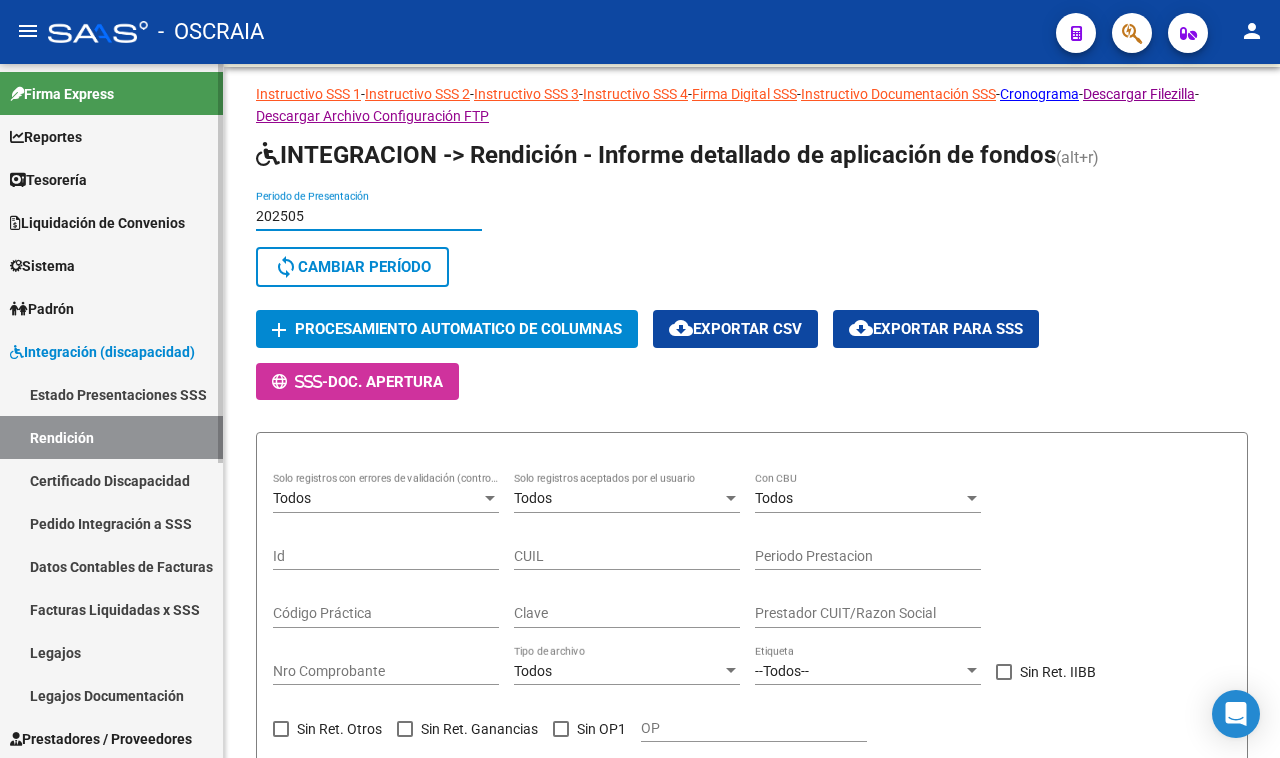 drag, startPoint x: 330, startPoint y: 207, endPoint x: 120, endPoint y: 220, distance: 210.402 